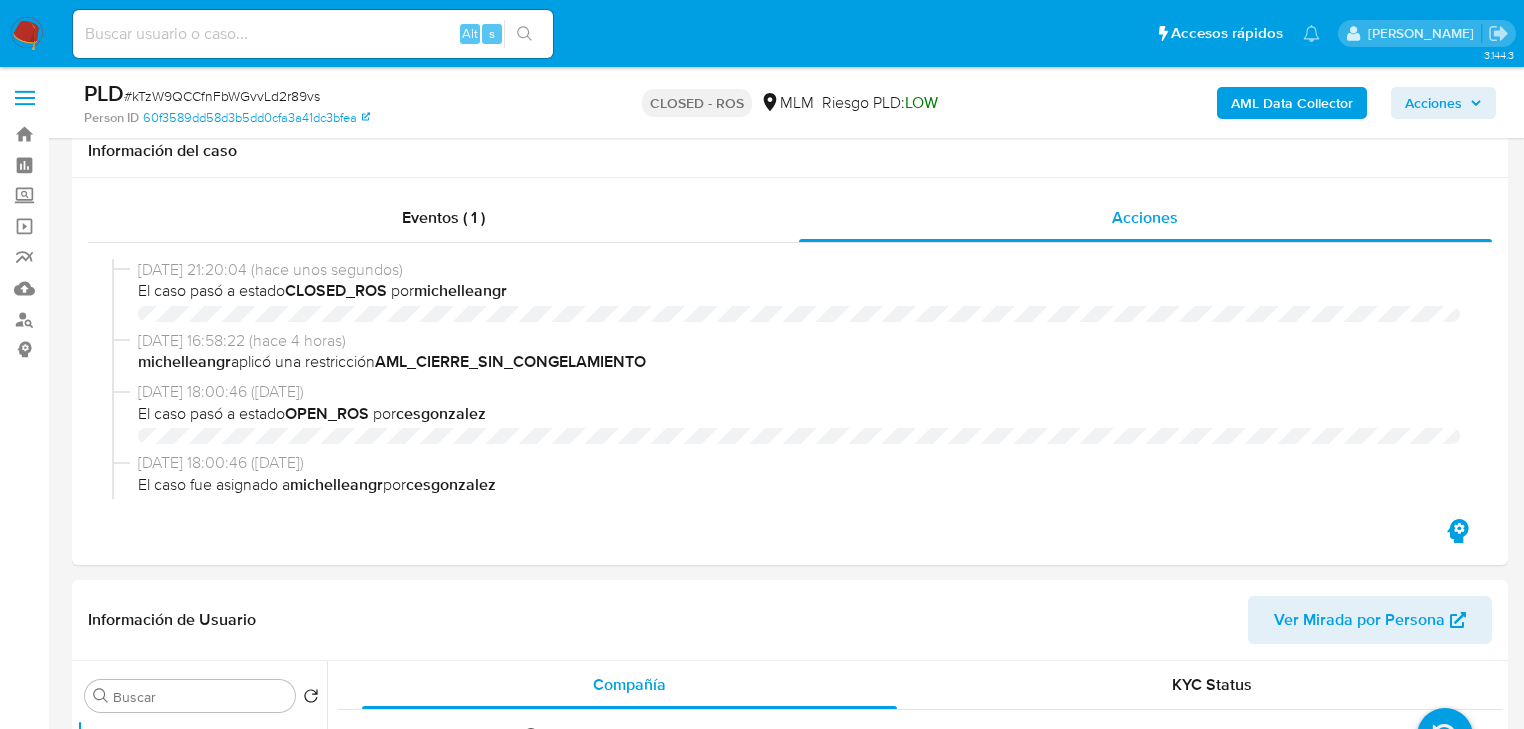 select on "10" 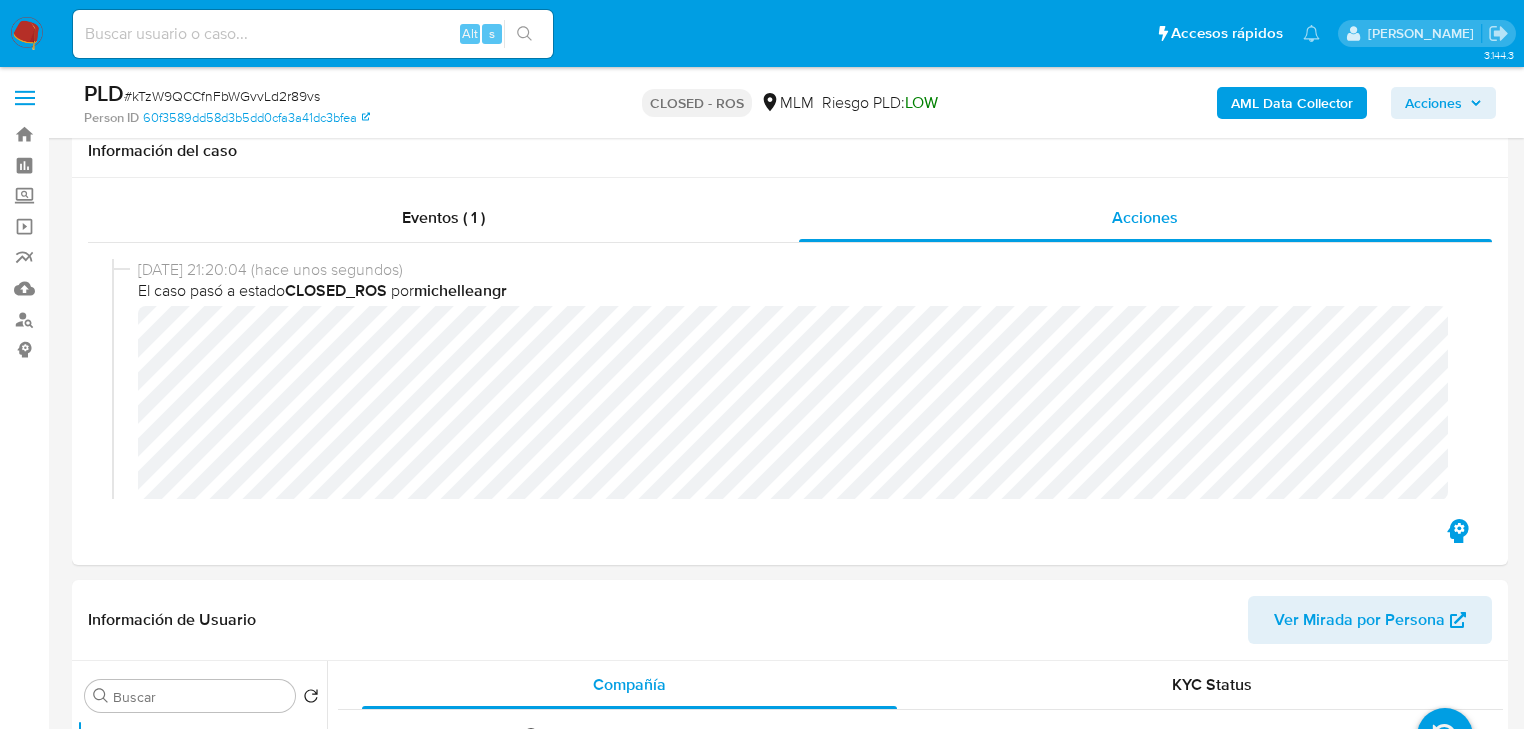 scroll, scrollTop: 320, scrollLeft: 0, axis: vertical 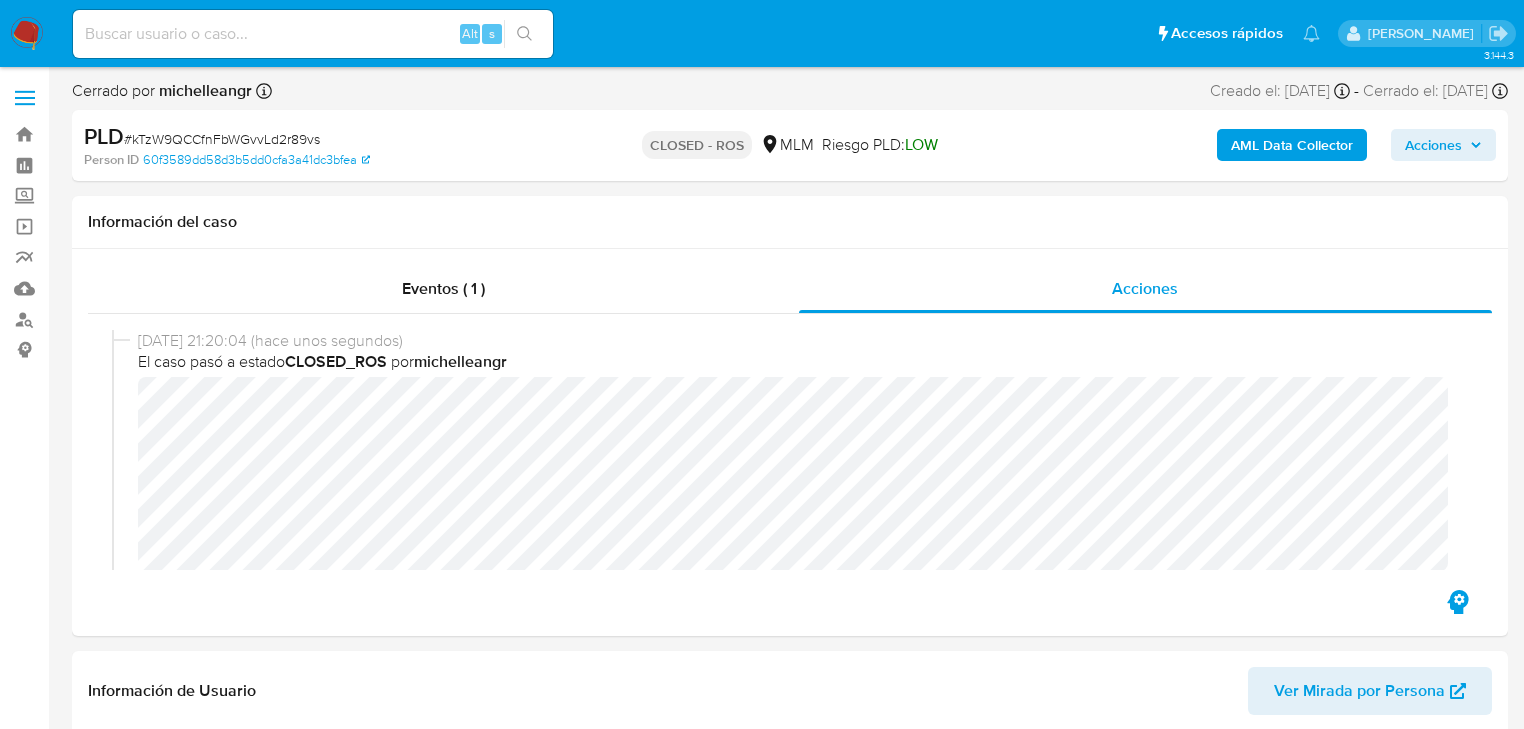 type 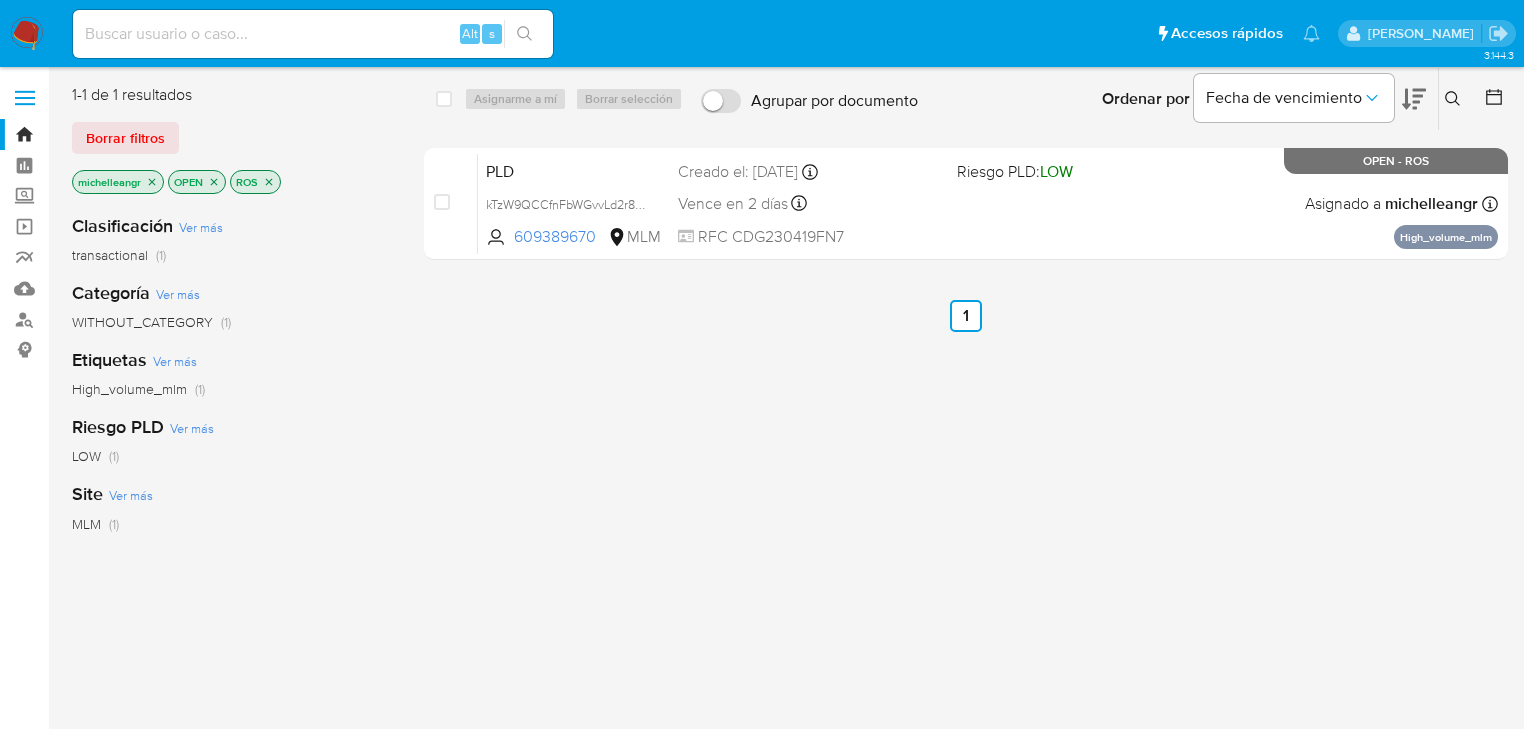 scroll, scrollTop: 0, scrollLeft: 0, axis: both 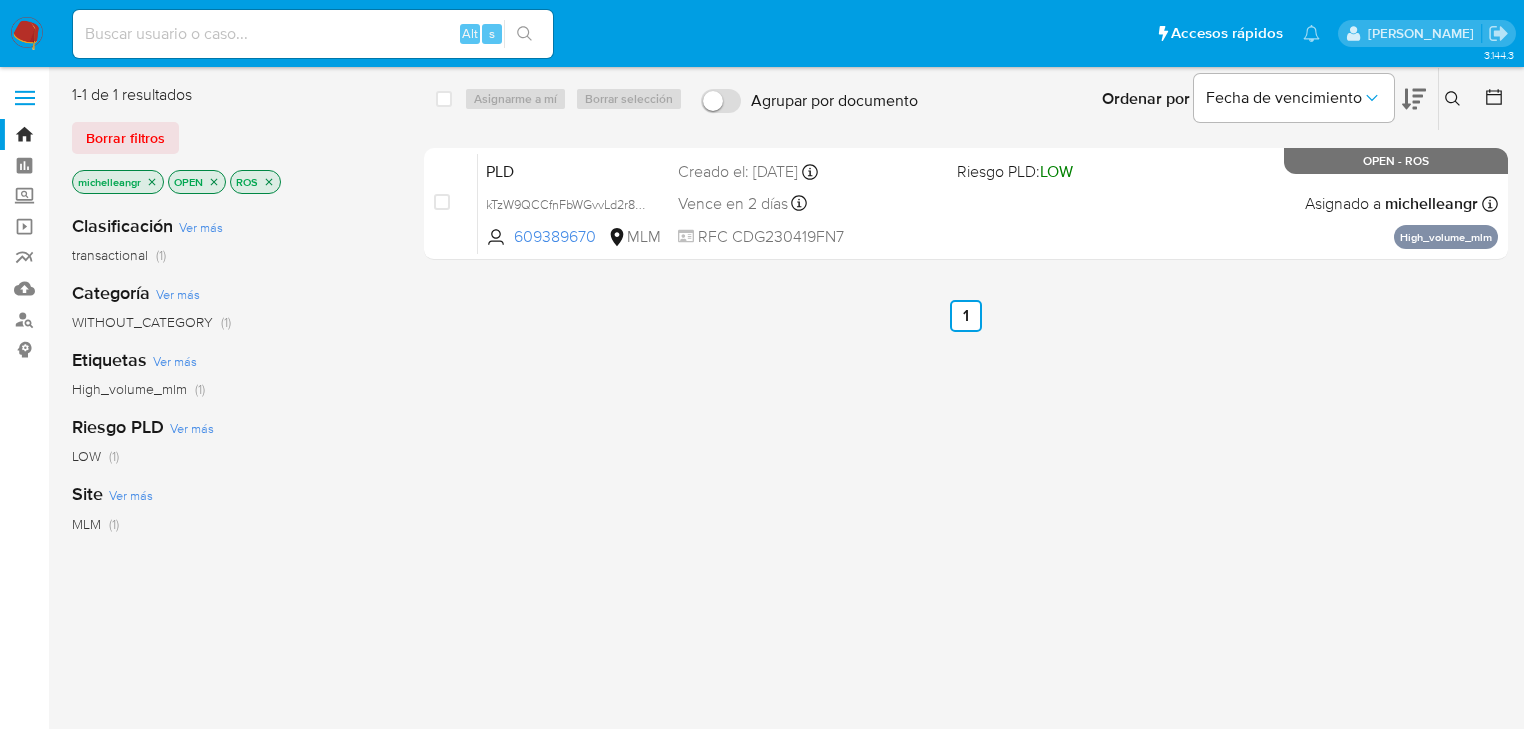 click 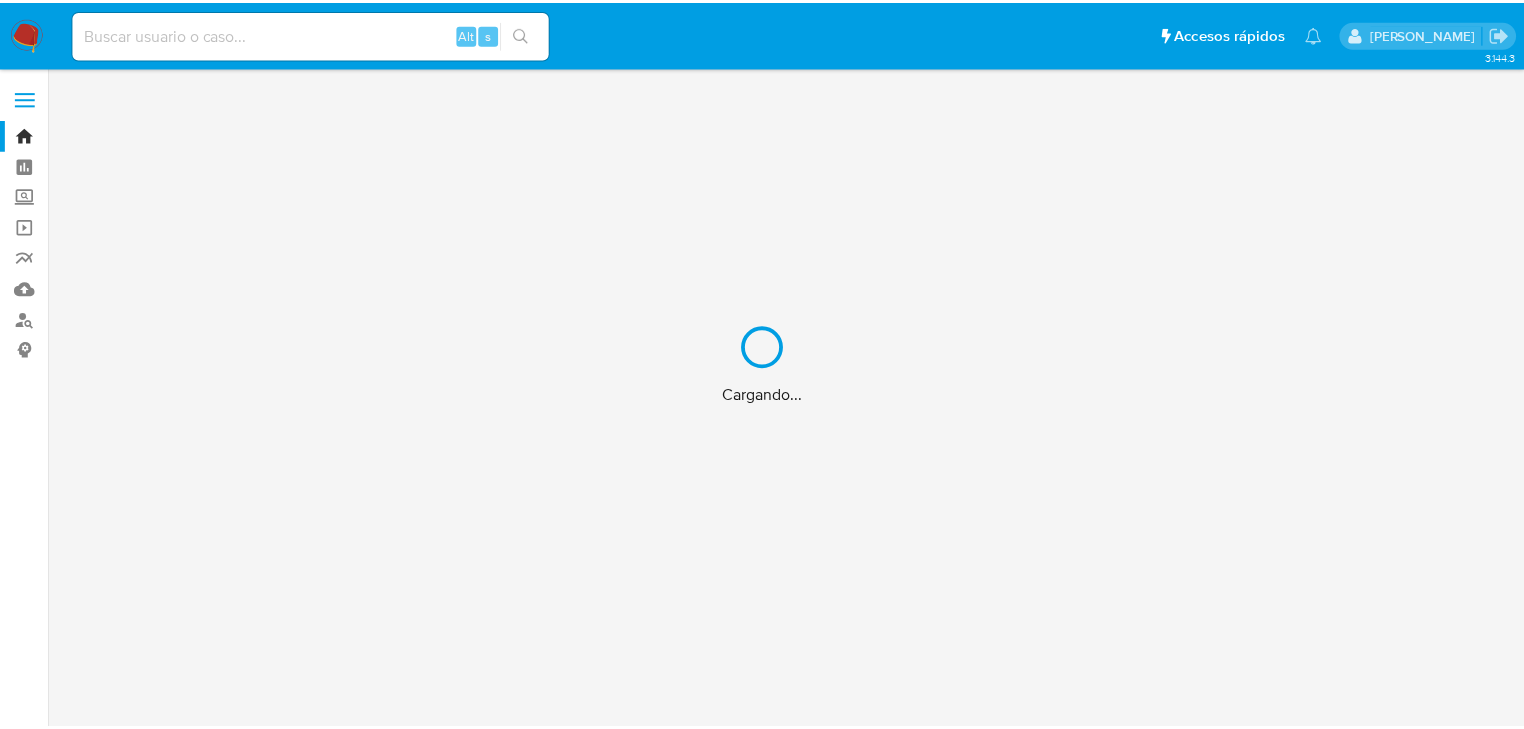 scroll, scrollTop: 0, scrollLeft: 0, axis: both 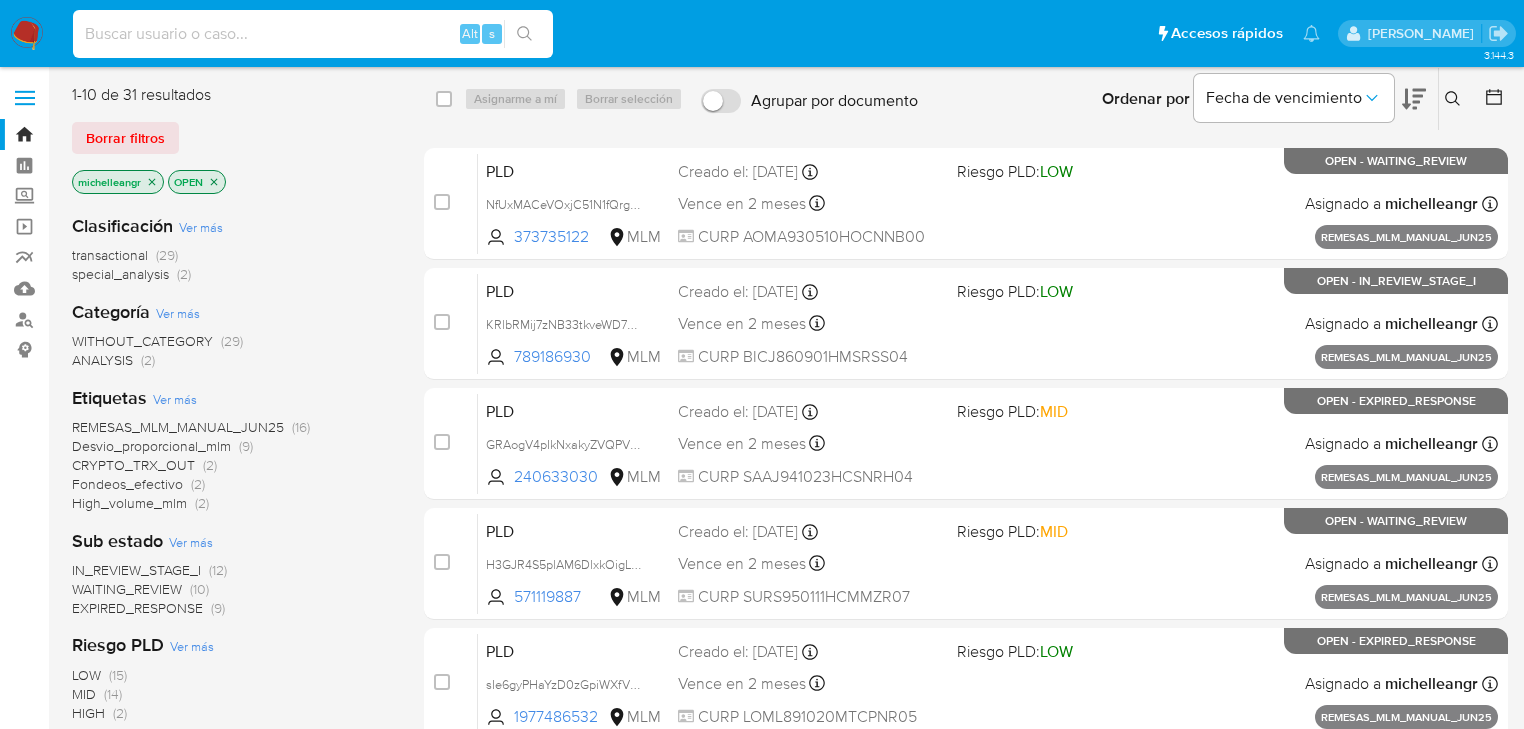 click at bounding box center [313, 34] 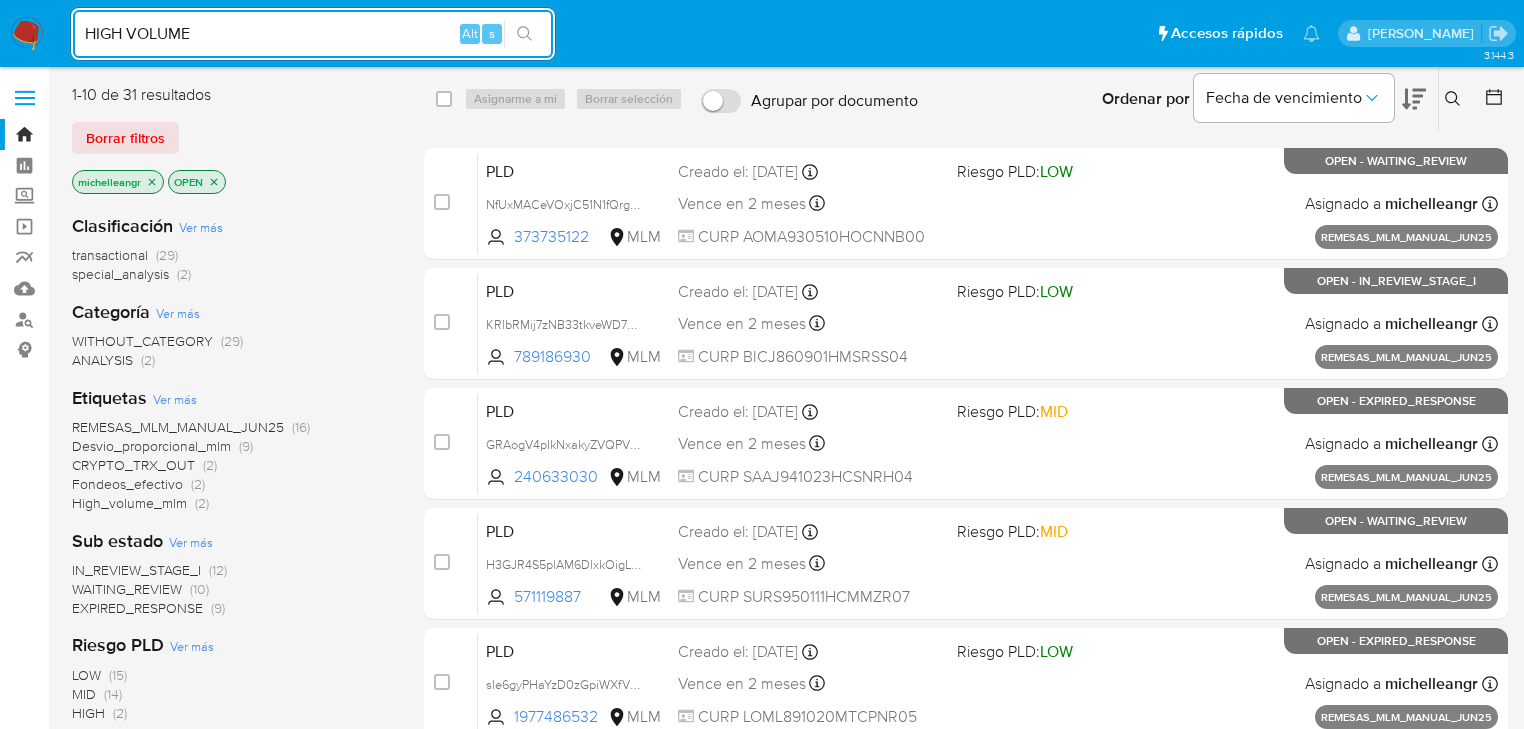 drag, startPoint x: 14, startPoint y: 18, endPoint x: 0, endPoint y: 13, distance: 14.866069 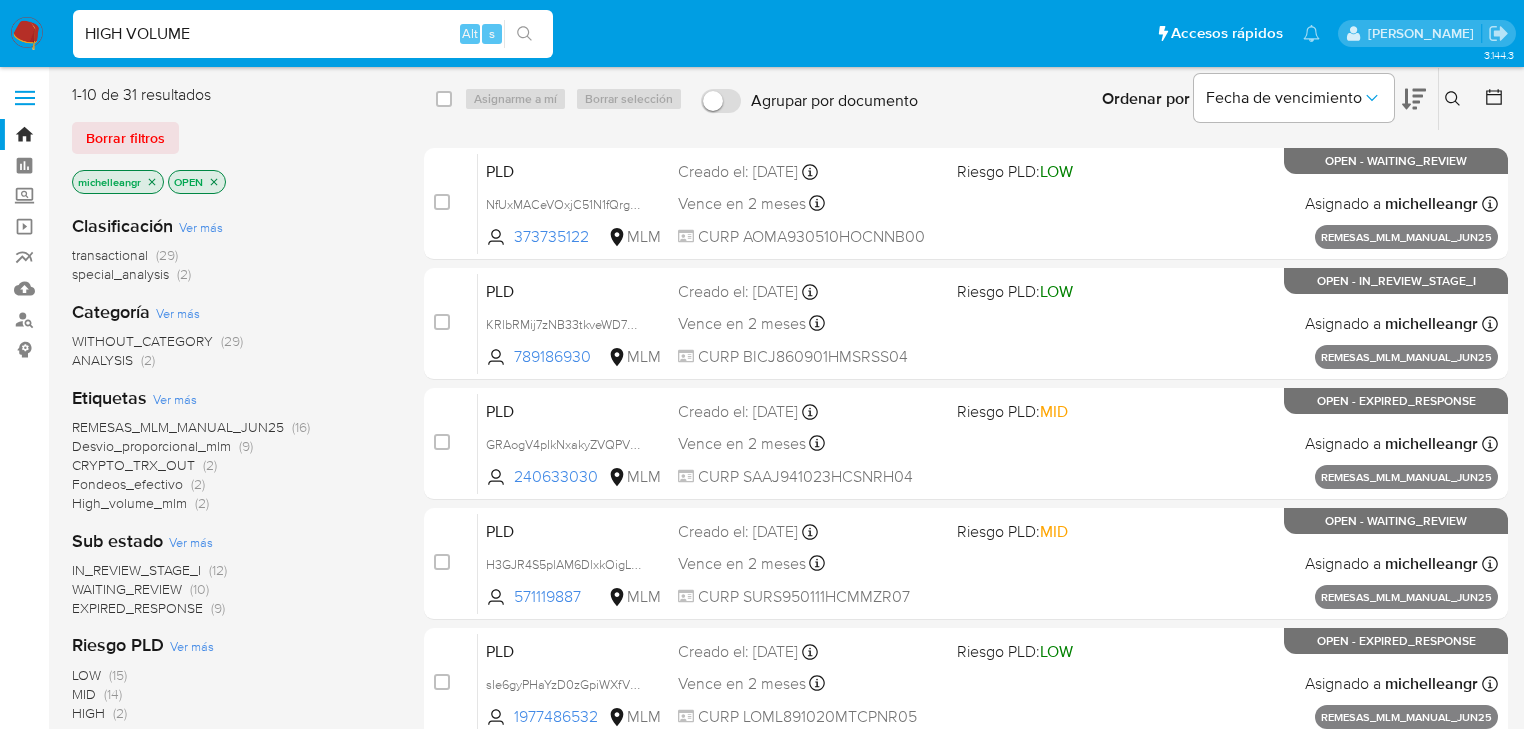 paste on "1x2rds0bstV5O3JP7pjVavVY" 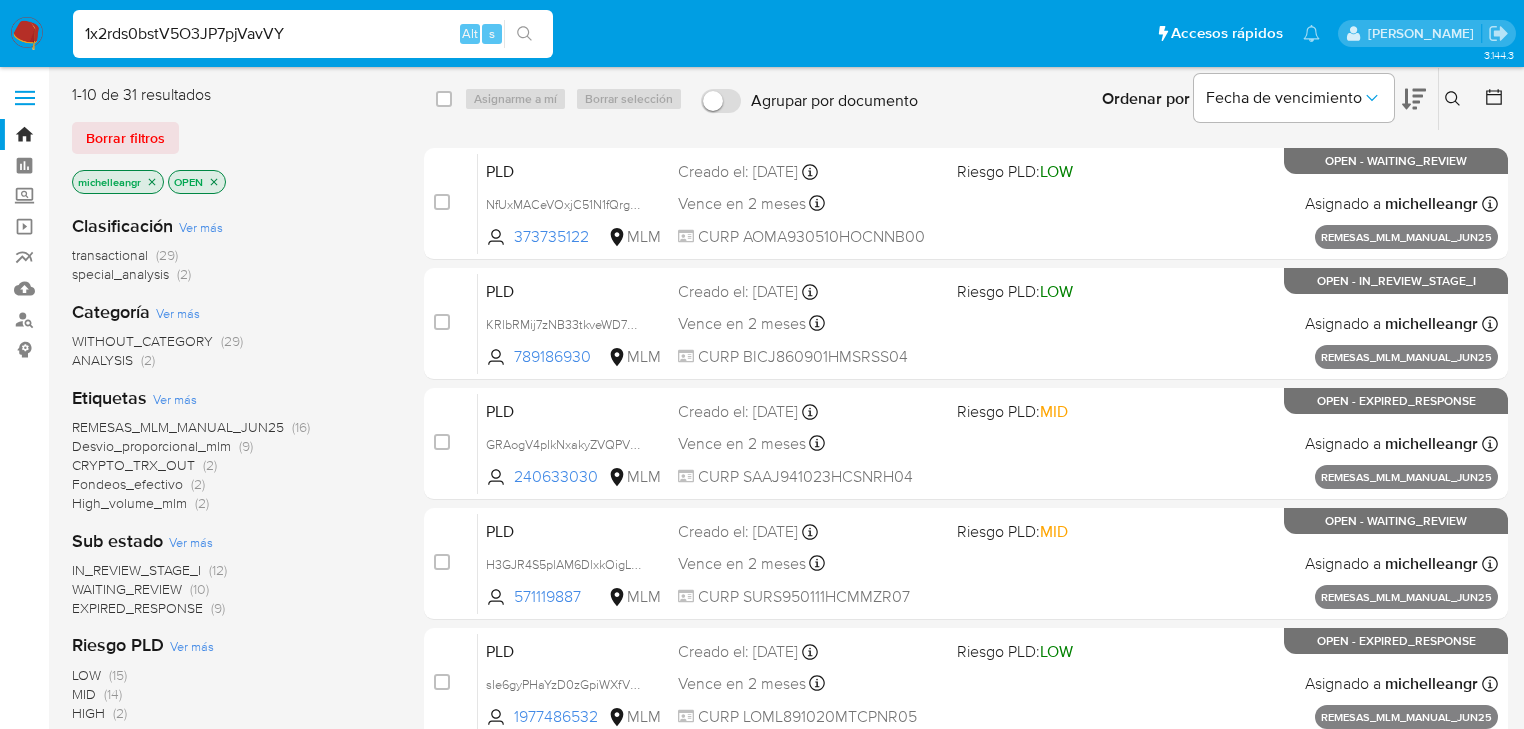 type on "1x2rds0bstV5O3JP7pjVavVY" 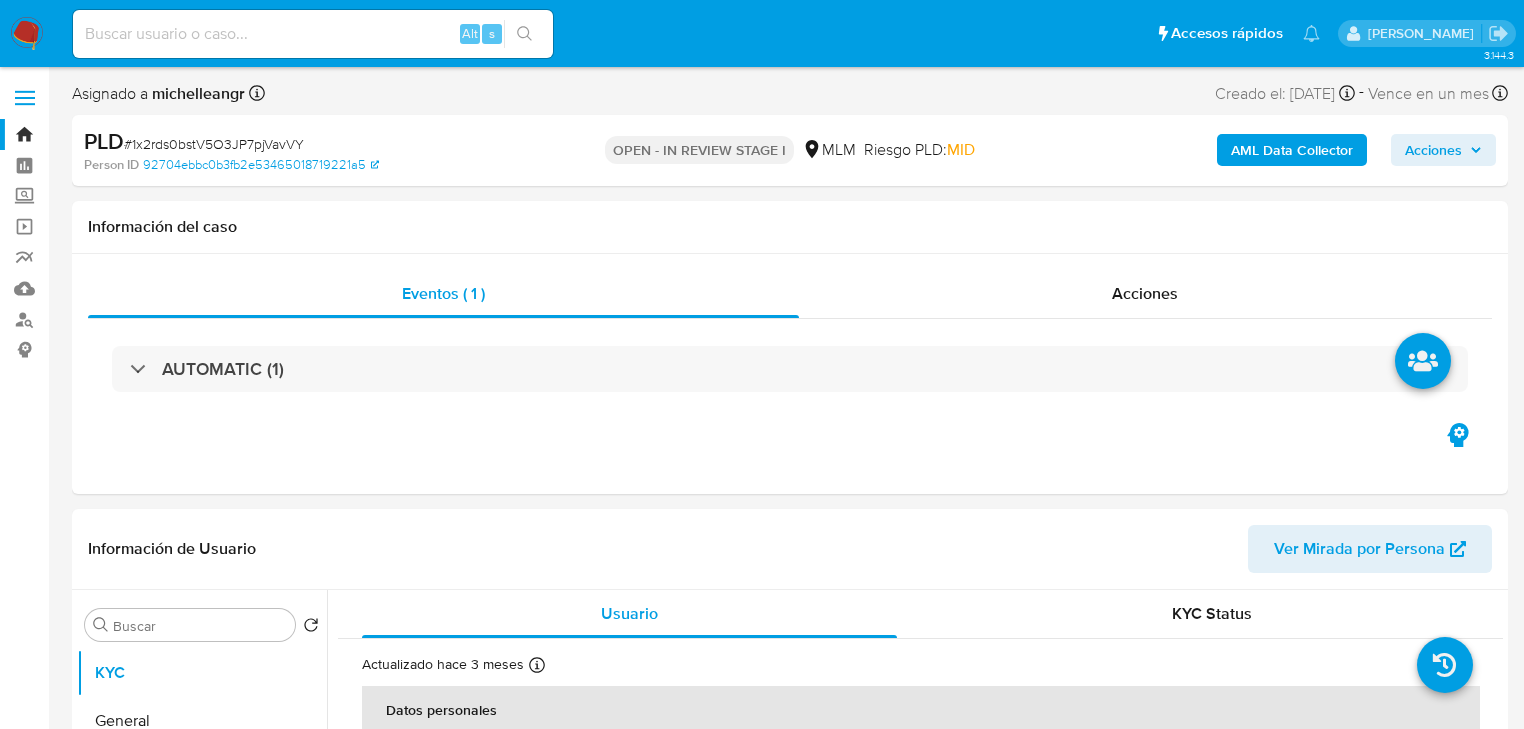 select on "10" 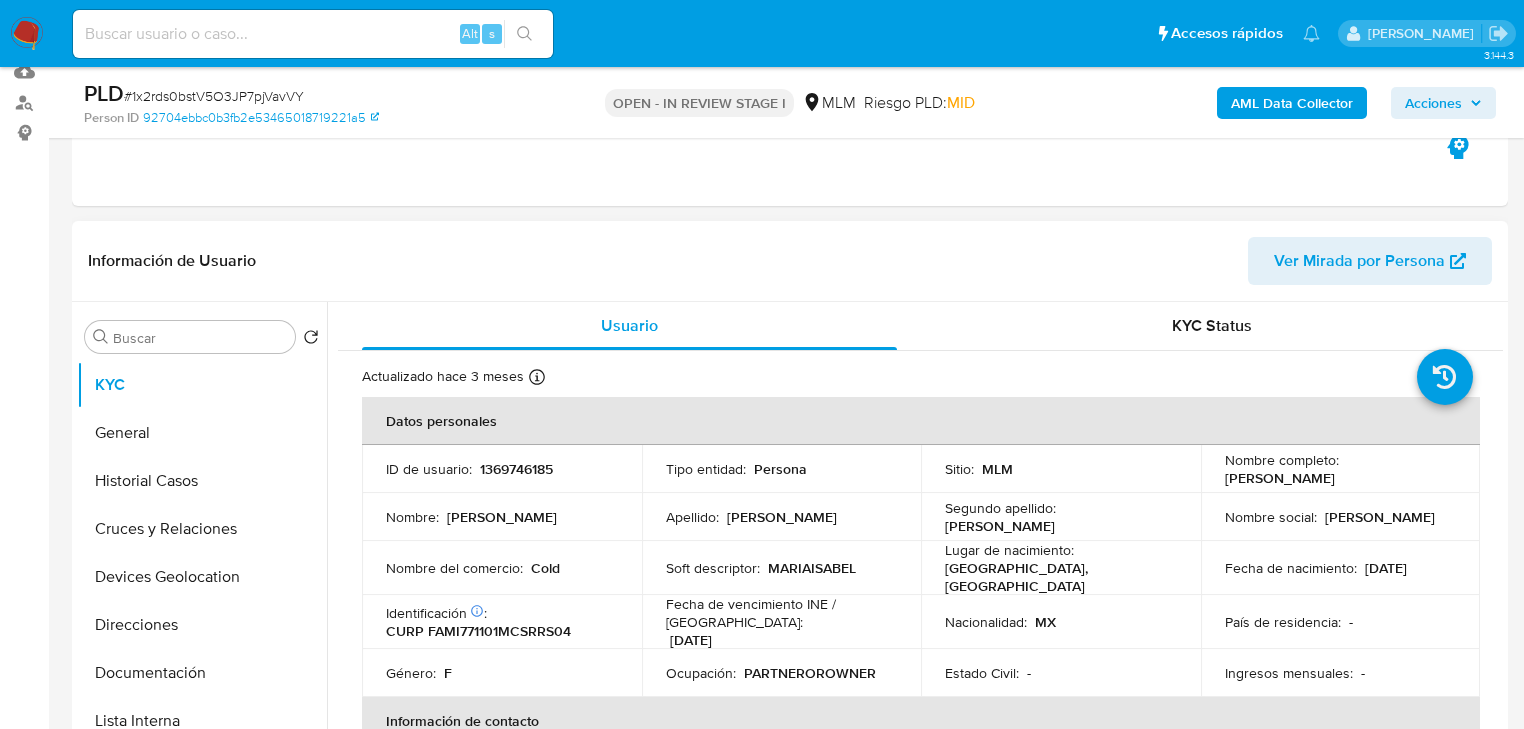 scroll, scrollTop: 240, scrollLeft: 0, axis: vertical 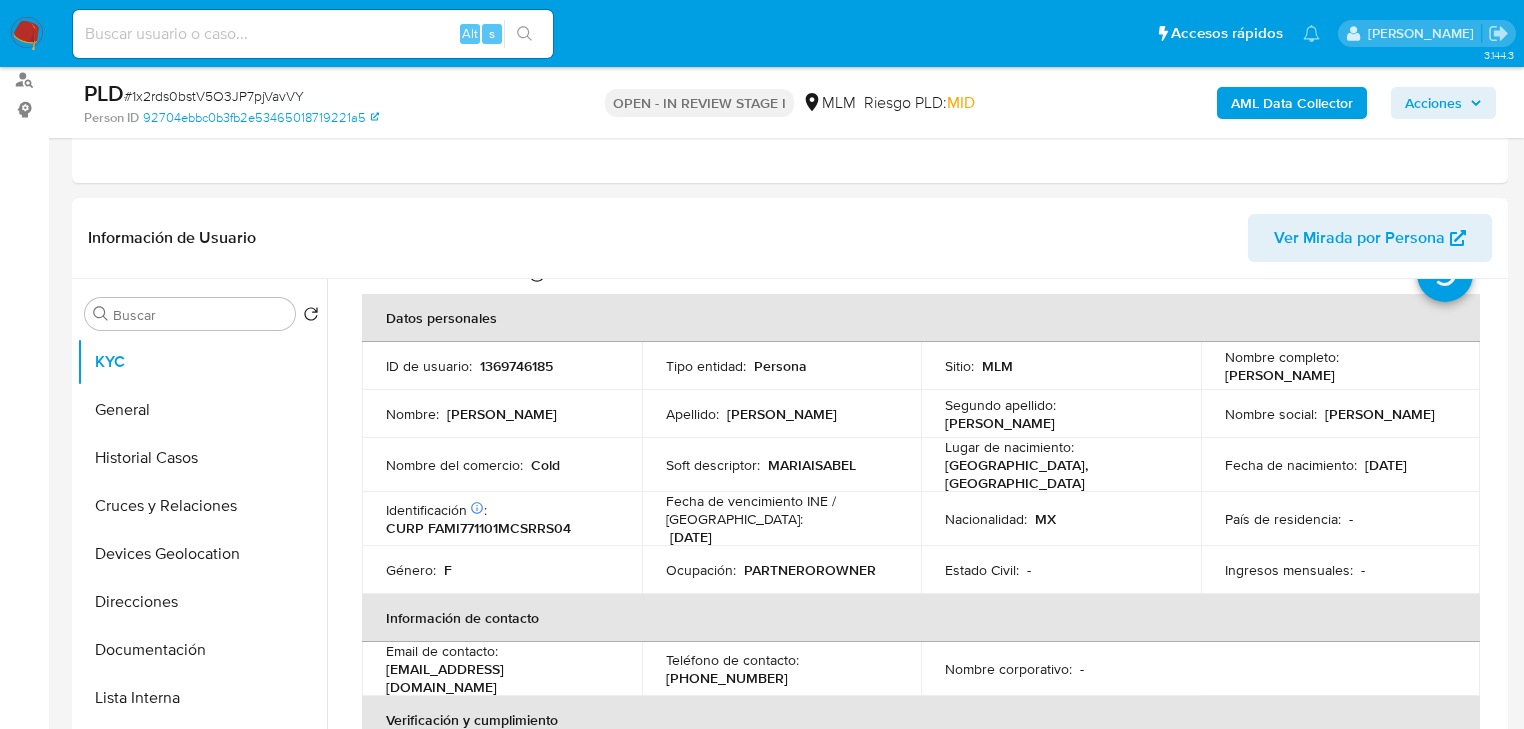 click on "3.144.3 Asignado a   michelleangr   Asignado el: 08/07/2025 18:09:04 Creado el: 12/06/2025   Creado el: 12/06/2025 03:11:17 - Vence en un mes   Vence el 11/08/2025 03:11:17 PLD # 1x2rds0bstV5O3JP7pjVavVY Person ID 92704ebbc0b3fb2e53465018719221a5 OPEN - IN REVIEW STAGE I  MLM Riesgo PLD:  MID AML Data Collector Acciones Información del caso Eventos ( 1 ) Acciones AUTOMATIC (1) Información de Usuario Ver Mirada por Persona Buscar   Volver al orden por defecto KYC General Historial Casos Cruces y Relaciones Devices Geolocation Direcciones Documentación Lista Interna Listas Externas Historial de conversaciones Restricciones Nuevo Mundo Archivos adjuntos Anticipos de dinero Historial Riesgo PLD Créditos Cuentas Bancarias Datos Modificados Dispositivos Point Fecha Compliant IV Challenges Información de accesos Insurtech Items Marcas AML Perfiles Tarjetas Usuario KYC Status Actualizado hace 3 meses   Creado: 08/05/2023 15:34:26 Actualizado: 16/04/2025 21:48:18 Datos personales   ID de usuario :    1369746185" at bounding box center [762, 1747] 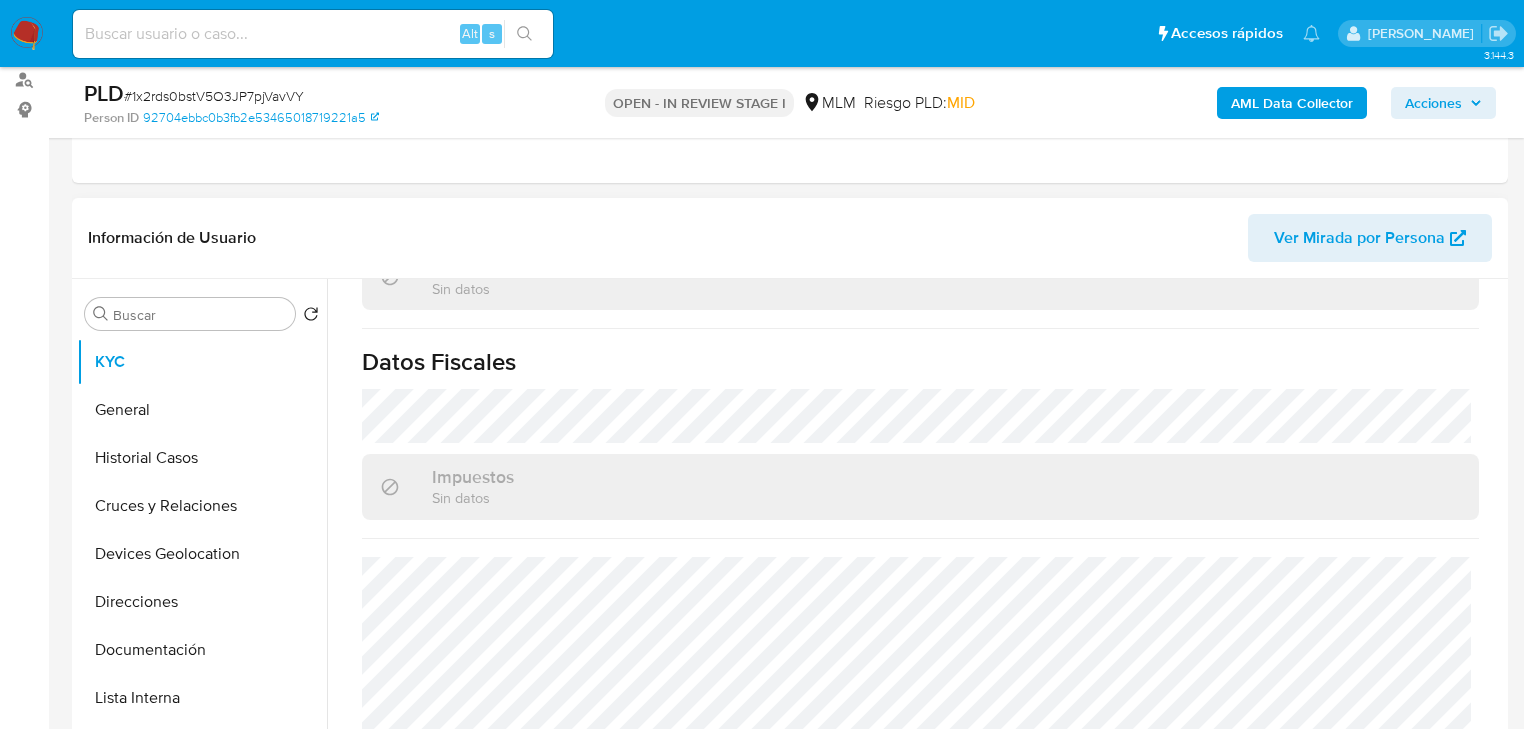 scroll, scrollTop: 1243, scrollLeft: 0, axis: vertical 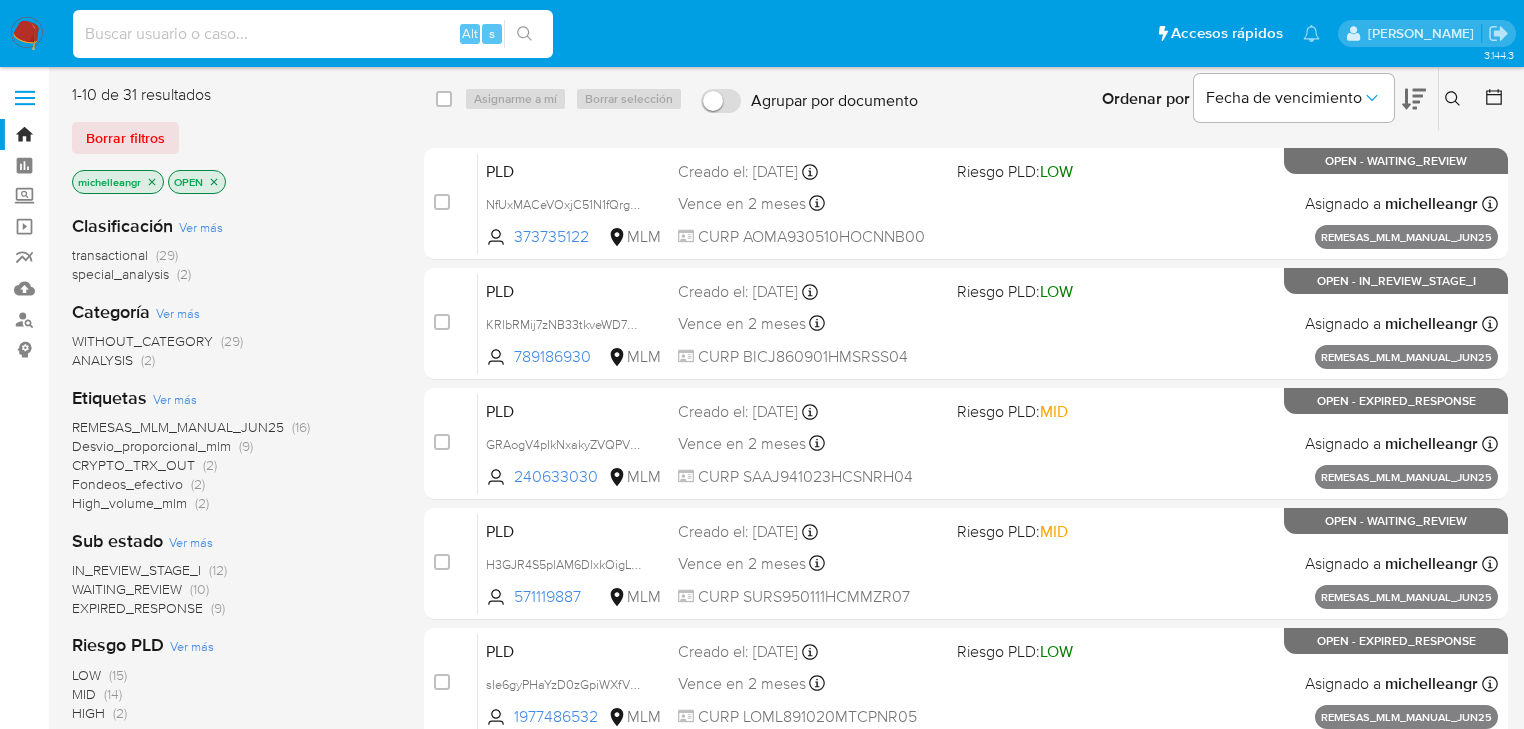 click at bounding box center [313, 34] 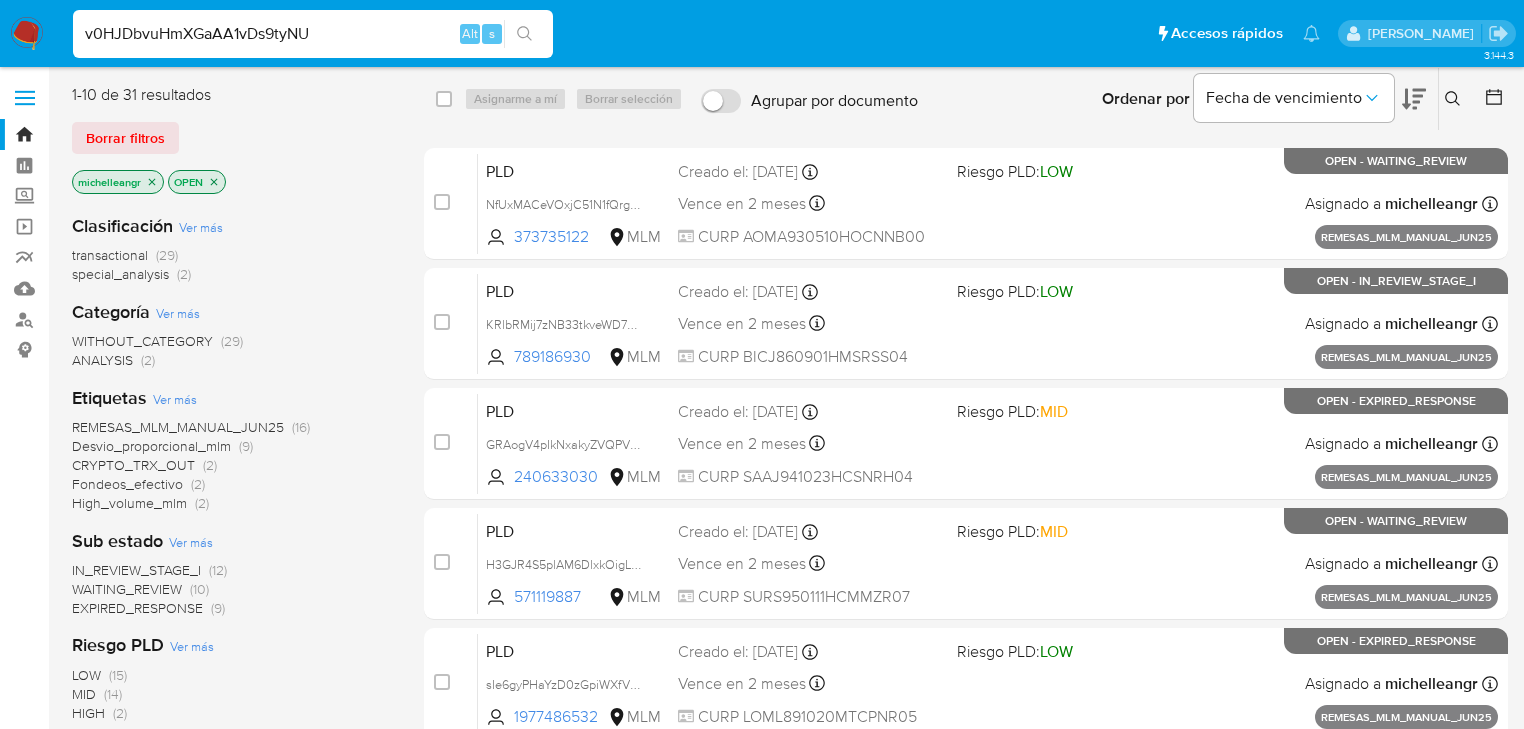 type on "v0HJDbvuHmXGaAA1vDs9tyNU" 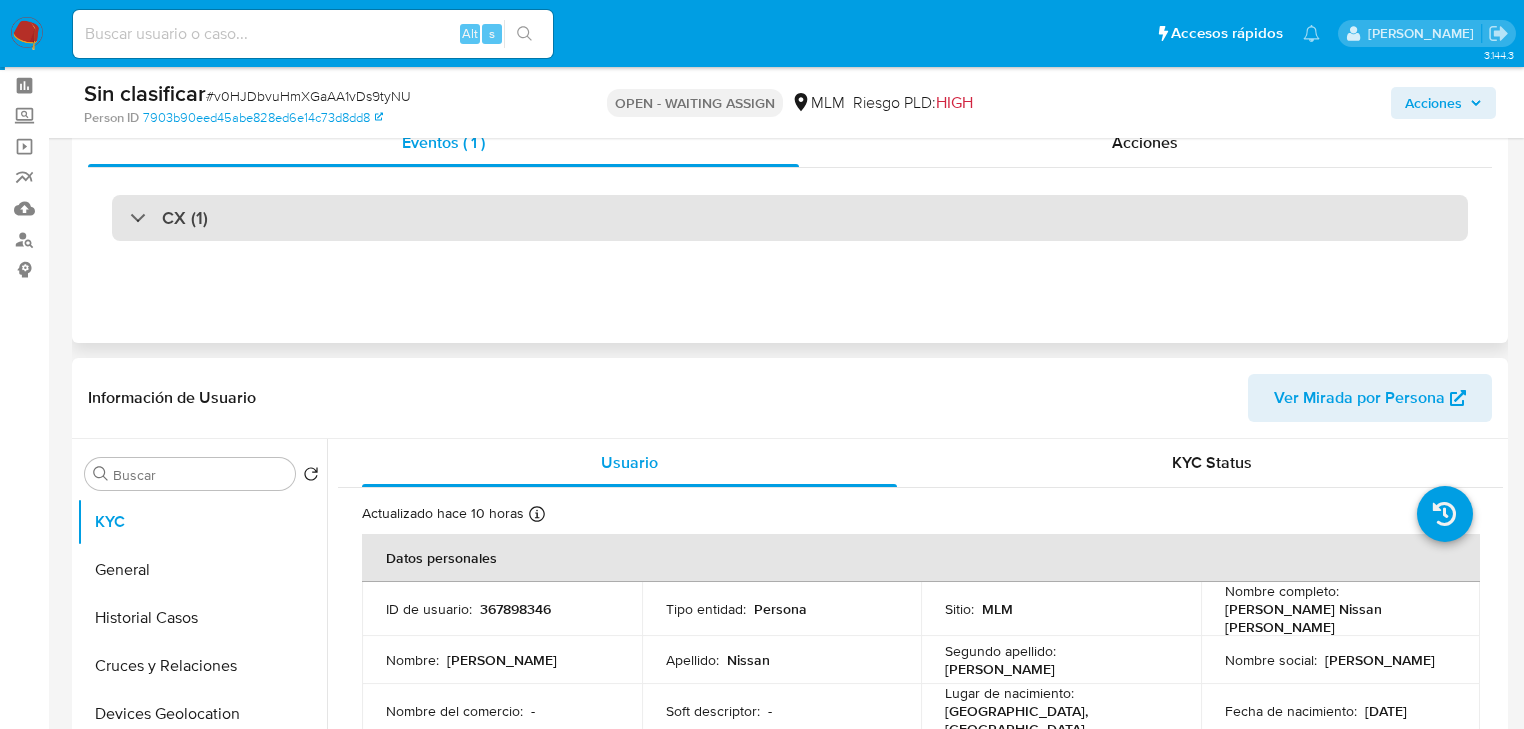 select on "10" 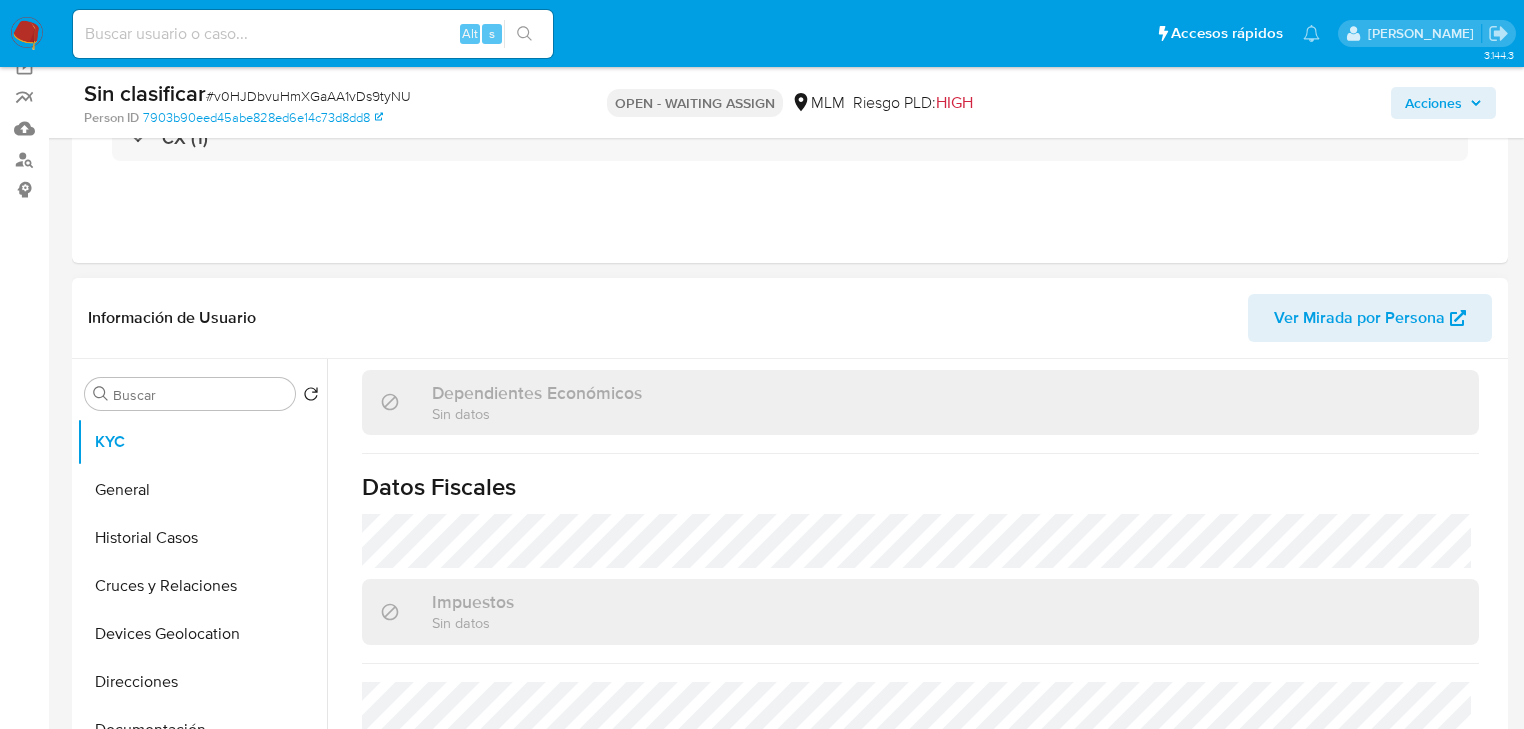 scroll, scrollTop: 1248, scrollLeft: 0, axis: vertical 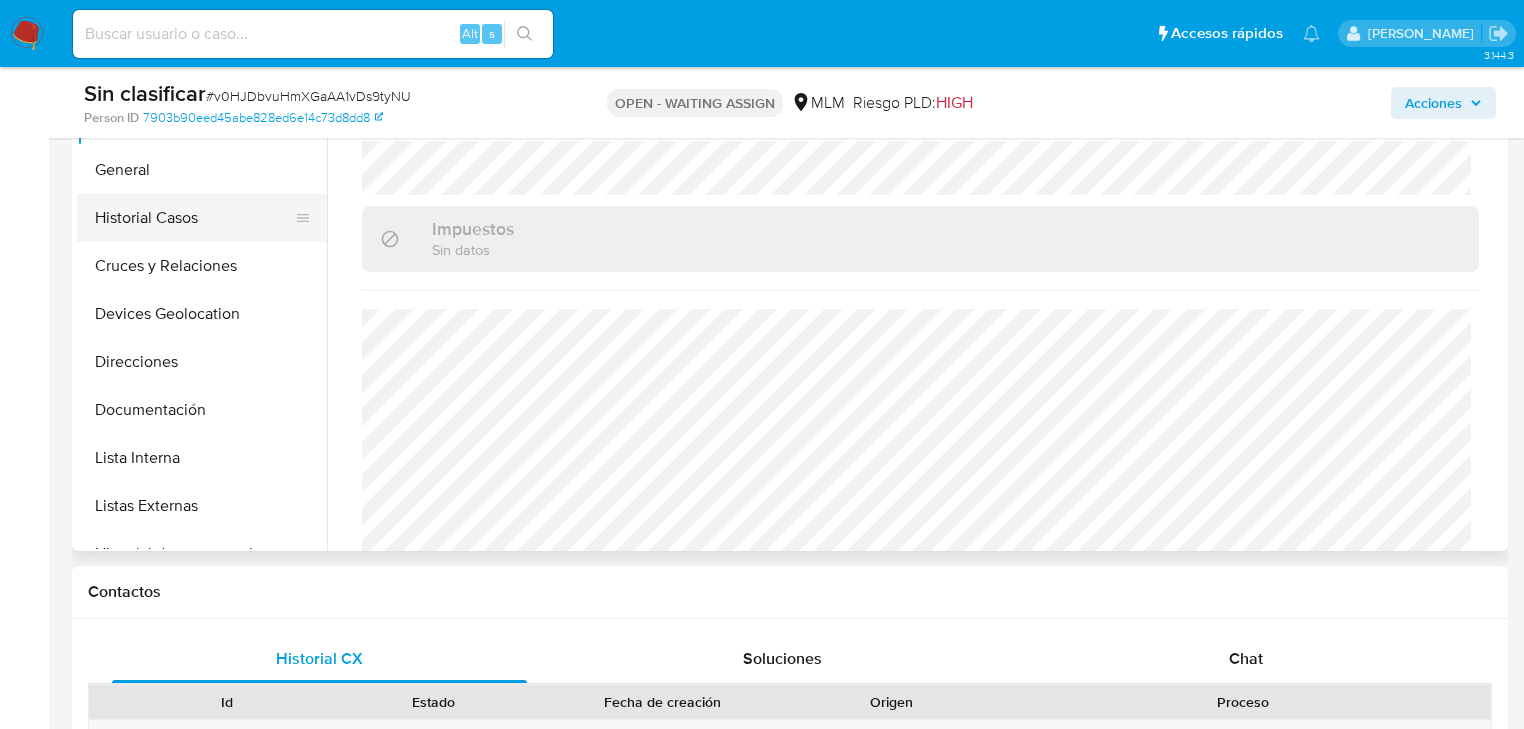 click on "Historial Casos" at bounding box center (194, 218) 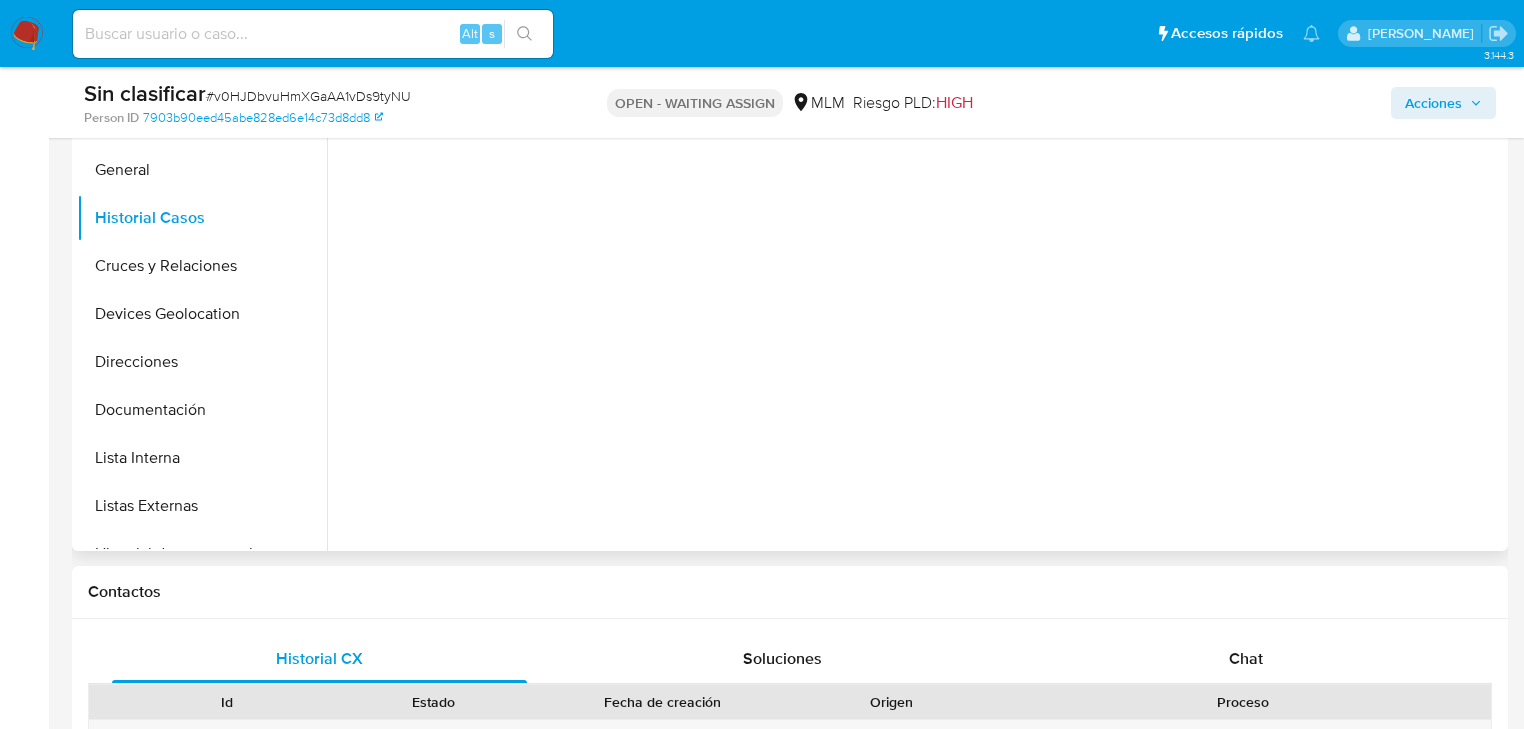 scroll, scrollTop: 0, scrollLeft: 0, axis: both 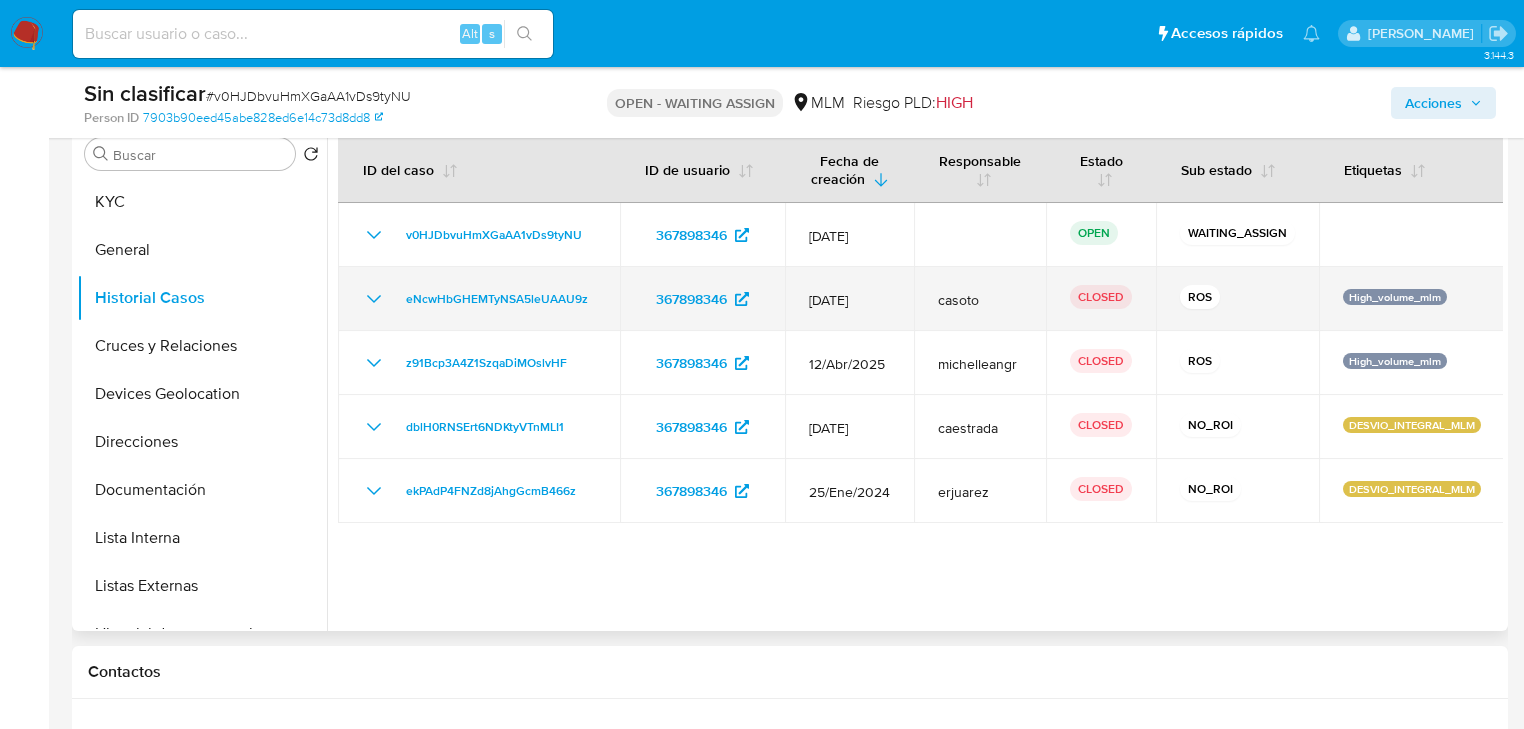 click 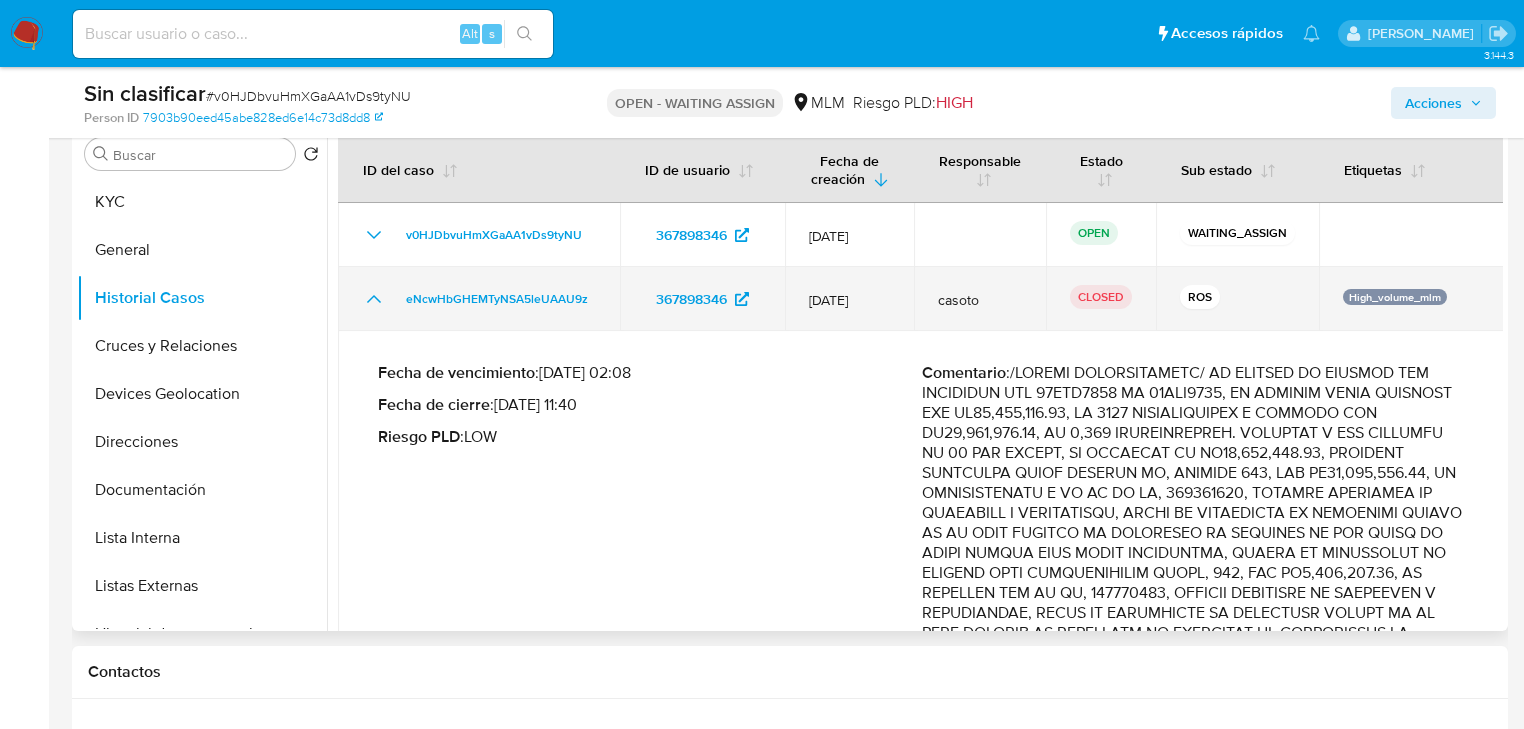 click 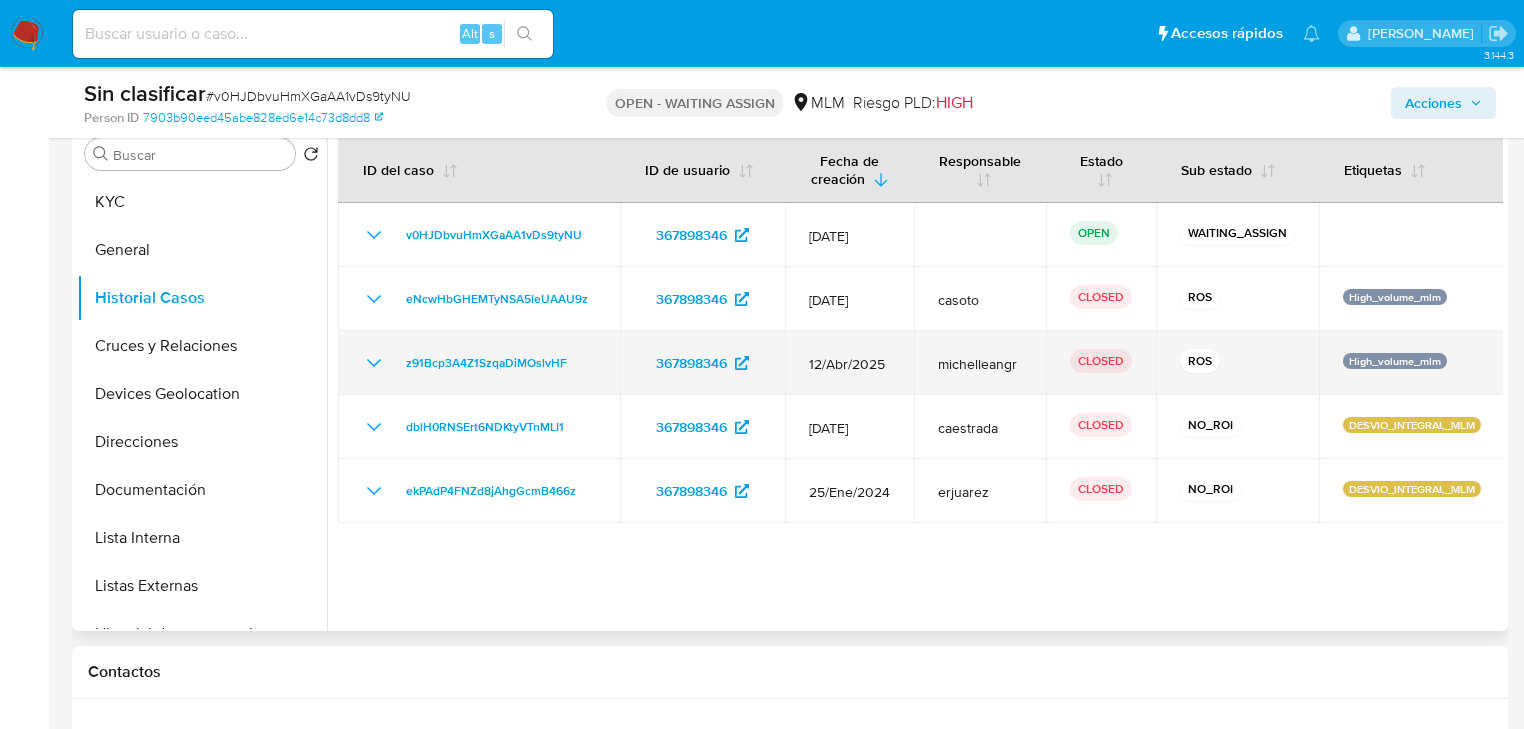 click 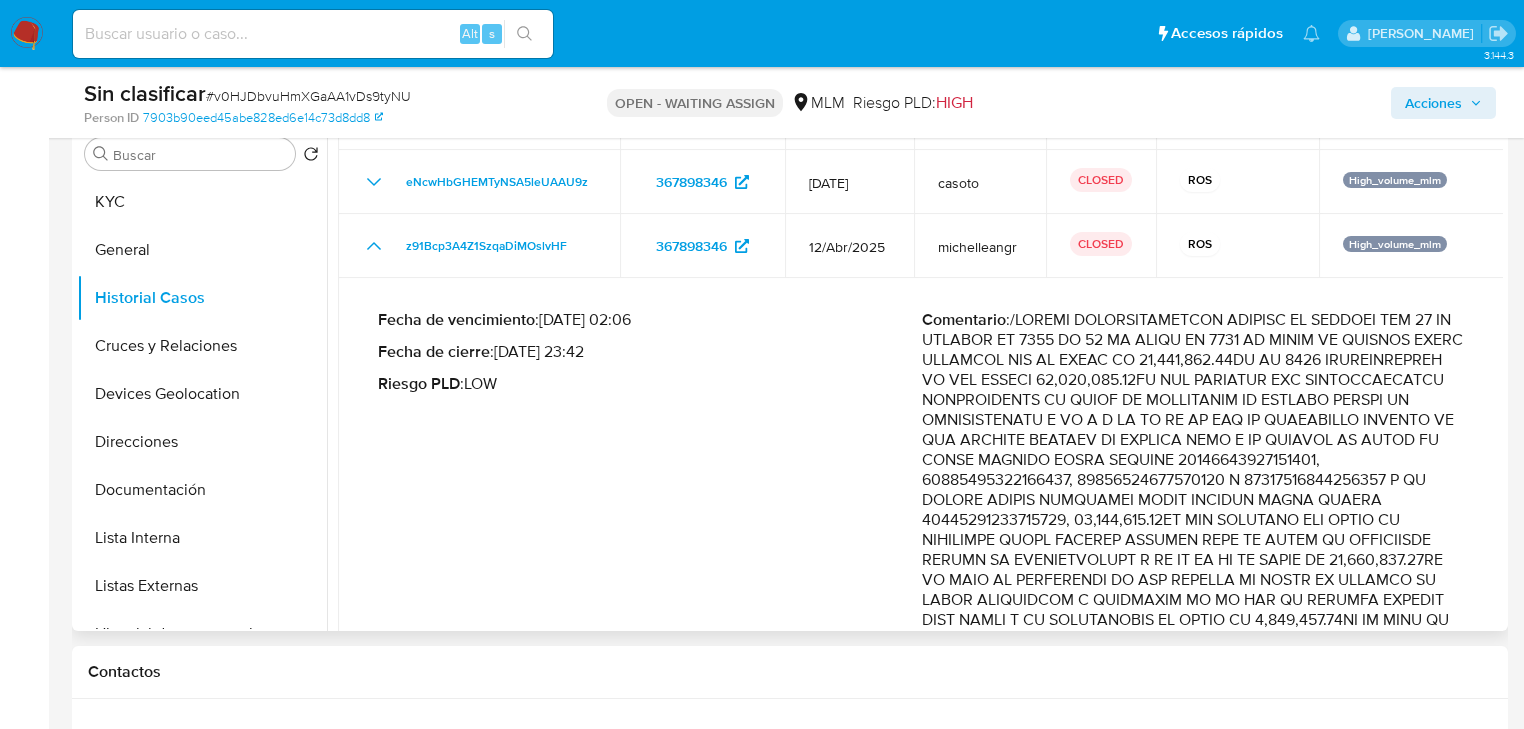 scroll, scrollTop: 80, scrollLeft: 0, axis: vertical 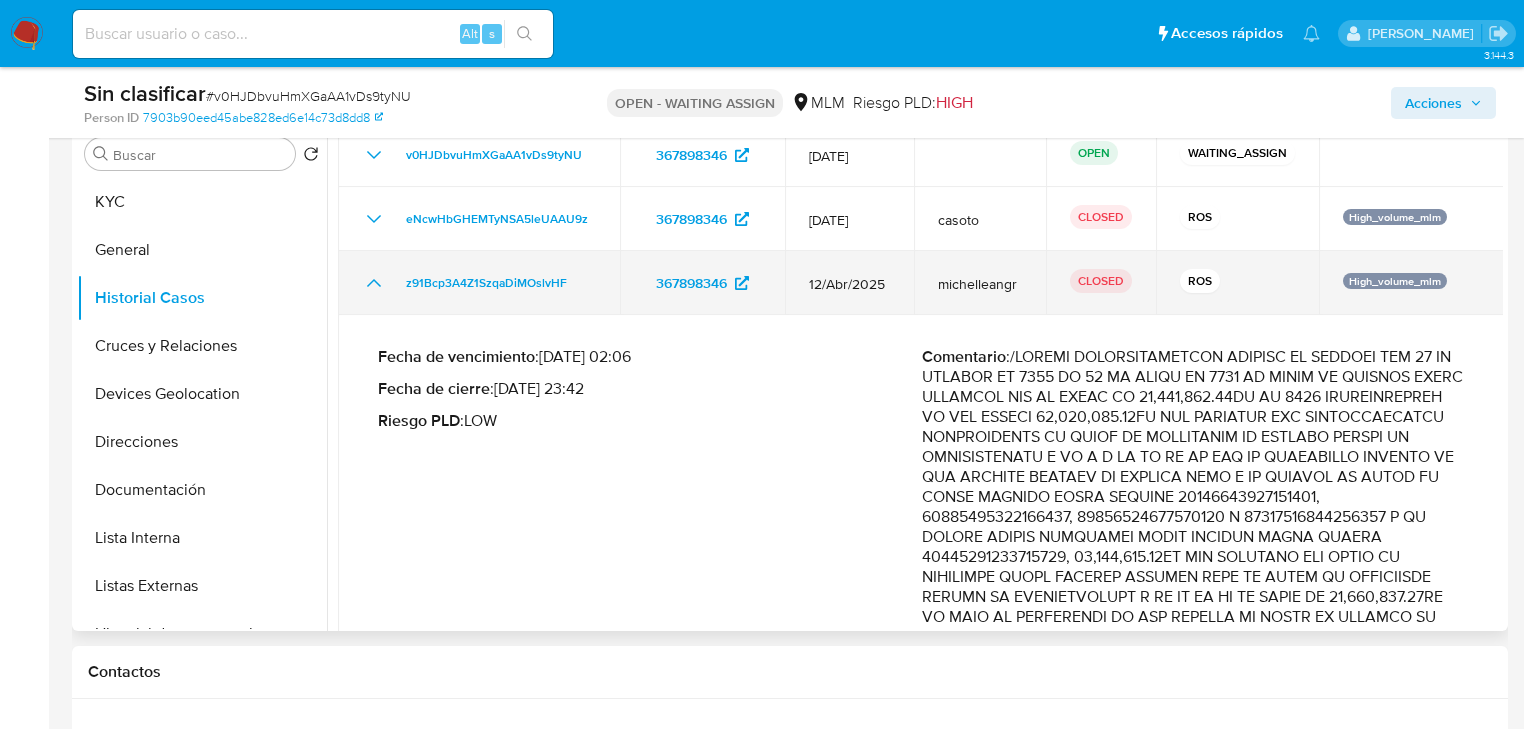 click 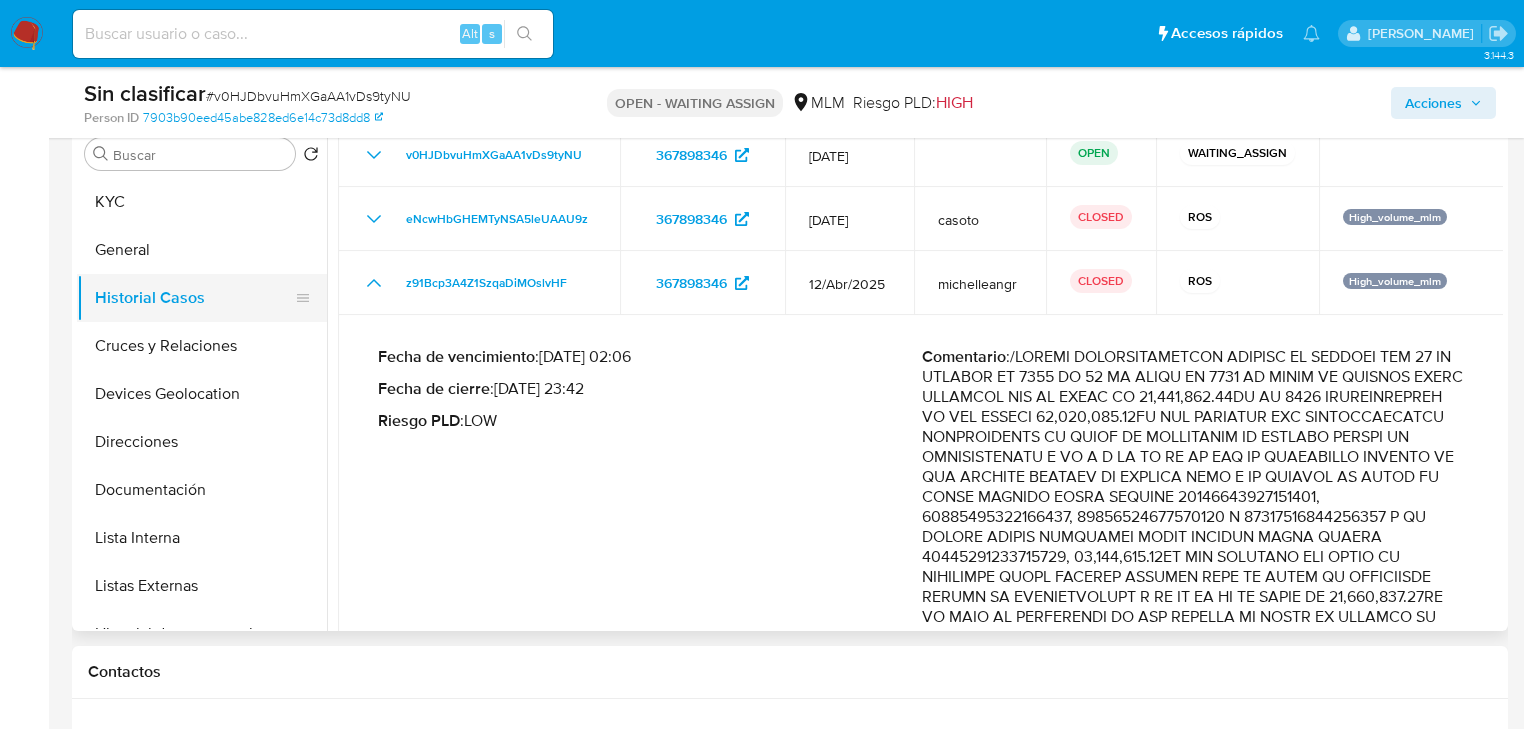 scroll, scrollTop: 0, scrollLeft: 0, axis: both 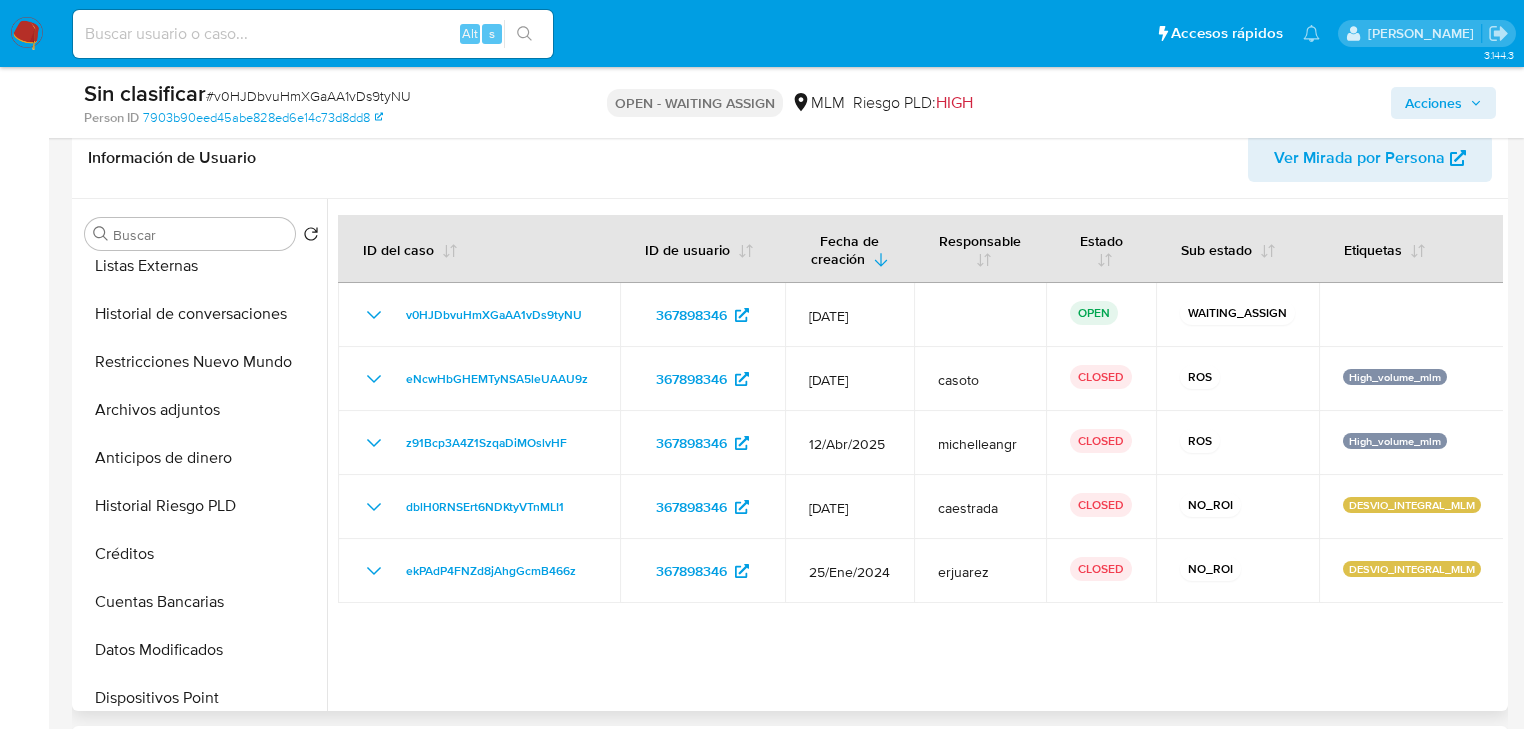 drag, startPoint x: 209, startPoint y: 420, endPoint x: 595, endPoint y: 434, distance: 386.2538 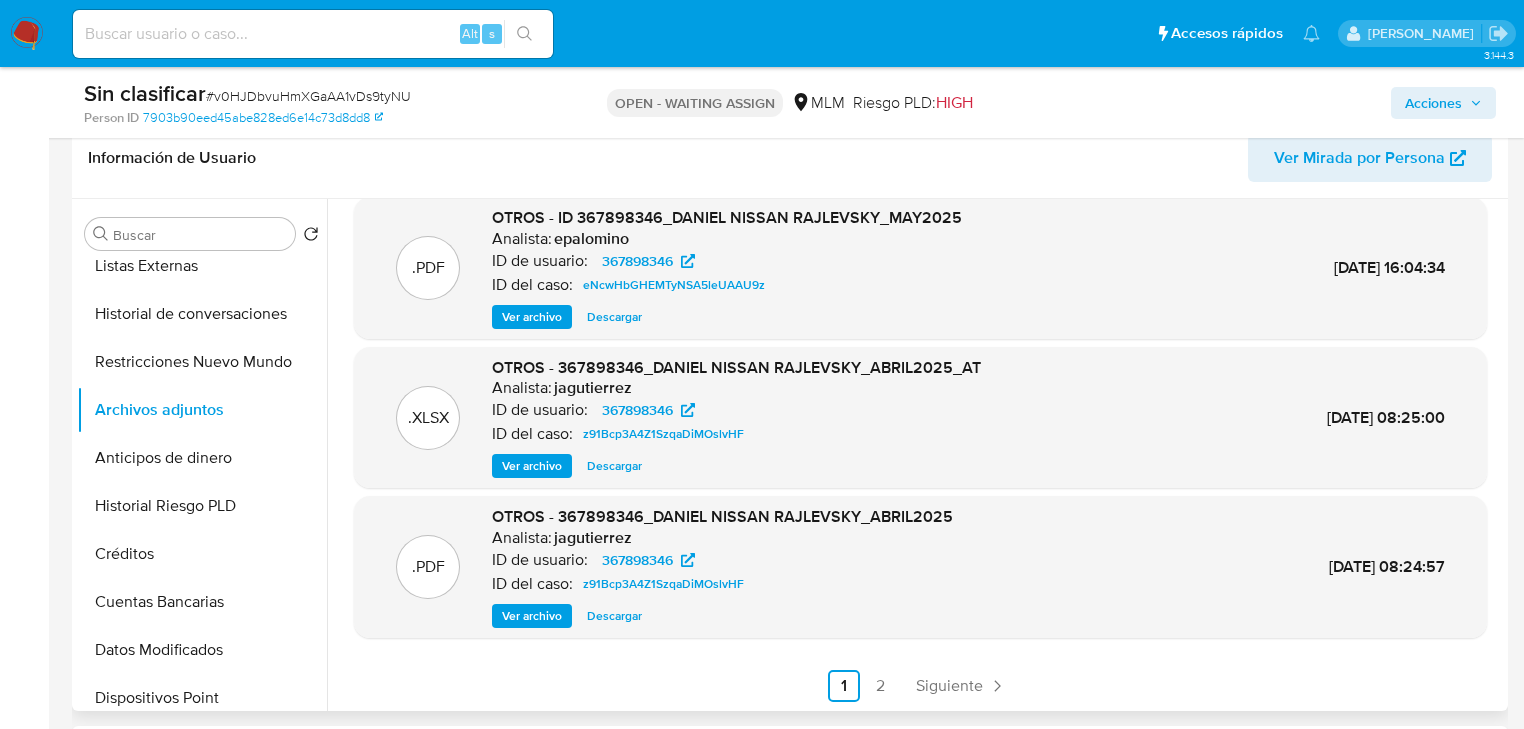 scroll, scrollTop: 168, scrollLeft: 0, axis: vertical 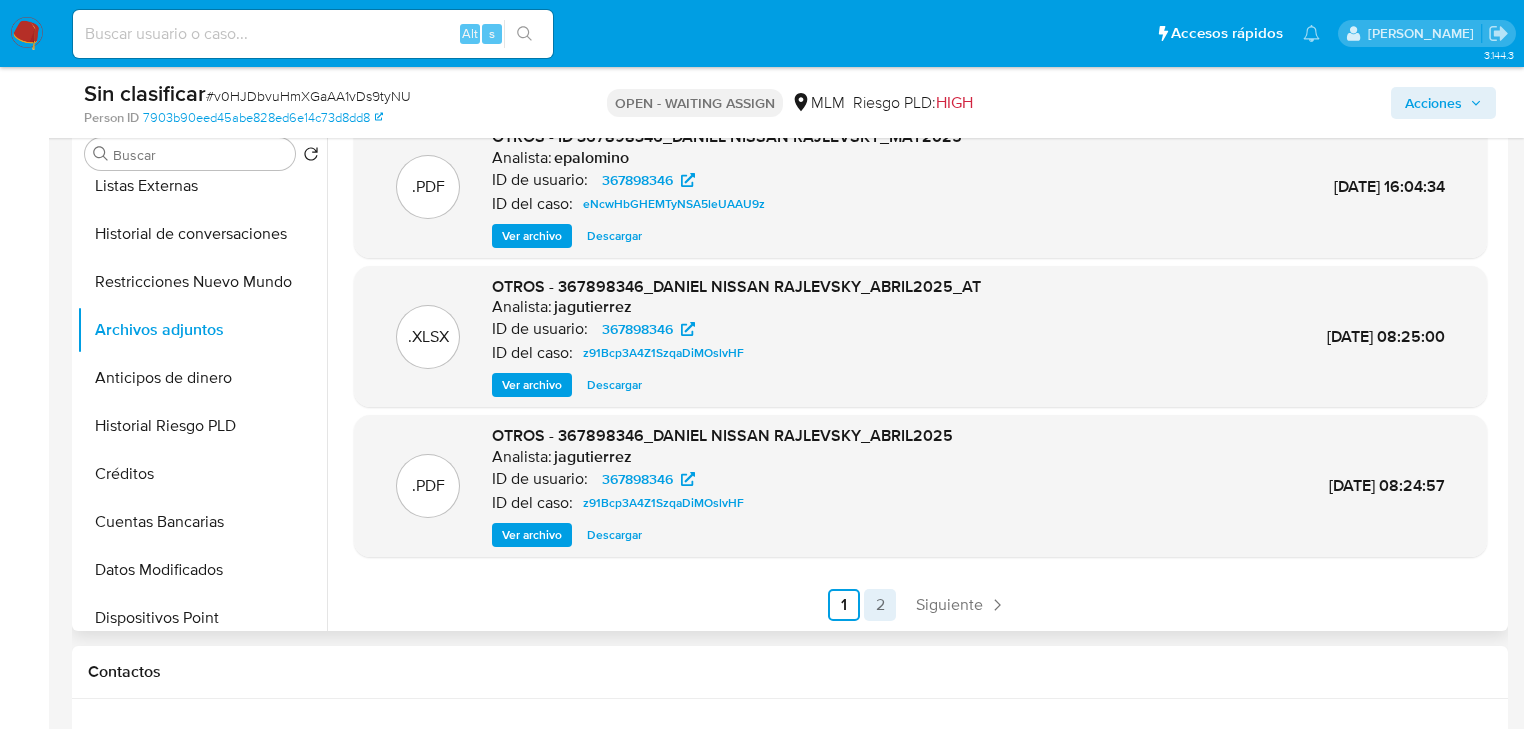 click on "2" at bounding box center [880, 605] 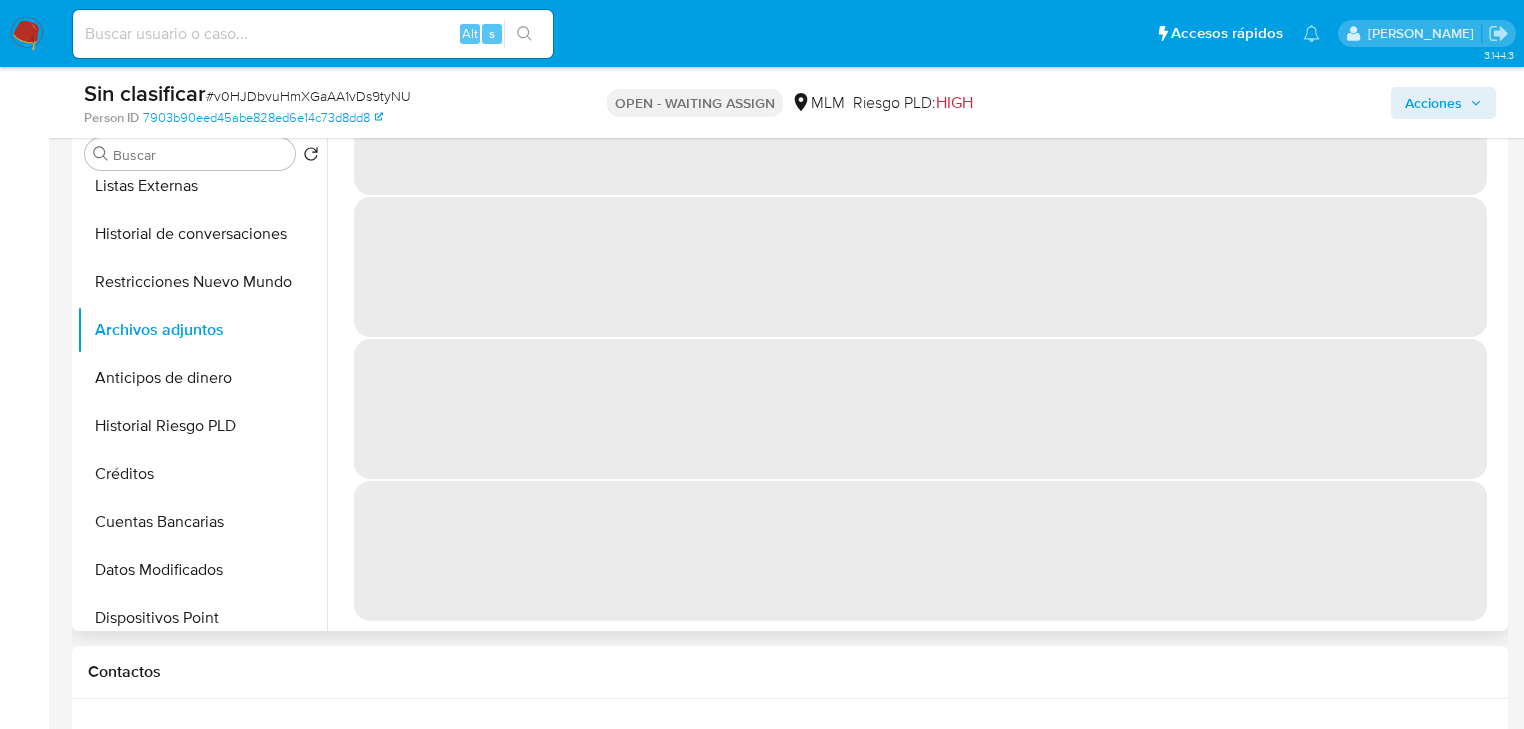scroll, scrollTop: 0, scrollLeft: 0, axis: both 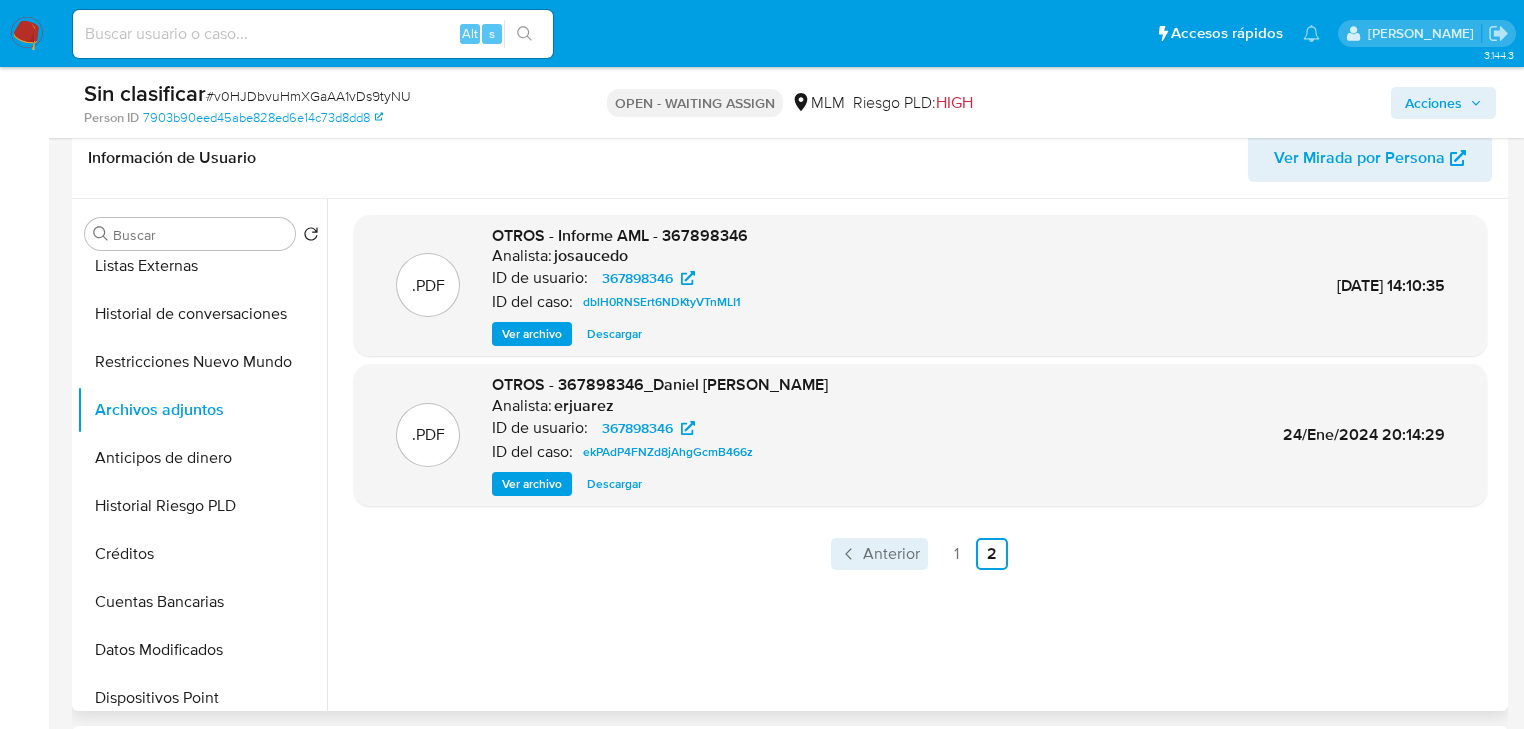 click on "Anterior" at bounding box center (879, 554) 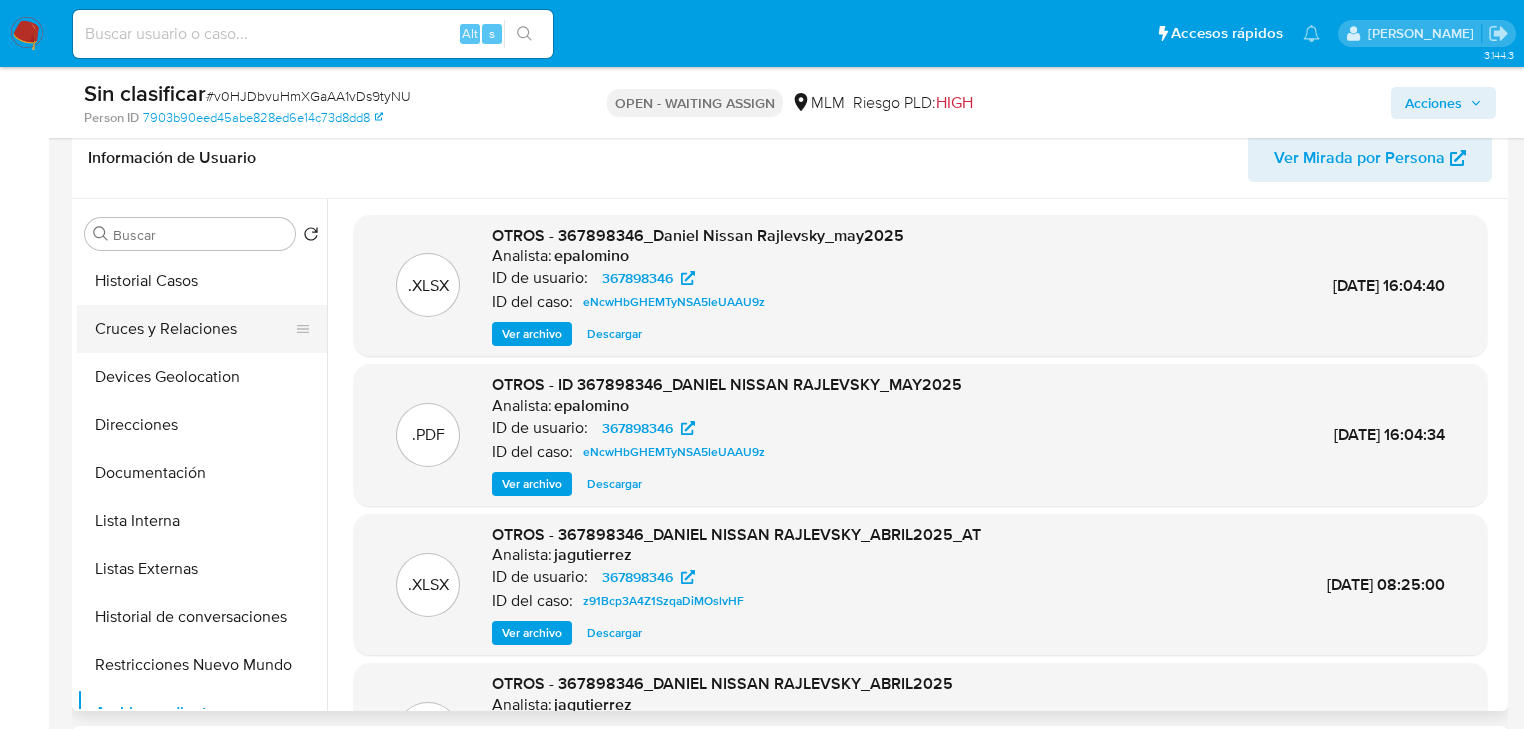 scroll, scrollTop: 0, scrollLeft: 0, axis: both 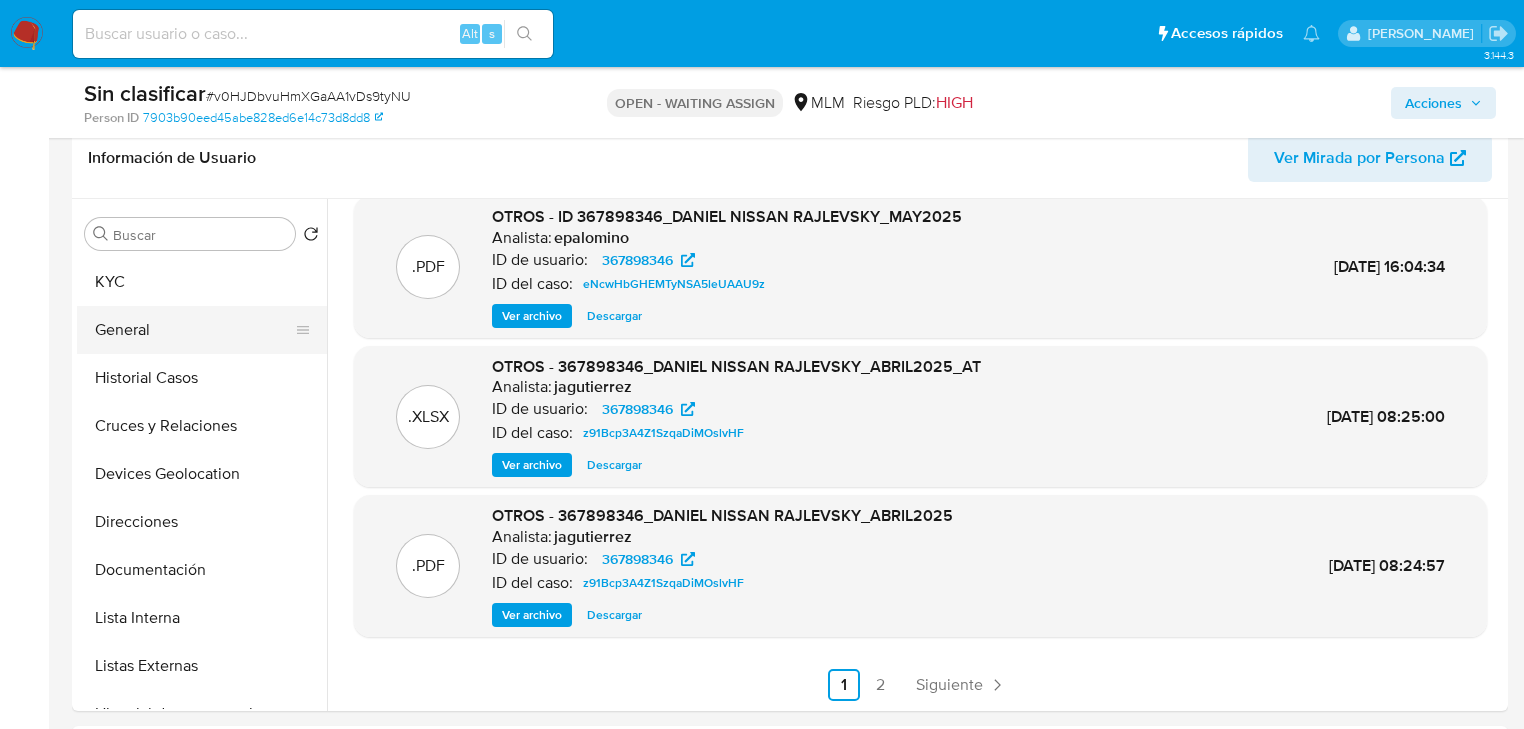 click on "General" at bounding box center (194, 330) 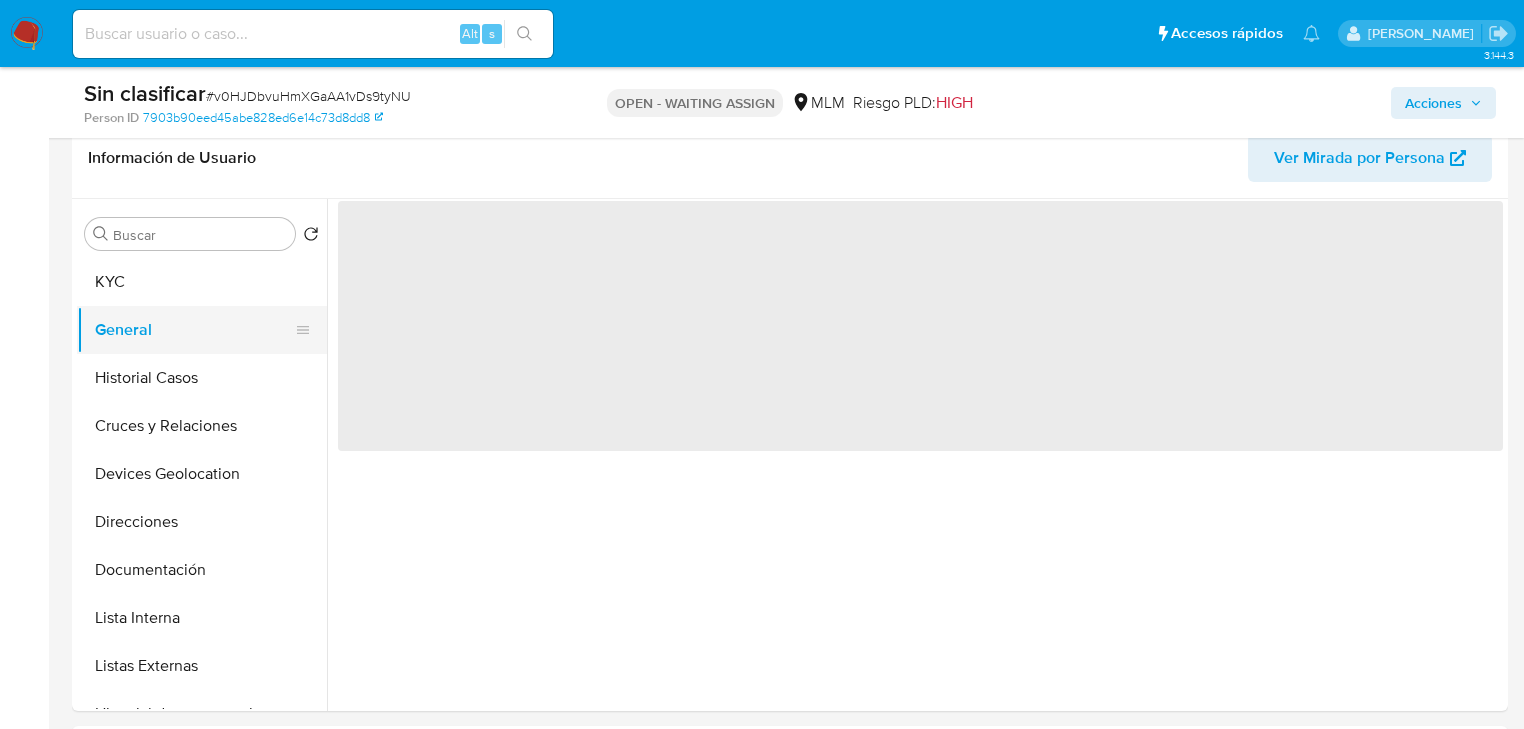scroll, scrollTop: 0, scrollLeft: 0, axis: both 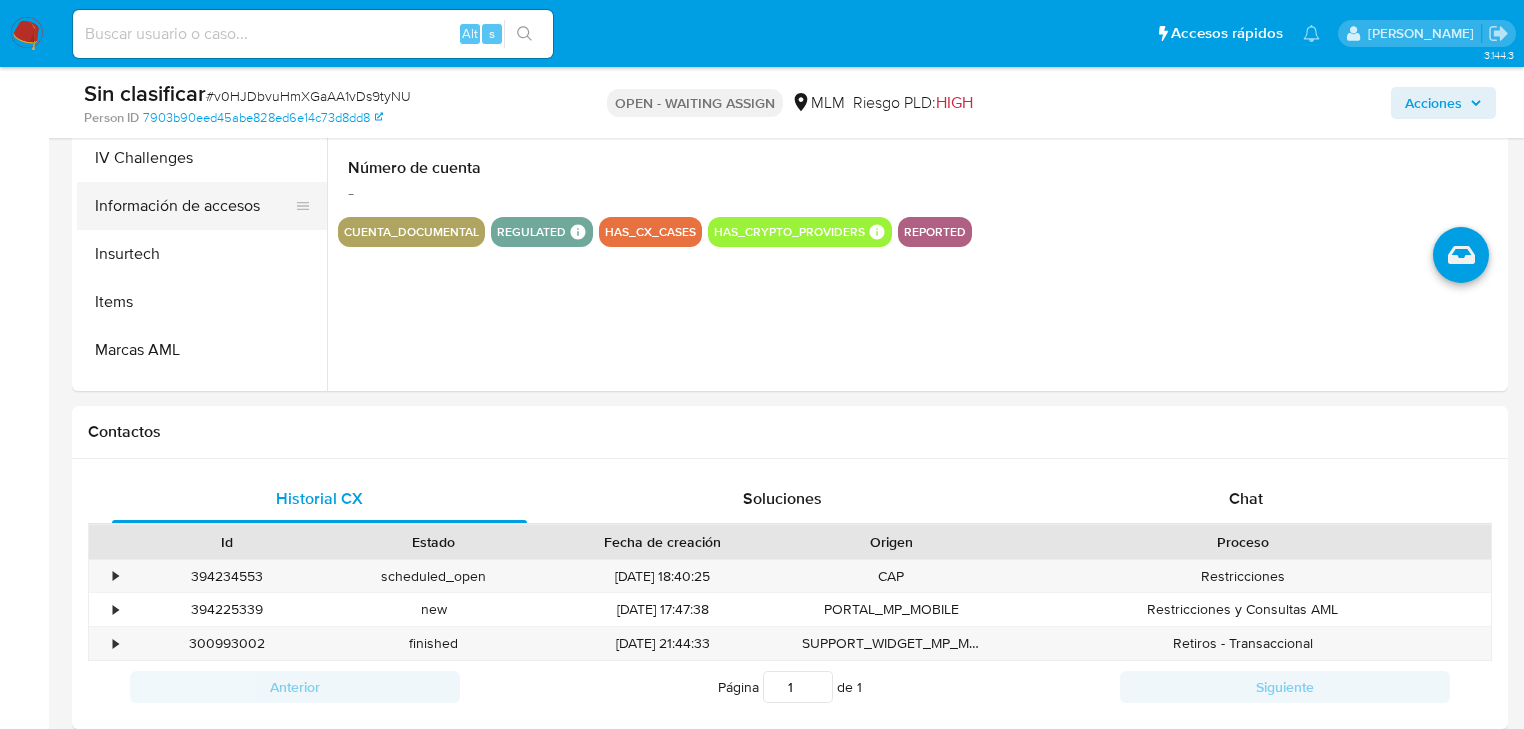 click on "Información de accesos" at bounding box center [194, 206] 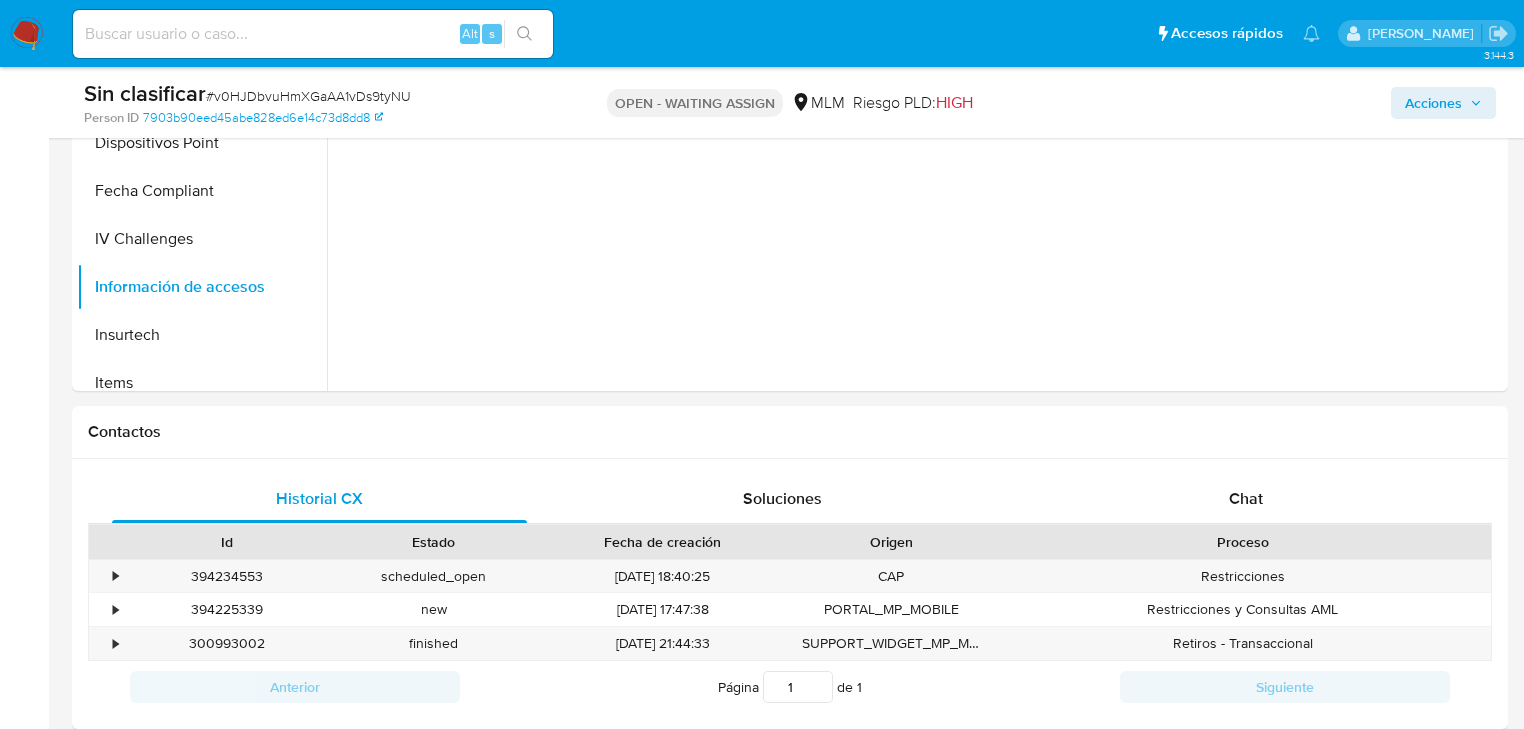 scroll, scrollTop: 636, scrollLeft: 0, axis: vertical 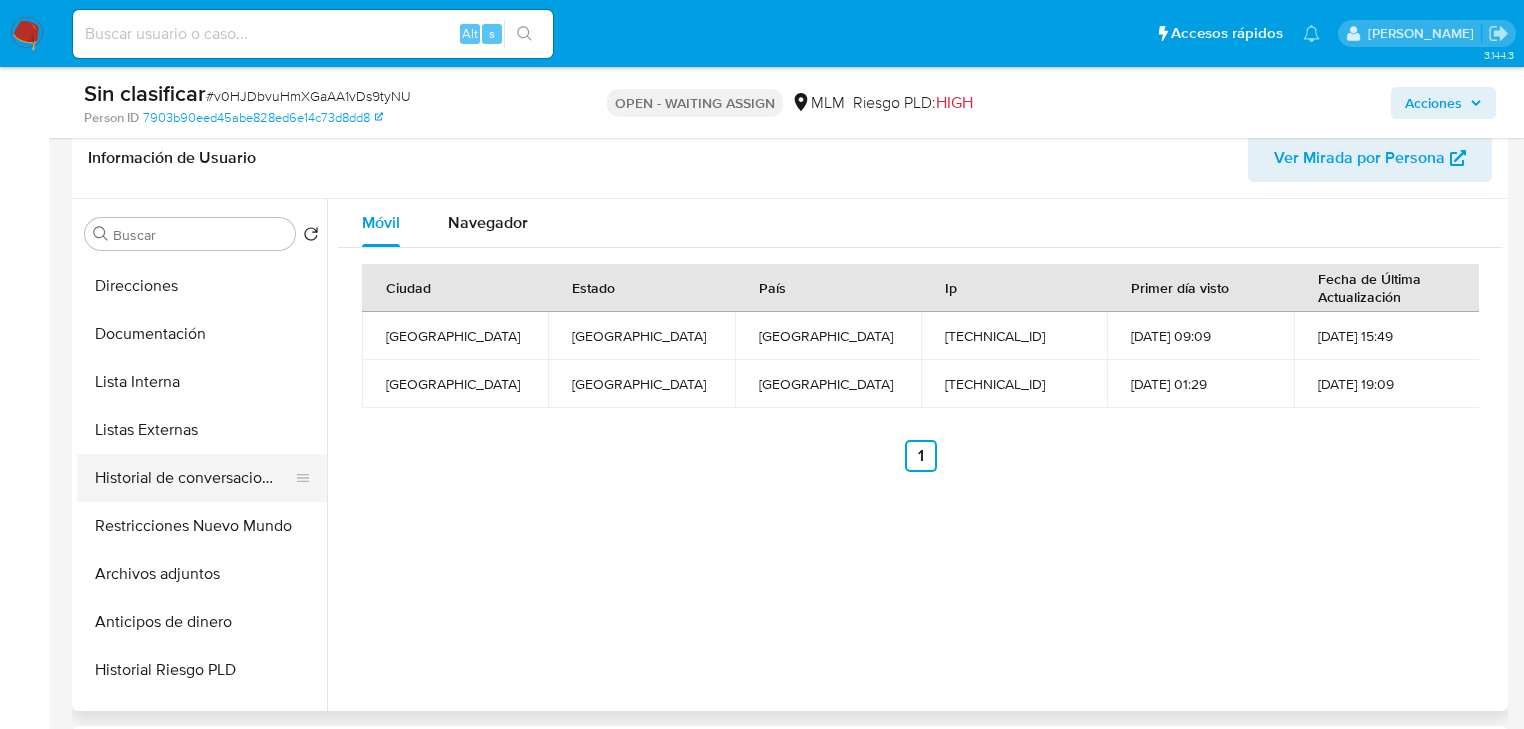 click on "Historial de conversaciones" at bounding box center (194, 478) 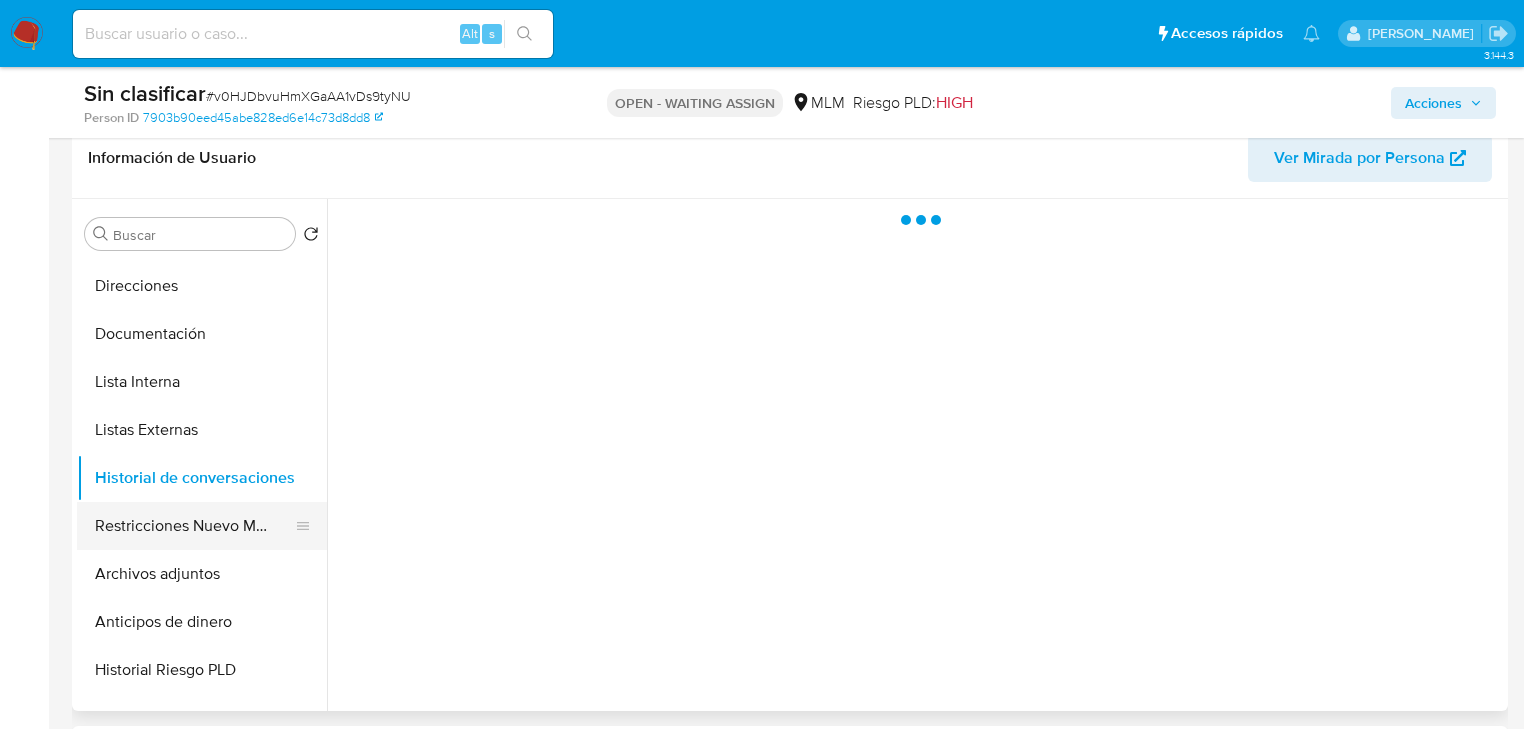 click on "Restricciones Nuevo Mundo" at bounding box center (194, 526) 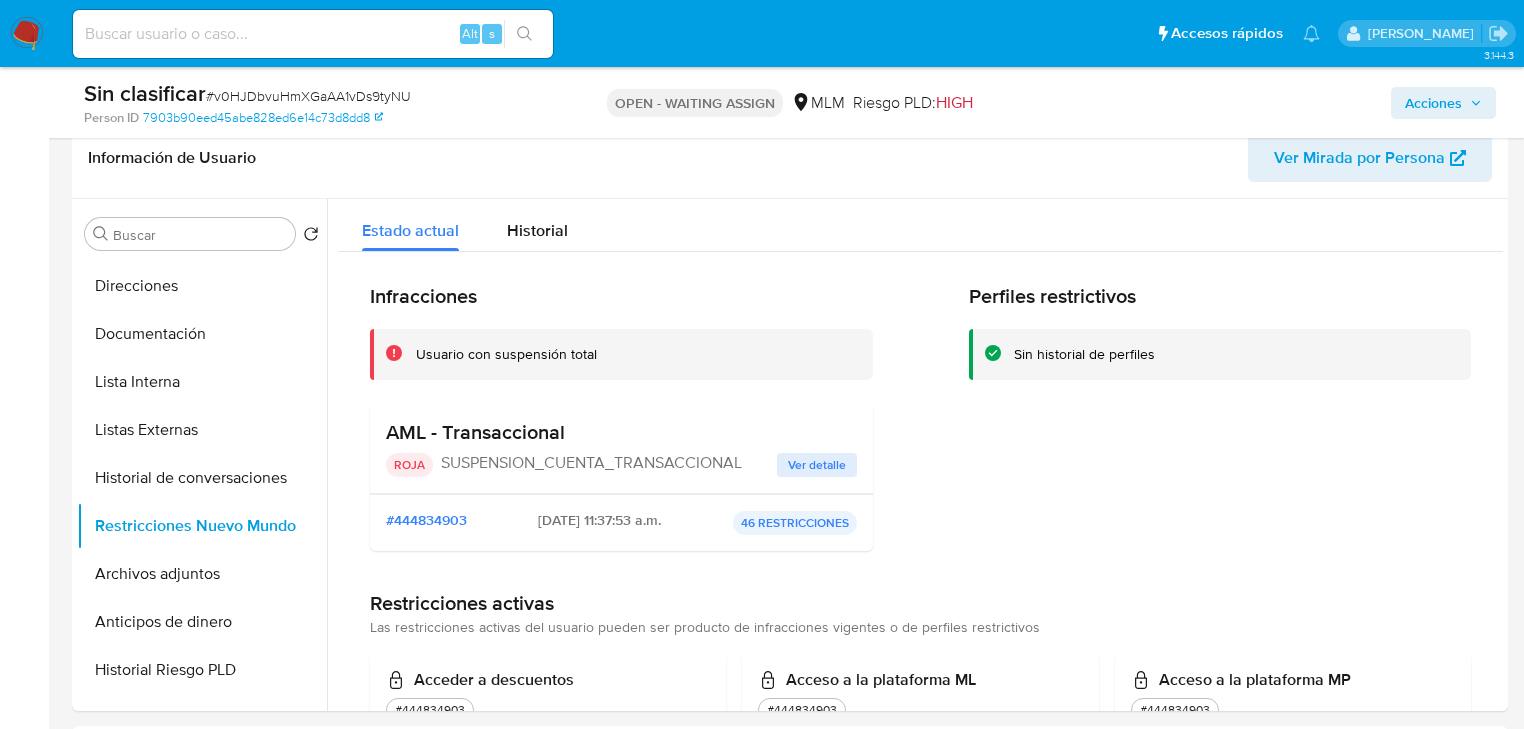 click on "Ver detalle" at bounding box center (817, 465) 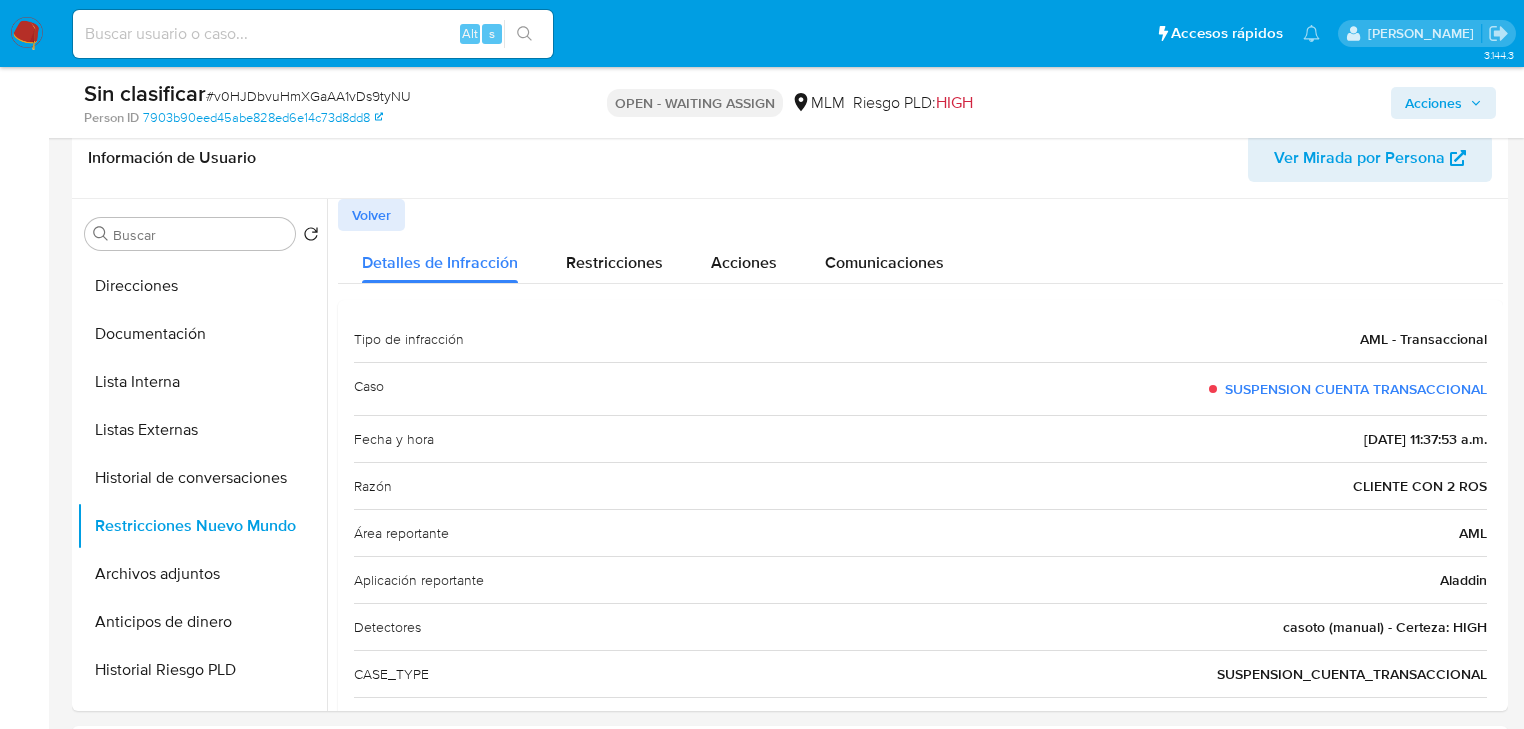 click on "Volver" at bounding box center [371, 215] 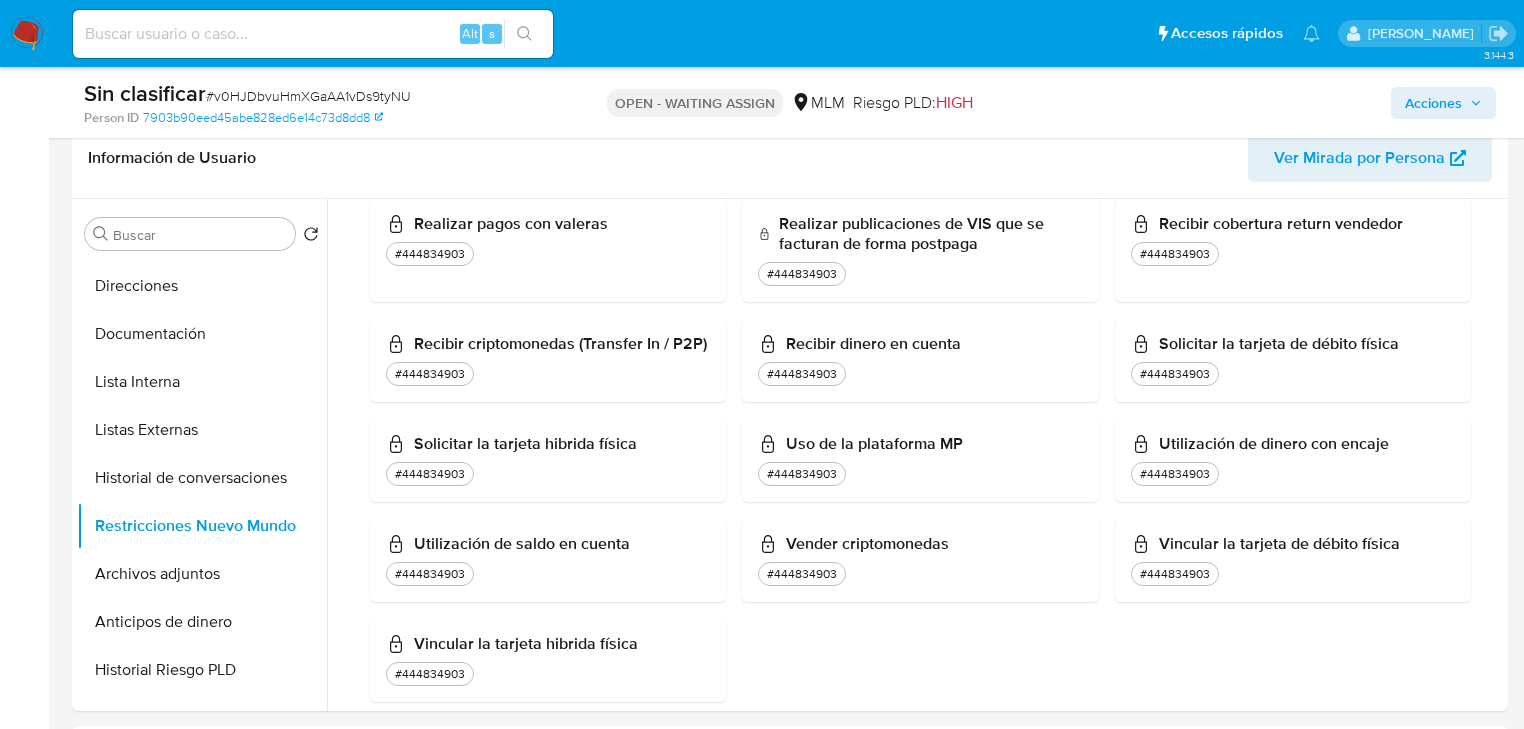 scroll, scrollTop: 1668, scrollLeft: 0, axis: vertical 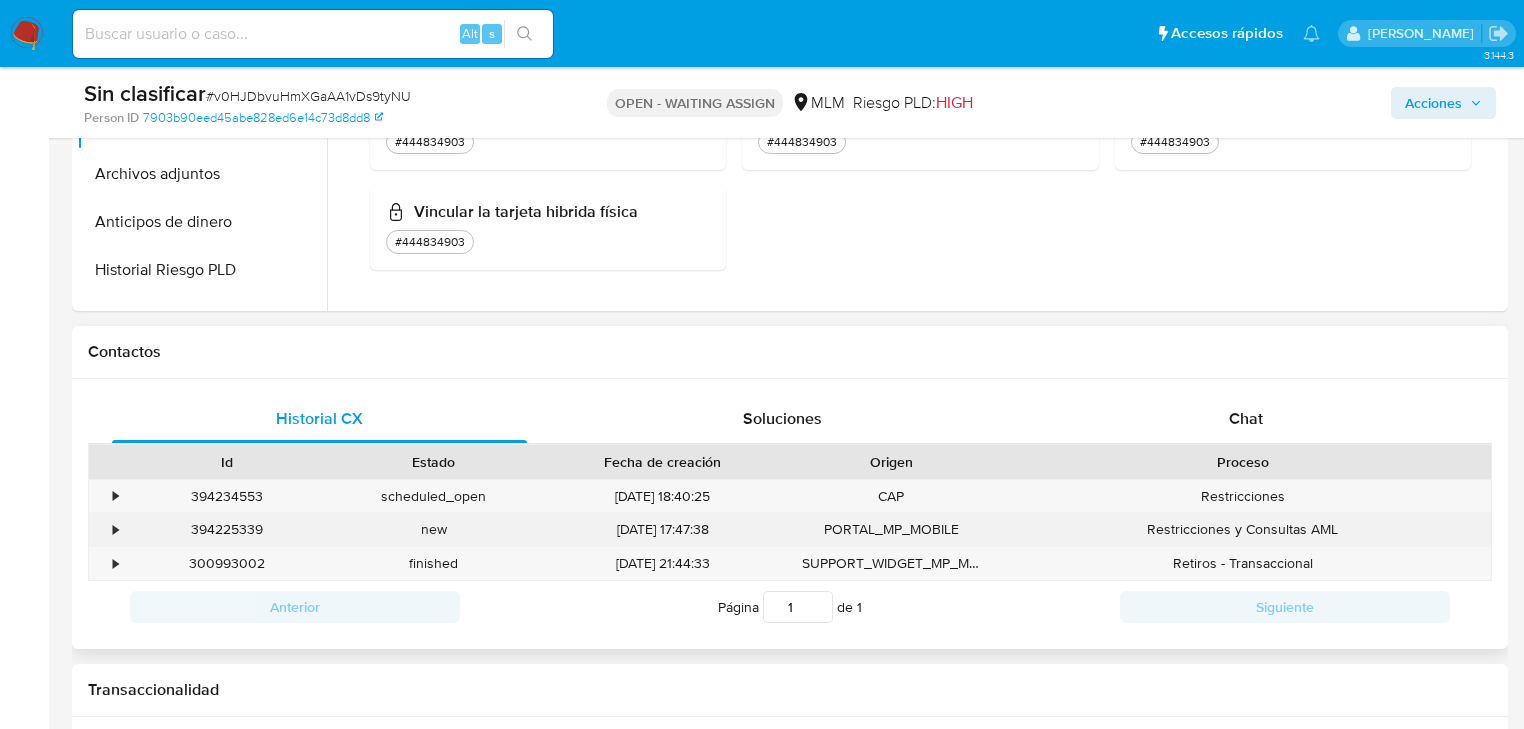 click on "•" at bounding box center [106, 529] 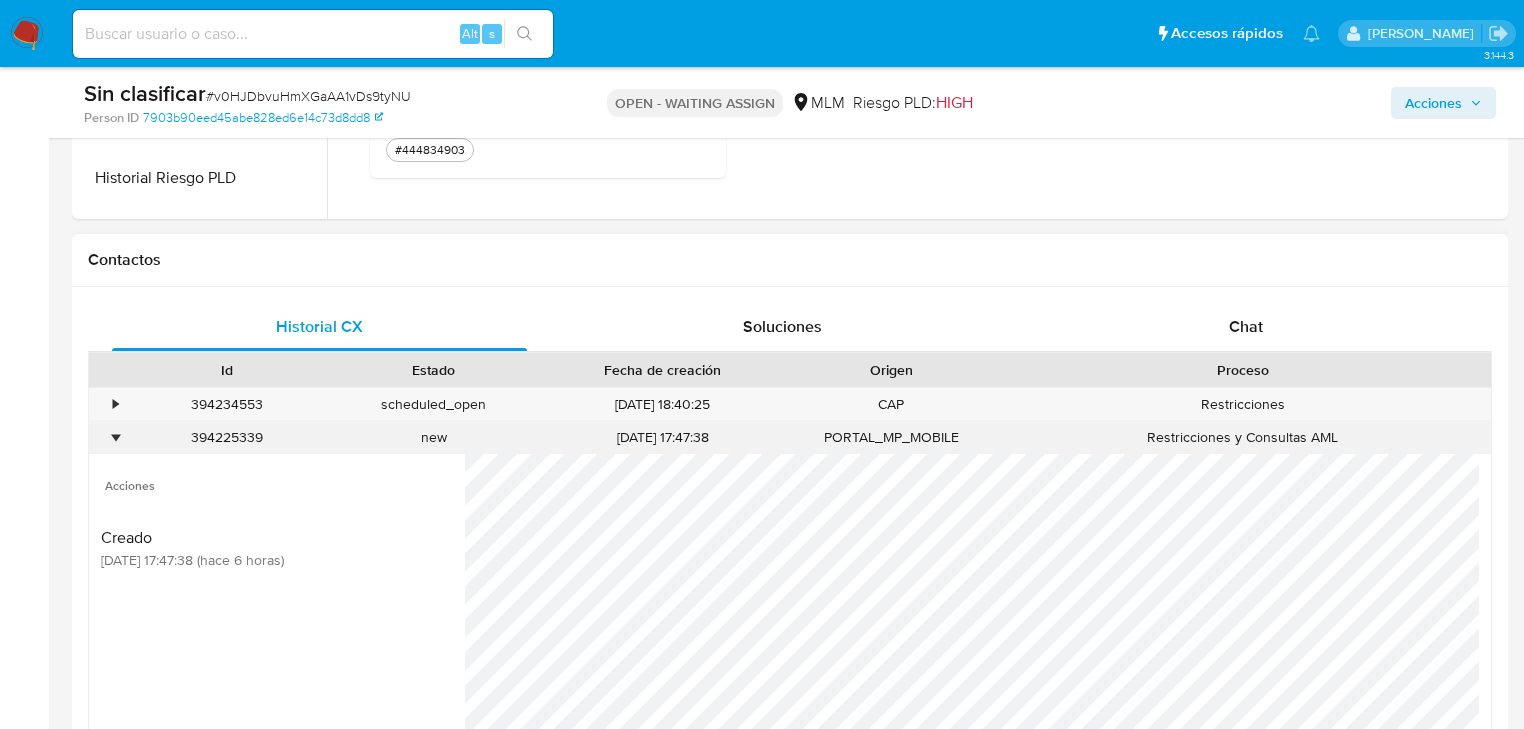 scroll, scrollTop: 960, scrollLeft: 0, axis: vertical 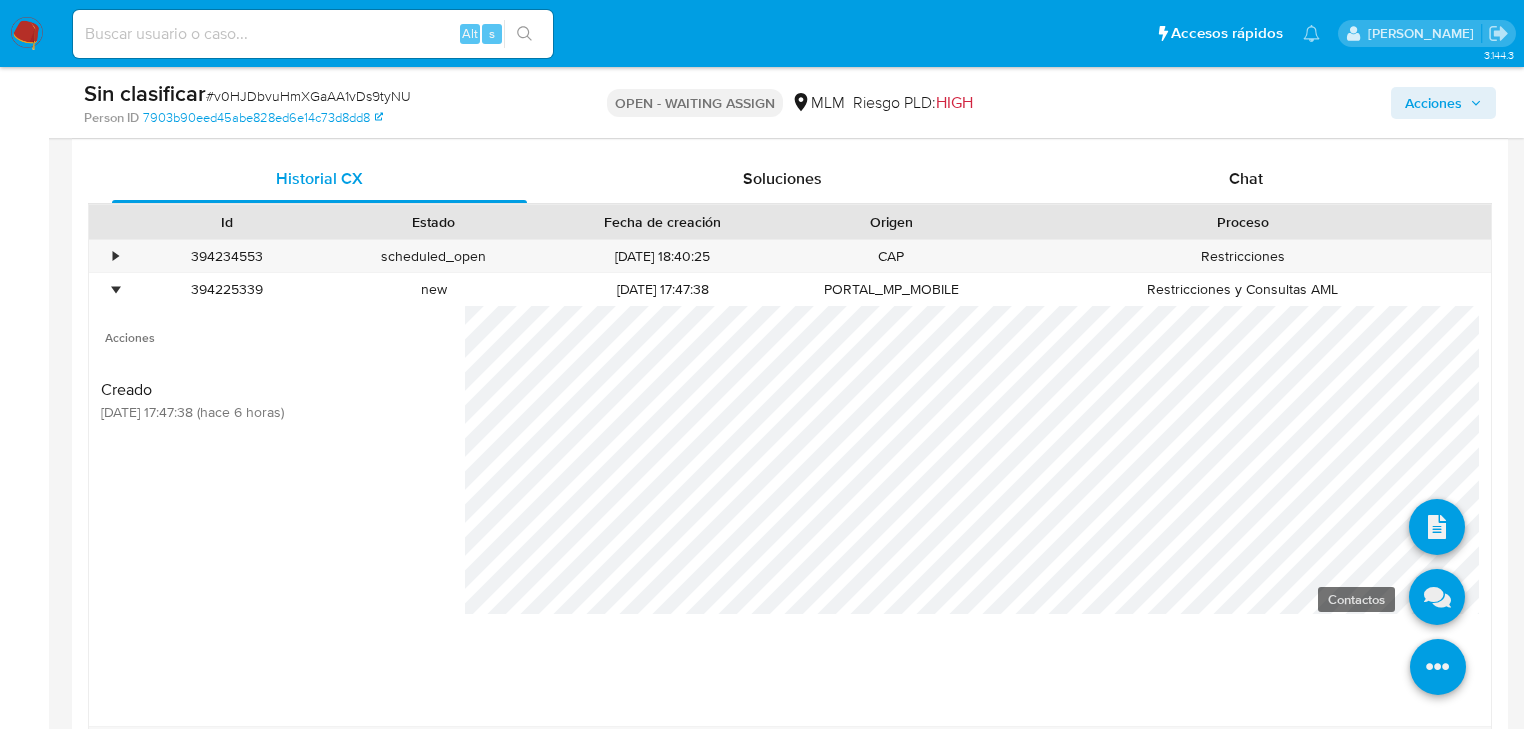 click at bounding box center (1437, 597) 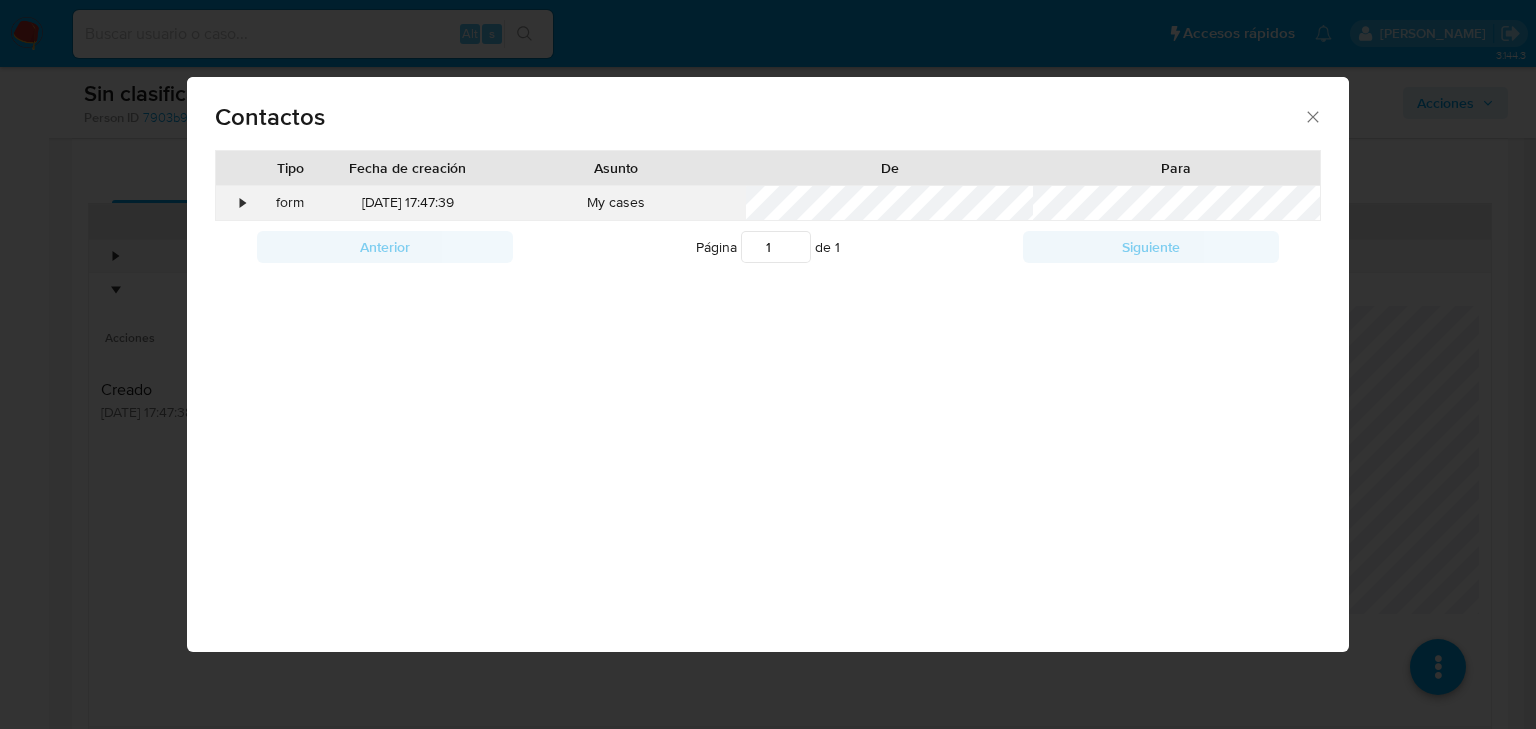click on "•" at bounding box center (233, 203) 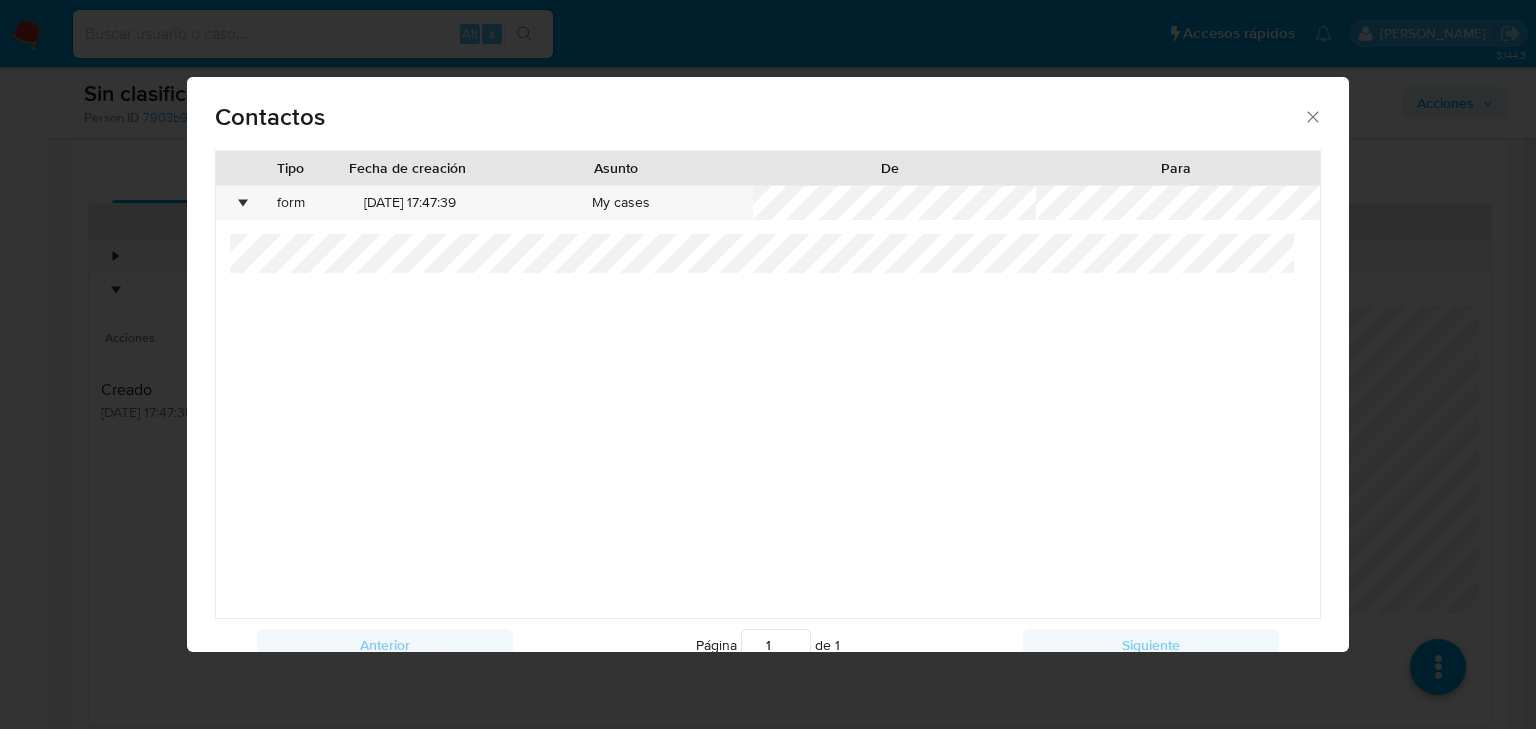 drag, startPoint x: 1304, startPoint y: 117, endPoint x: 1288, endPoint y: 119, distance: 16.124516 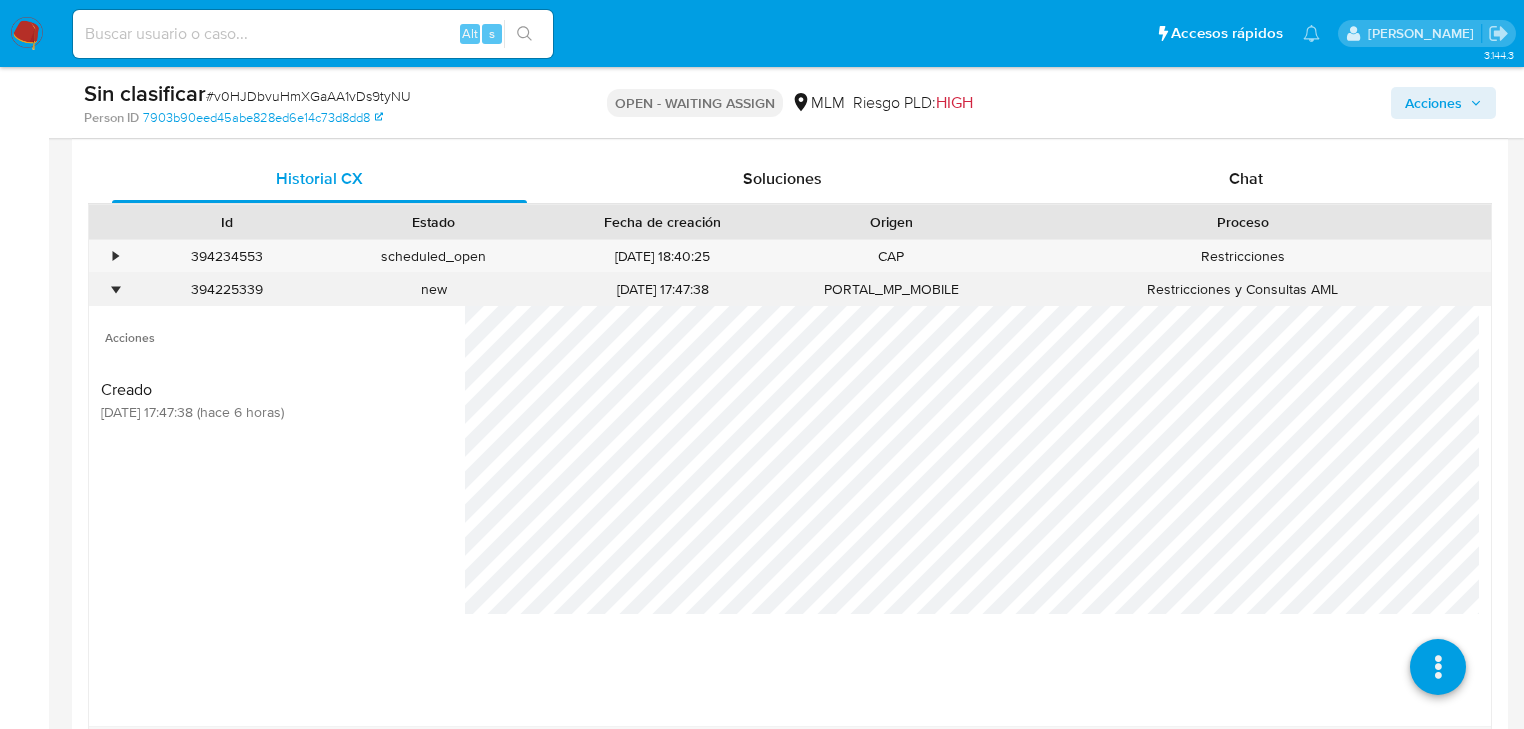 click on "•" at bounding box center (115, 289) 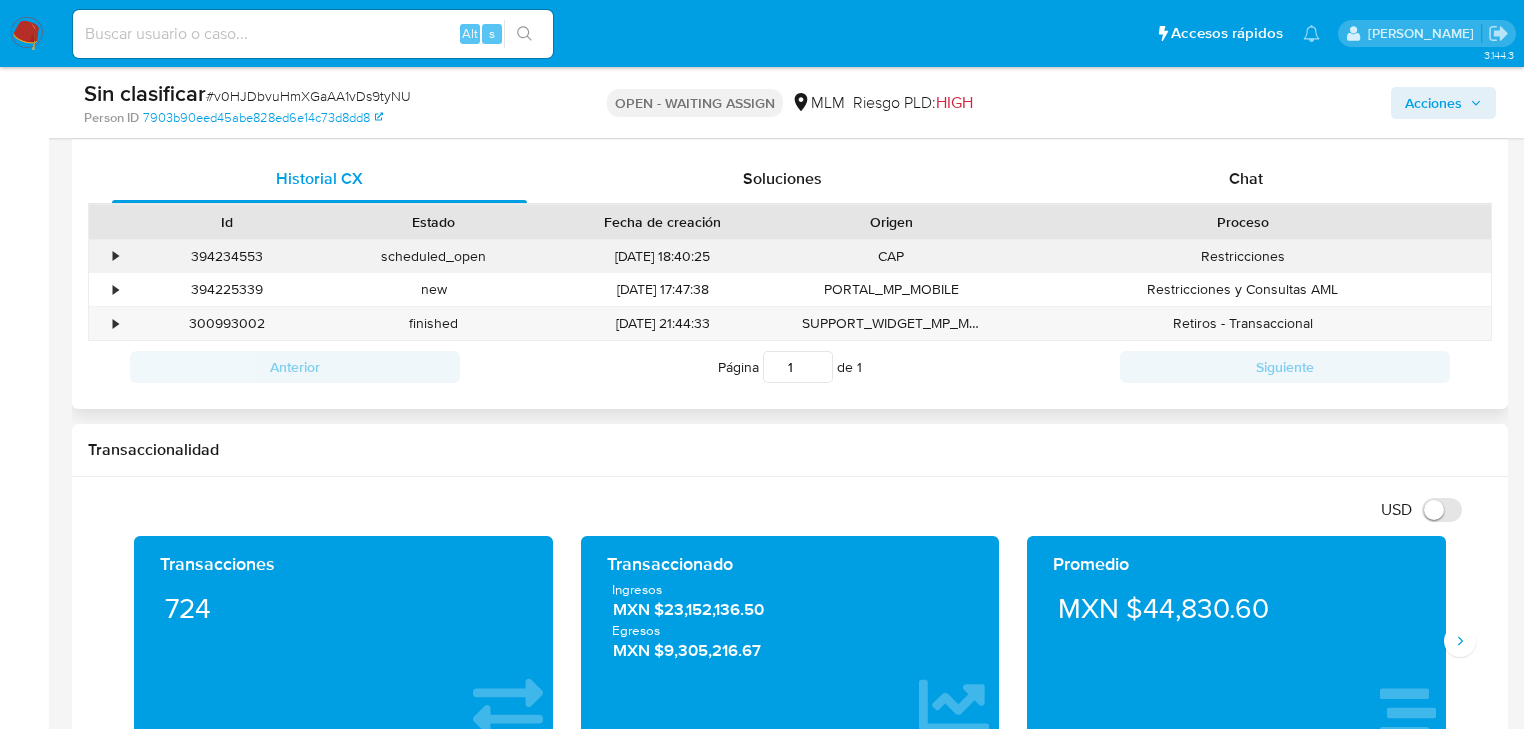 click on "•" at bounding box center [115, 256] 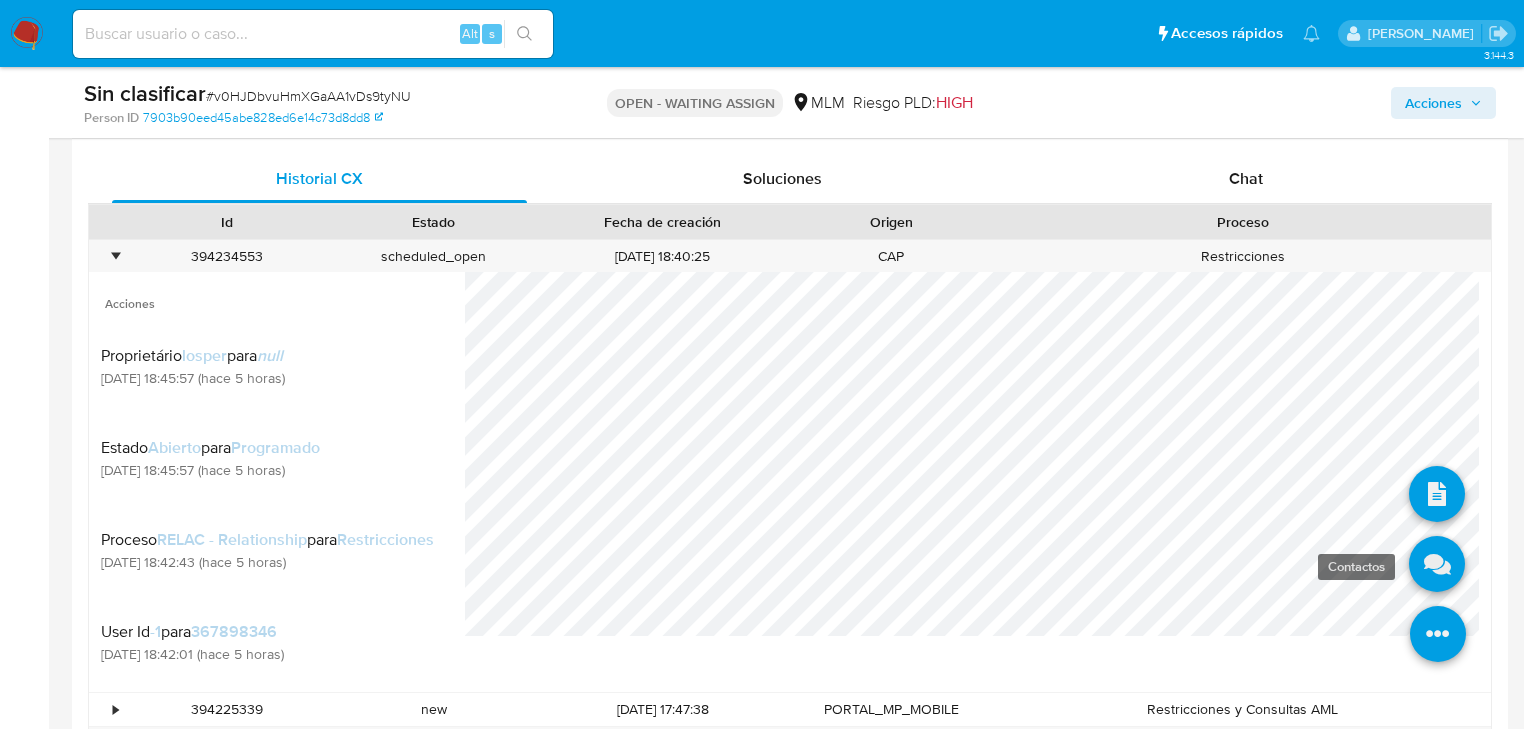 click at bounding box center (1437, 565) 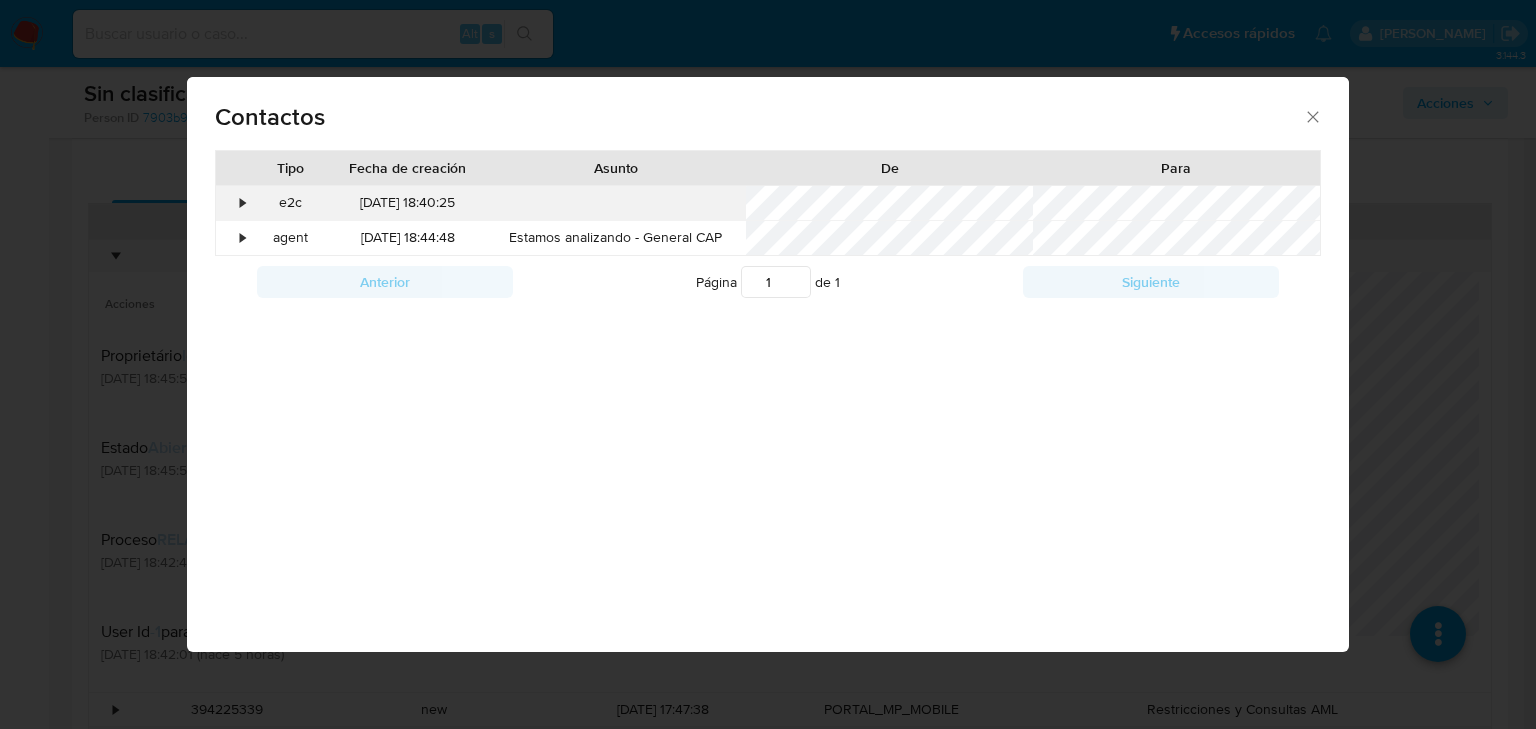 click on "•" at bounding box center (233, 203) 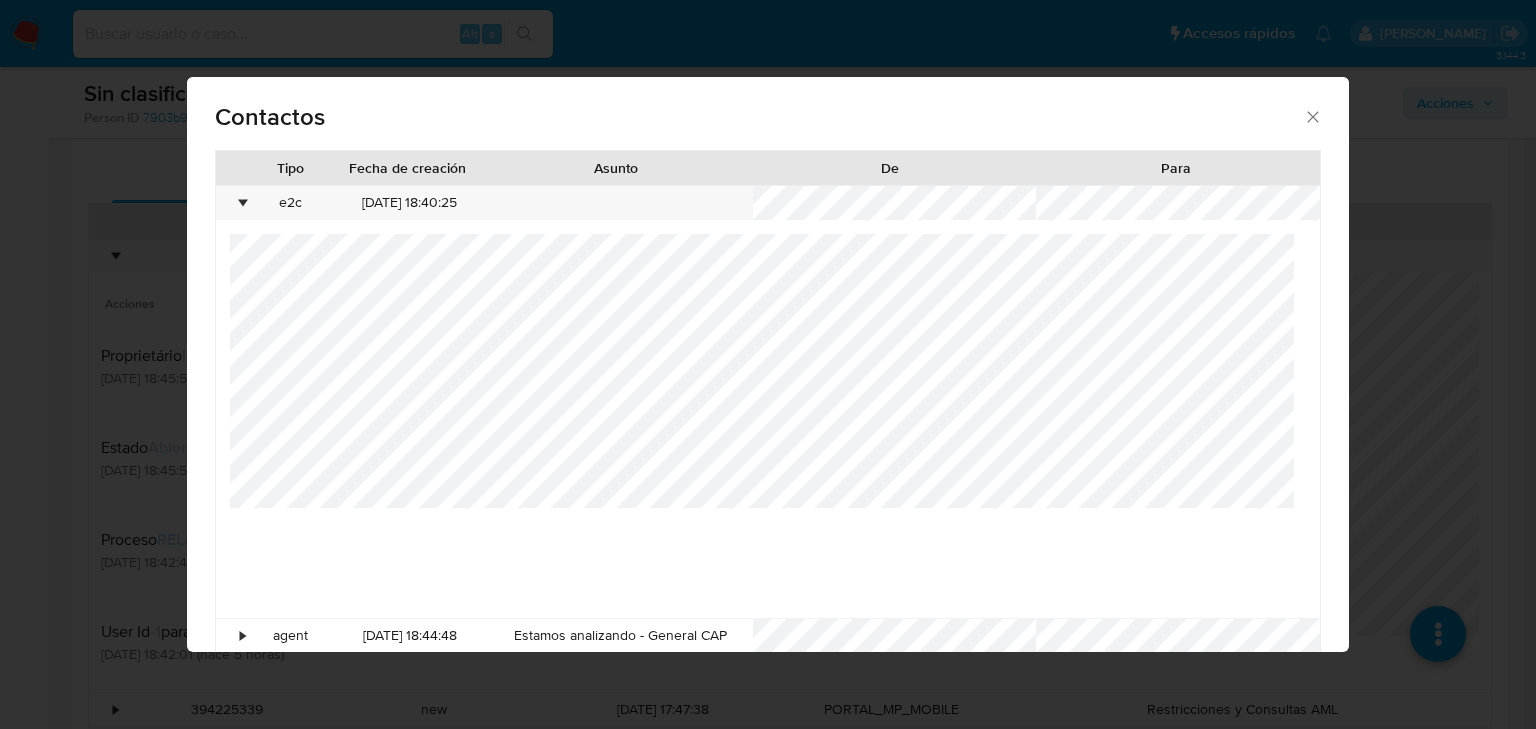 click 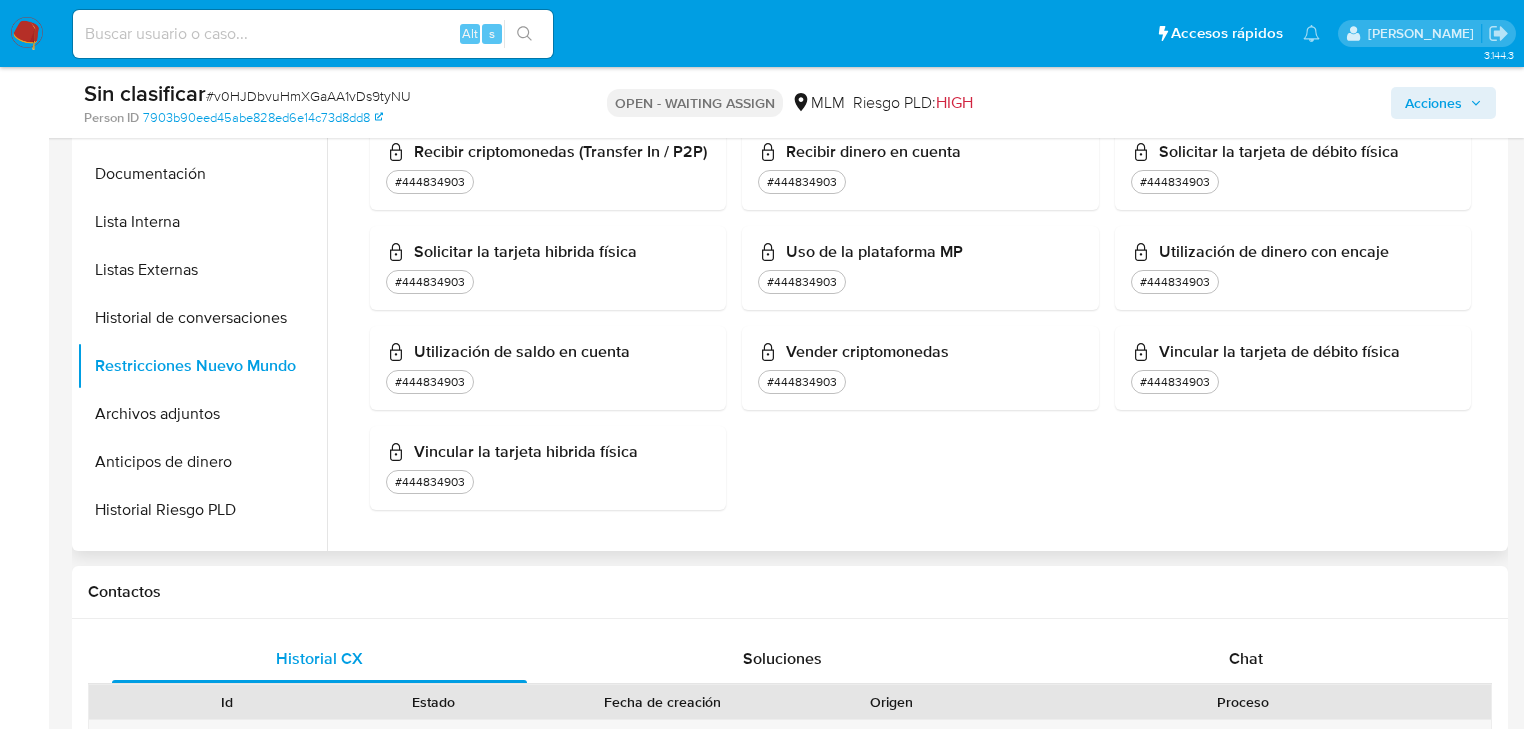scroll, scrollTop: 480, scrollLeft: 0, axis: vertical 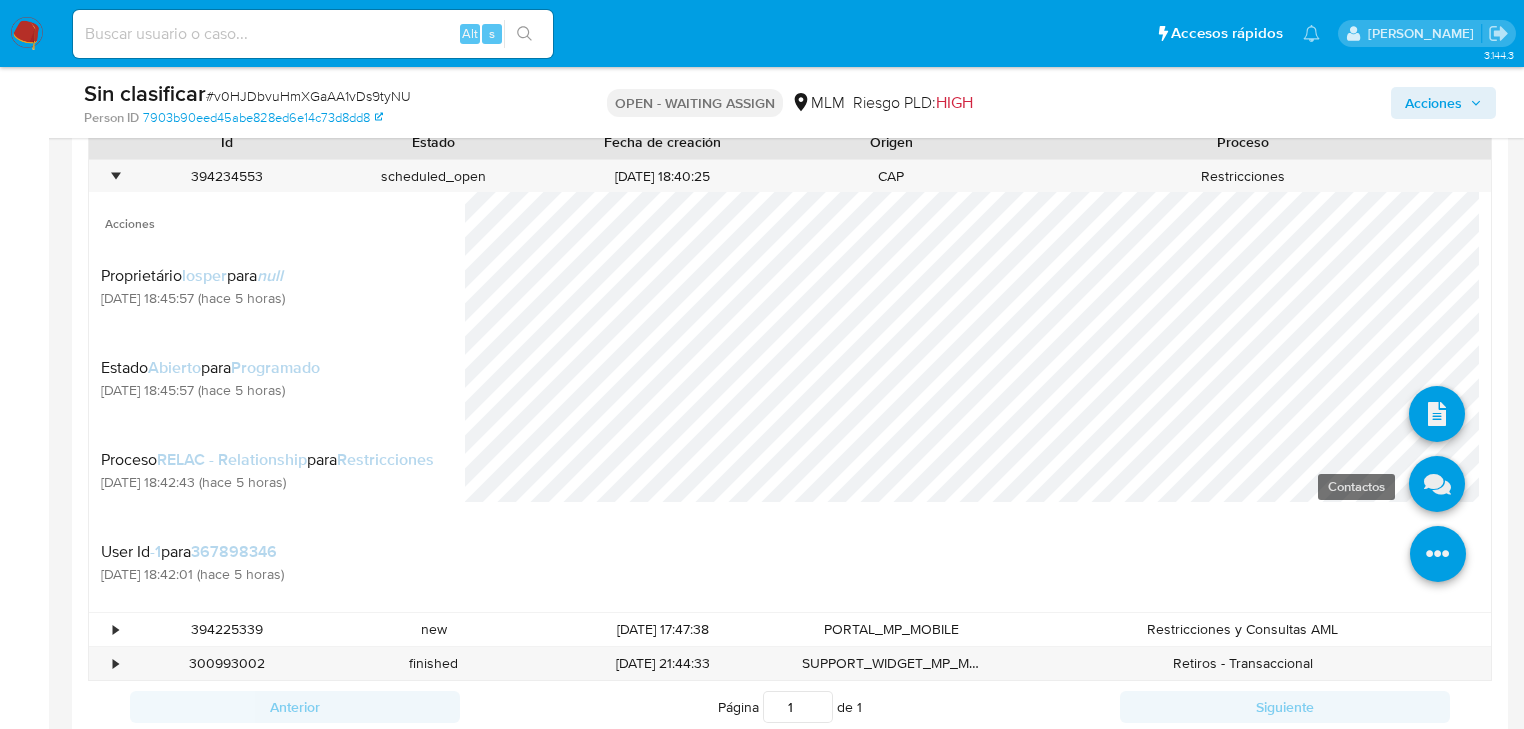 click at bounding box center (1437, 485) 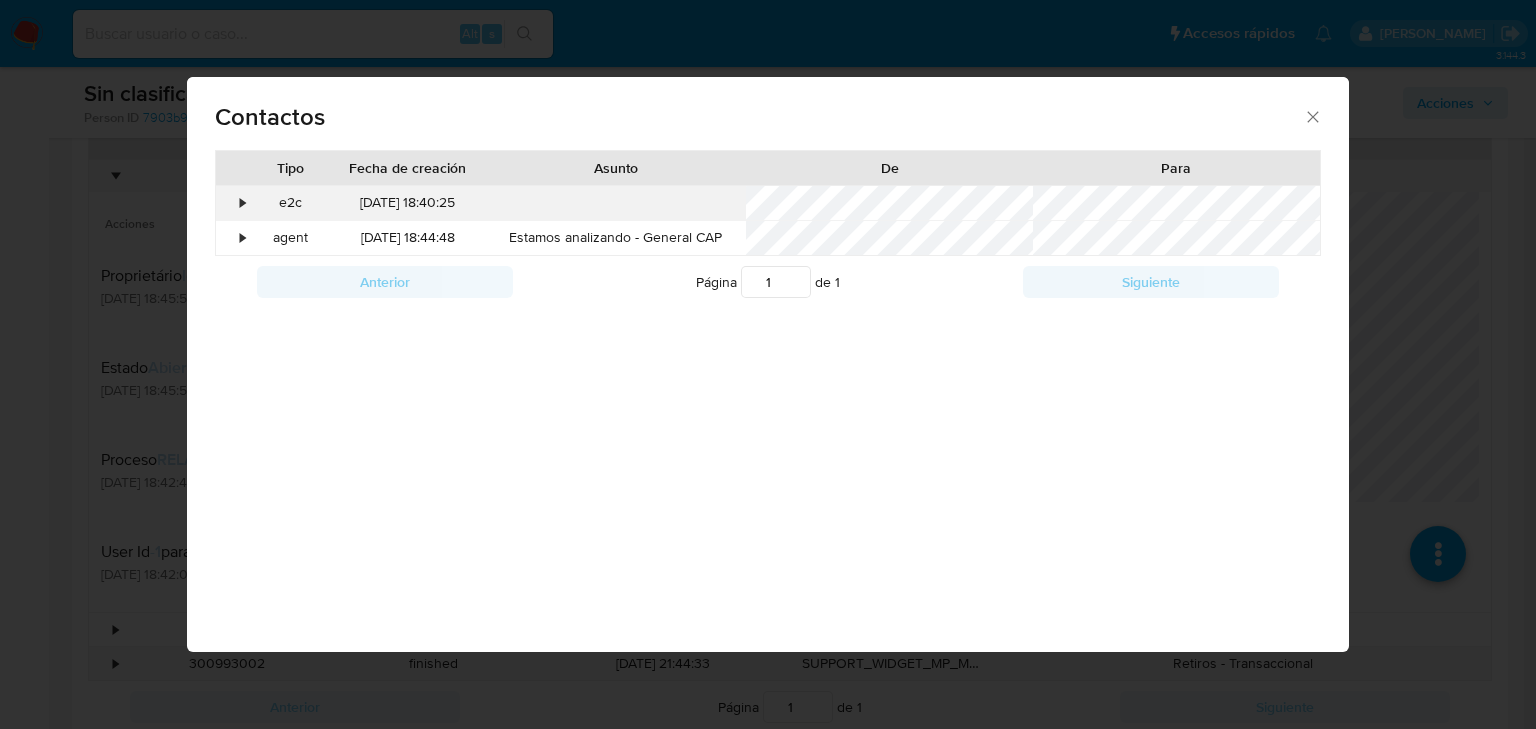 click on "•" at bounding box center (242, 203) 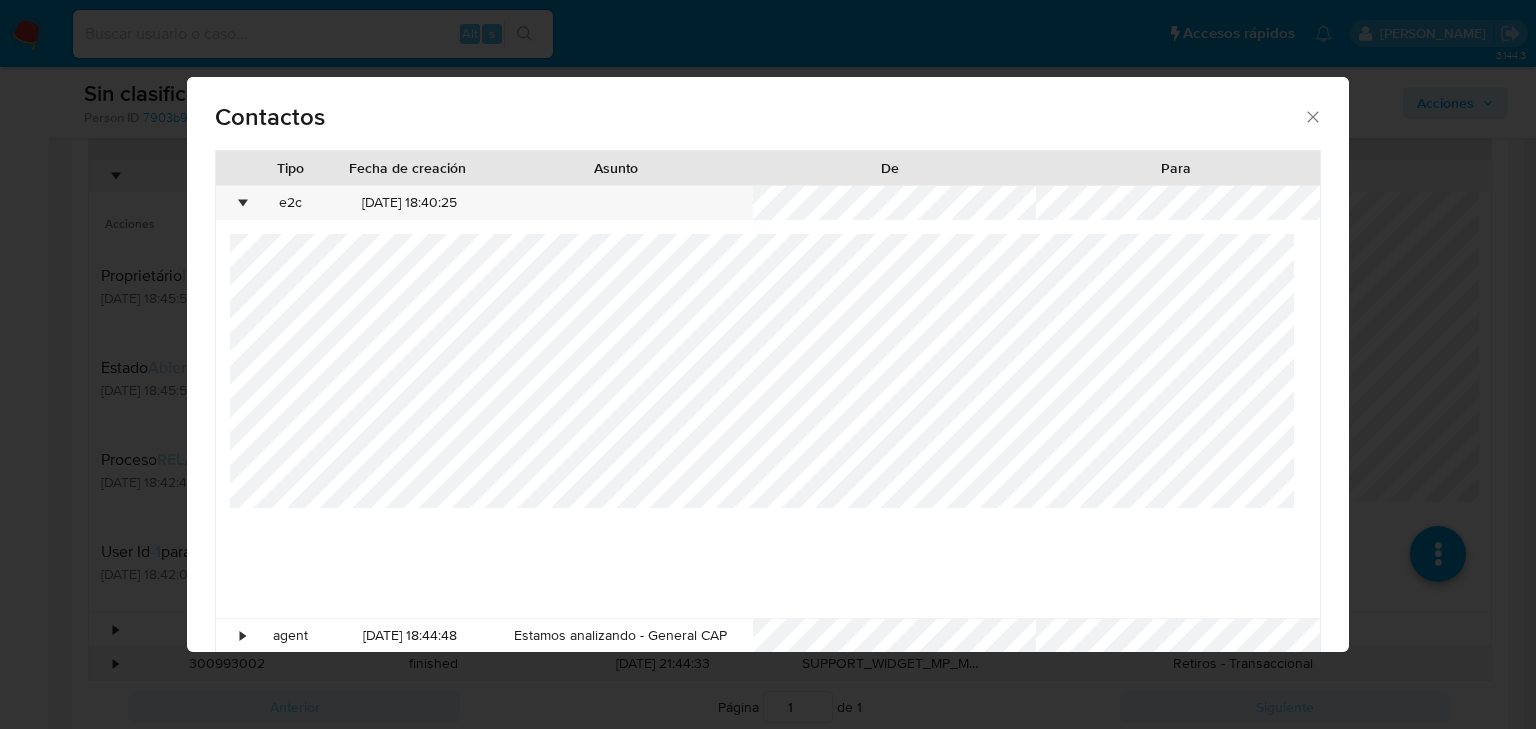 click 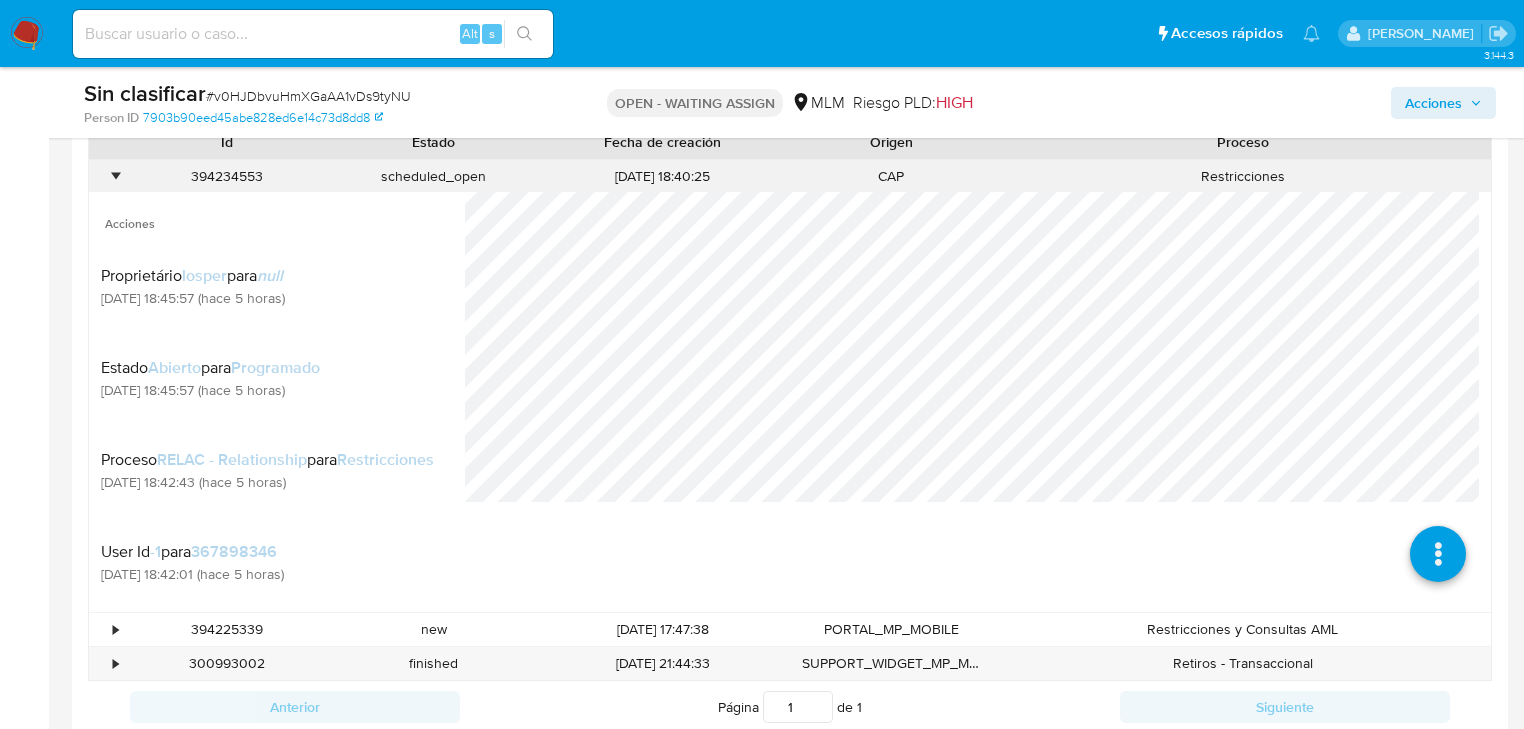 scroll, scrollTop: 0, scrollLeft: 0, axis: both 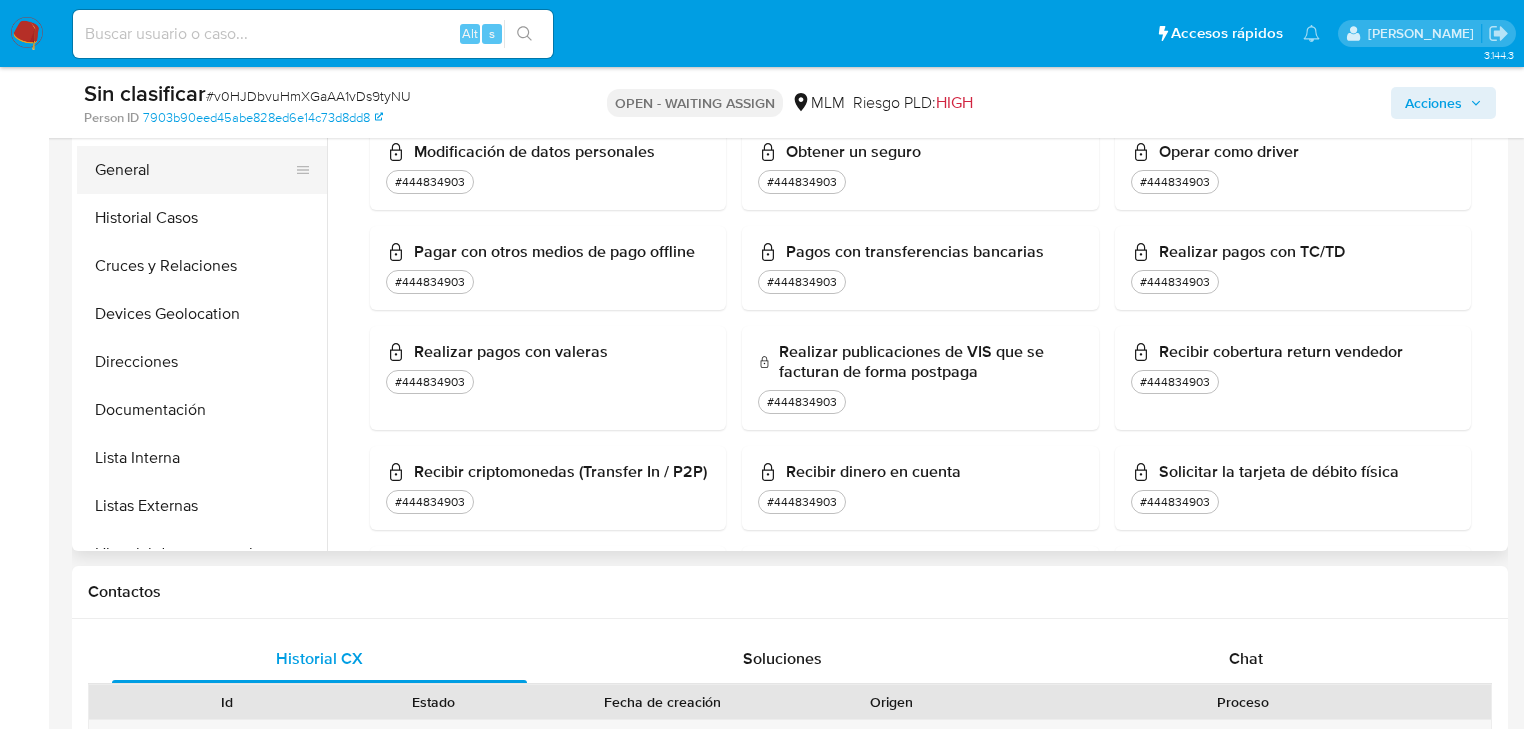 click on "General" at bounding box center (194, 170) 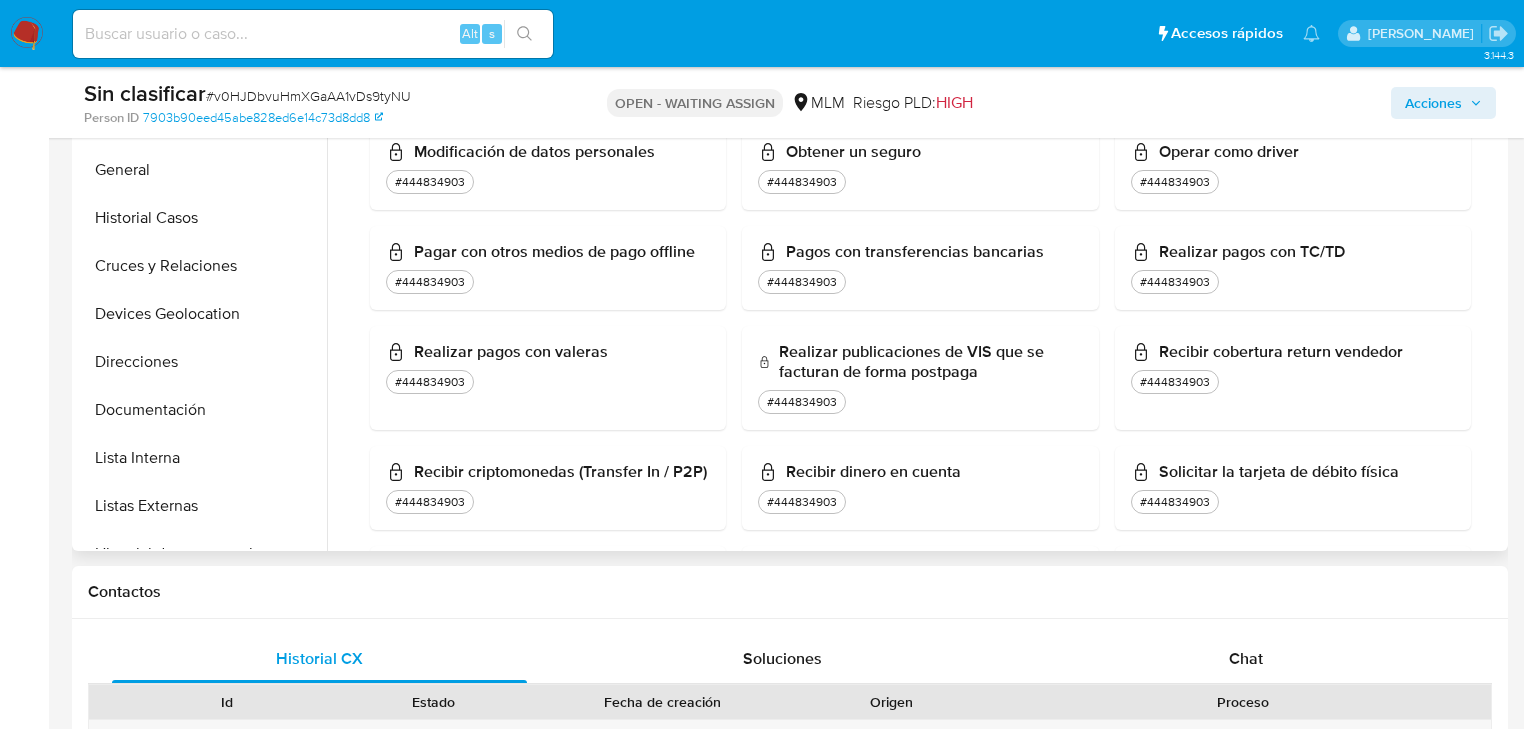 scroll, scrollTop: 0, scrollLeft: 0, axis: both 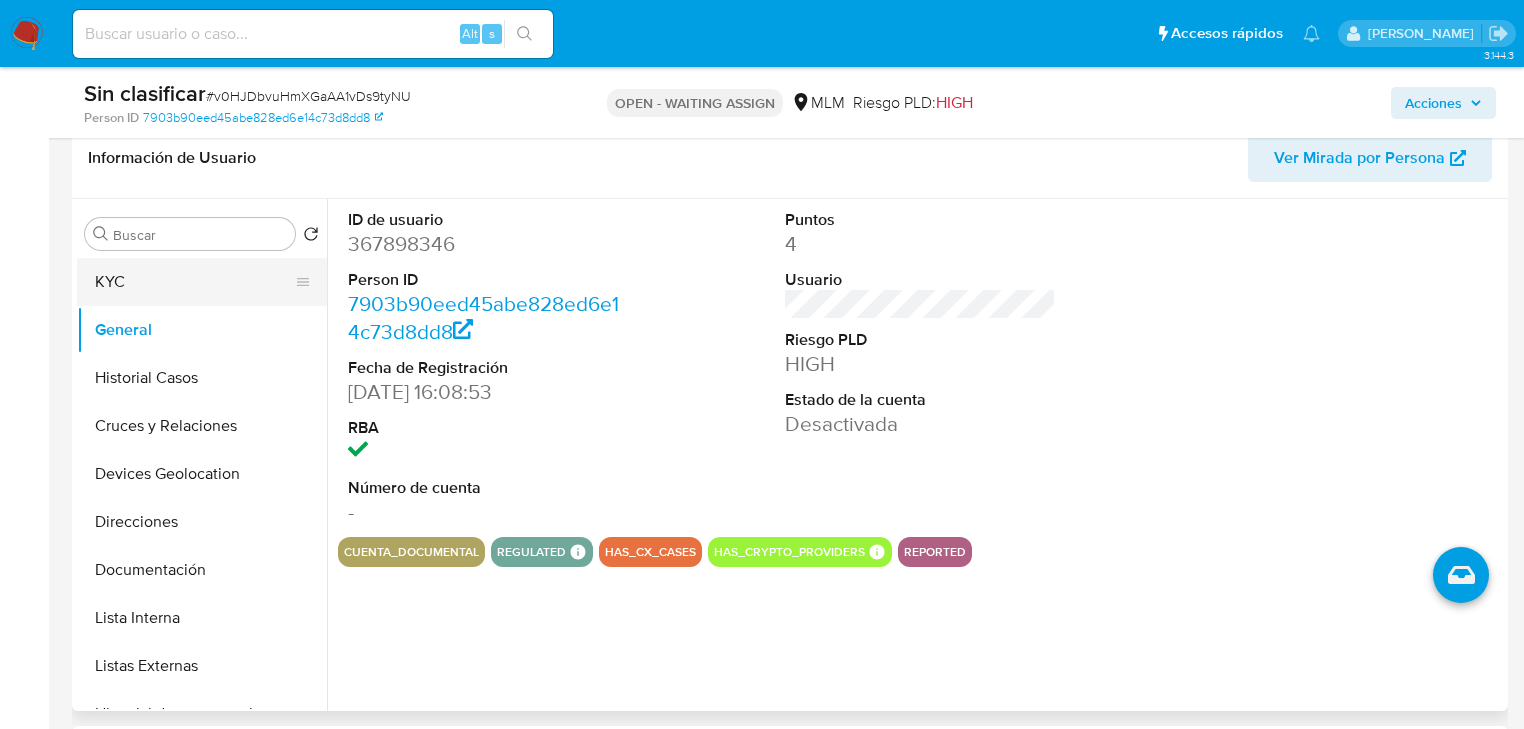 click on "KYC" at bounding box center [194, 282] 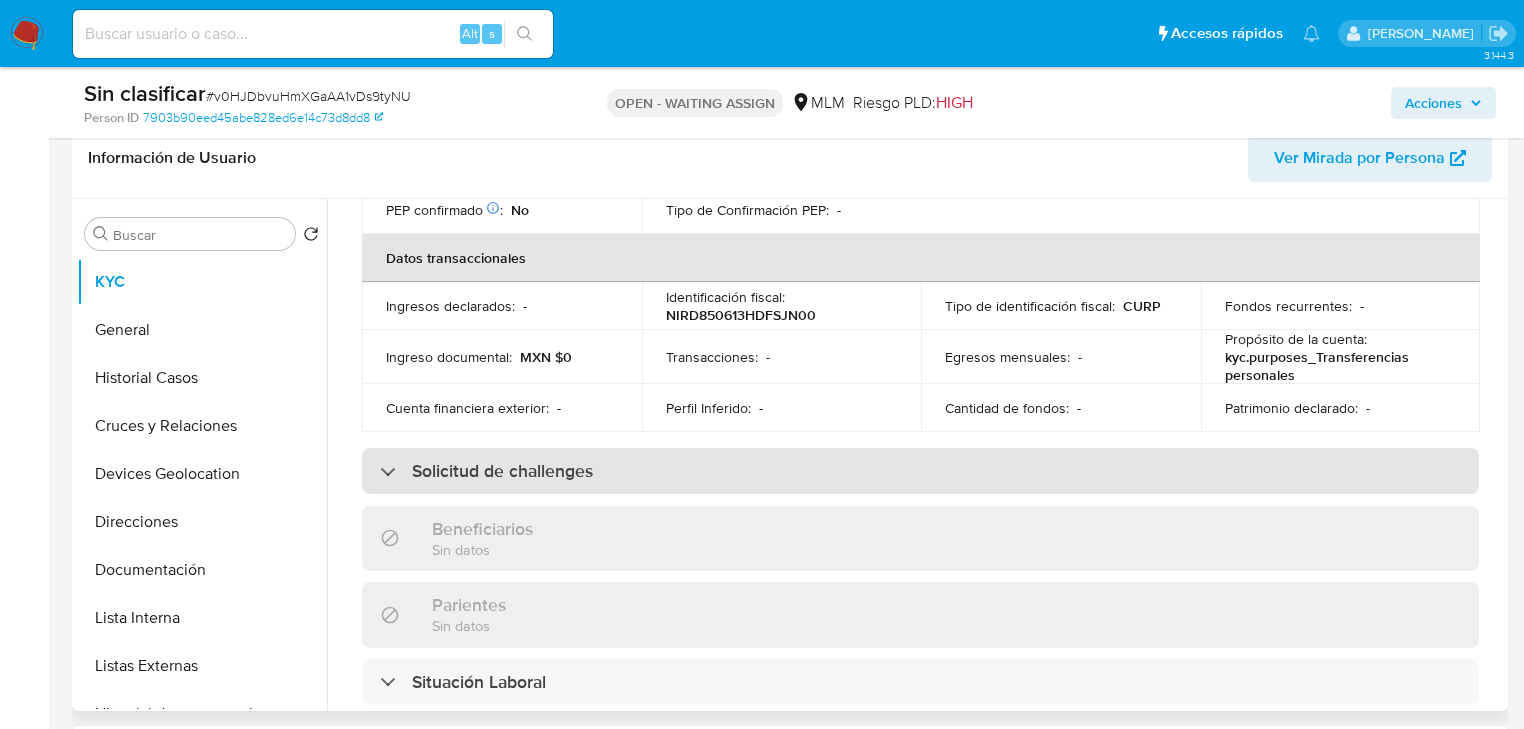 scroll, scrollTop: 640, scrollLeft: 0, axis: vertical 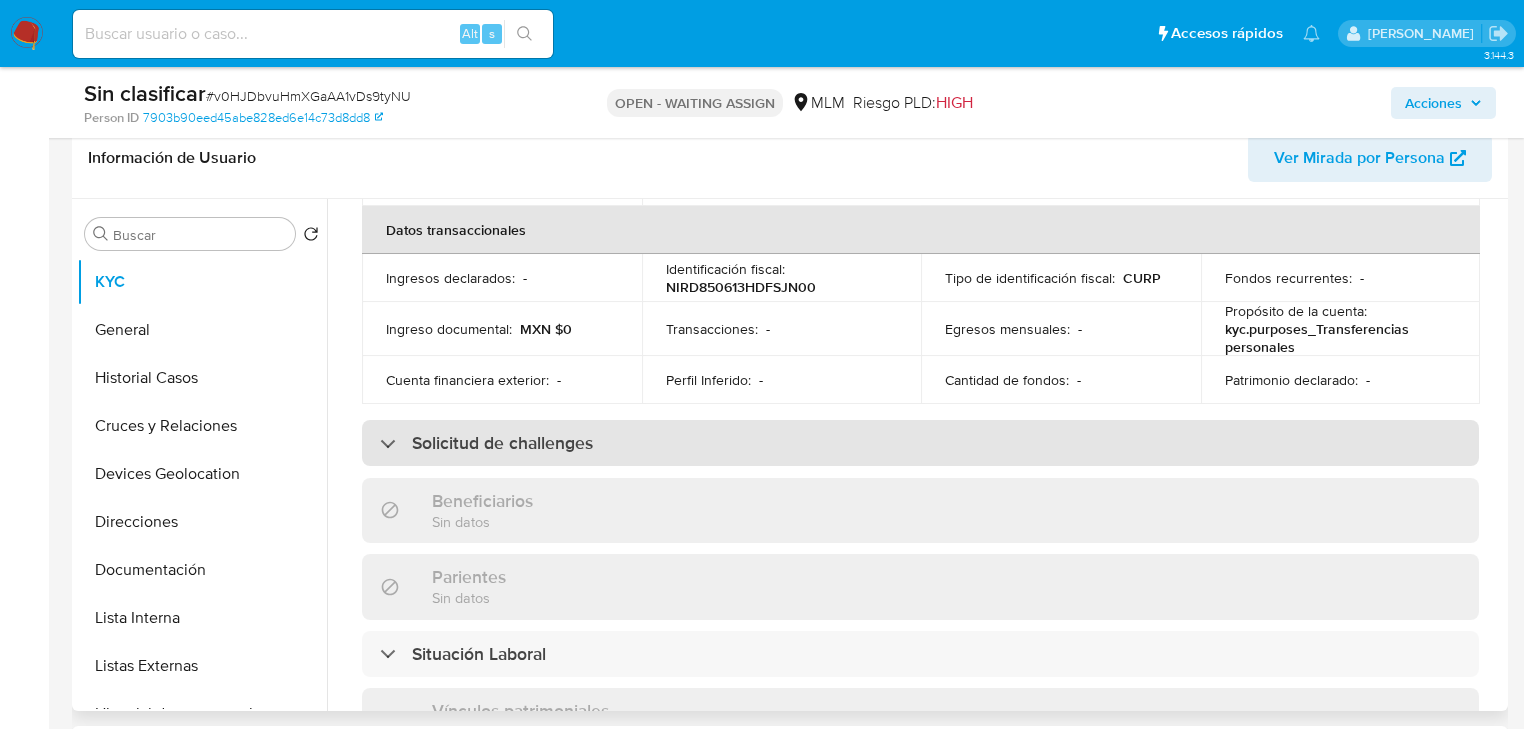 click on "Solicitud de challenges" at bounding box center (486, 443) 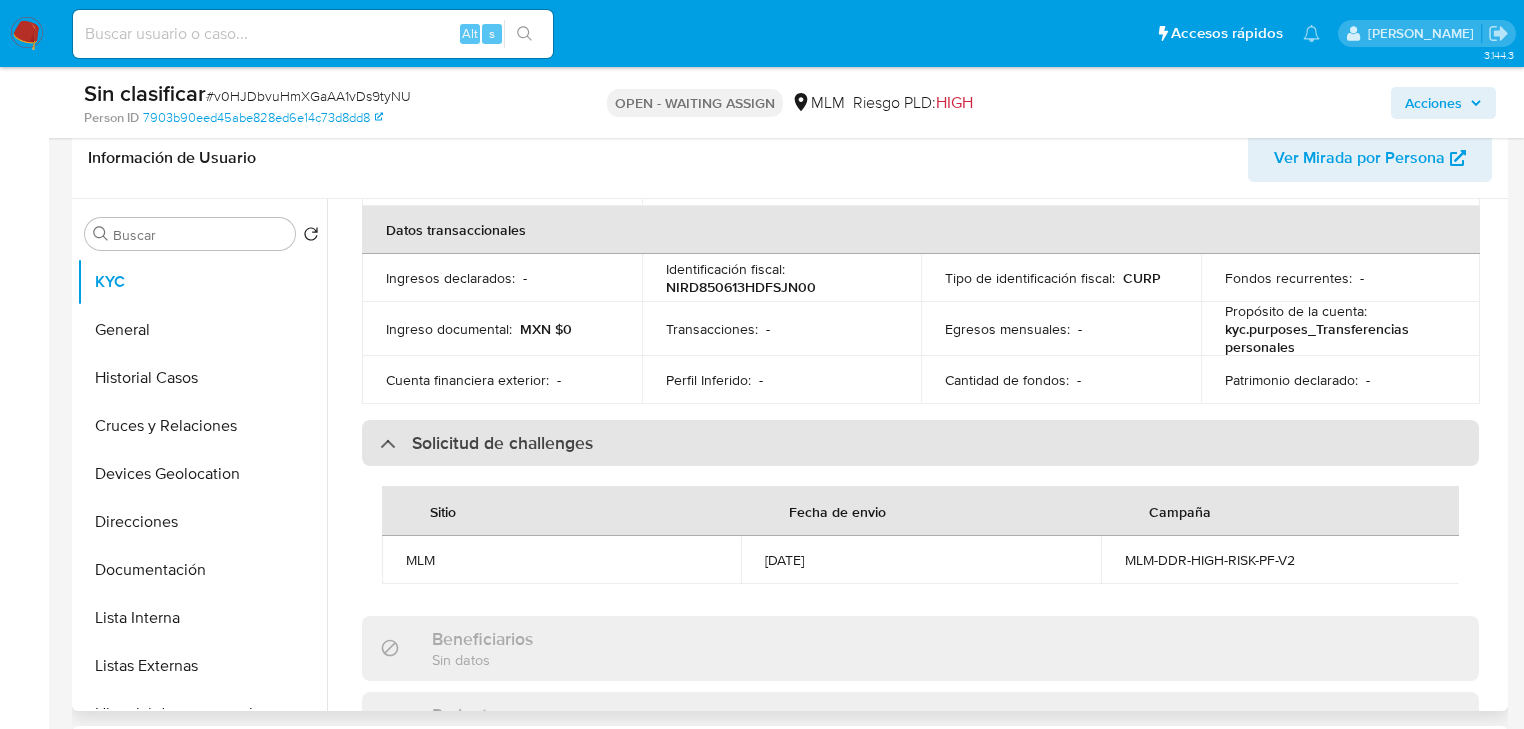scroll, scrollTop: 880, scrollLeft: 0, axis: vertical 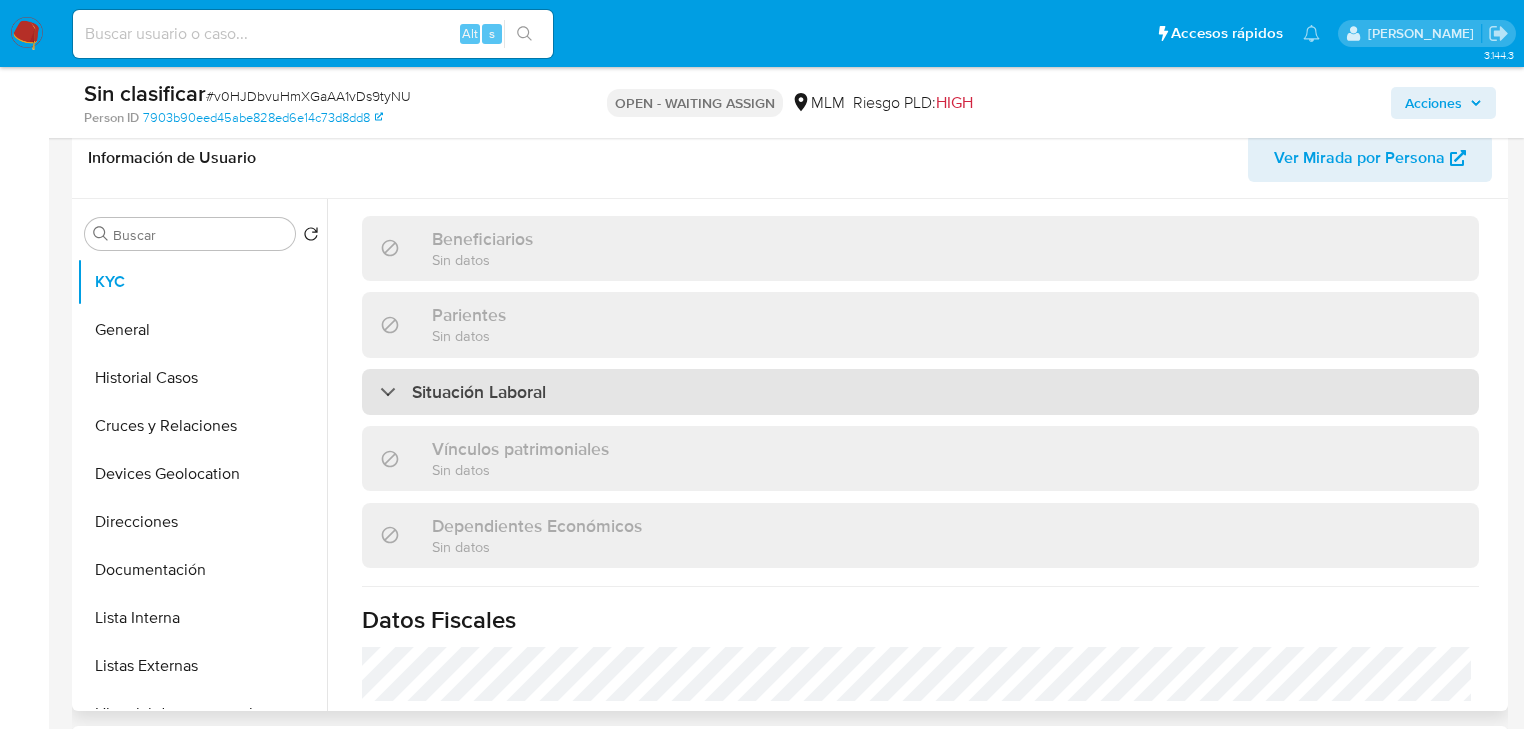 click on "Situación Laboral" at bounding box center [463, 392] 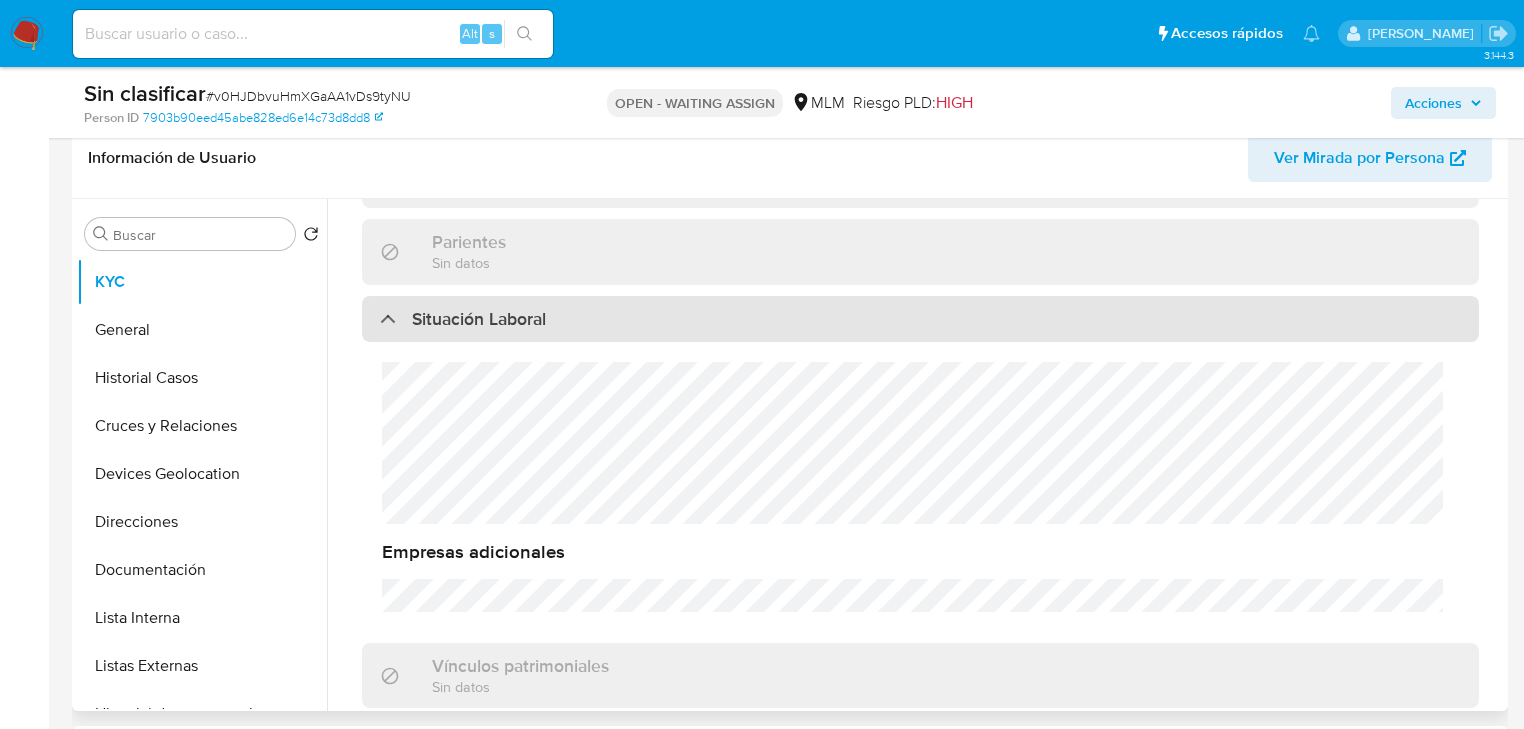 scroll, scrollTop: 1200, scrollLeft: 0, axis: vertical 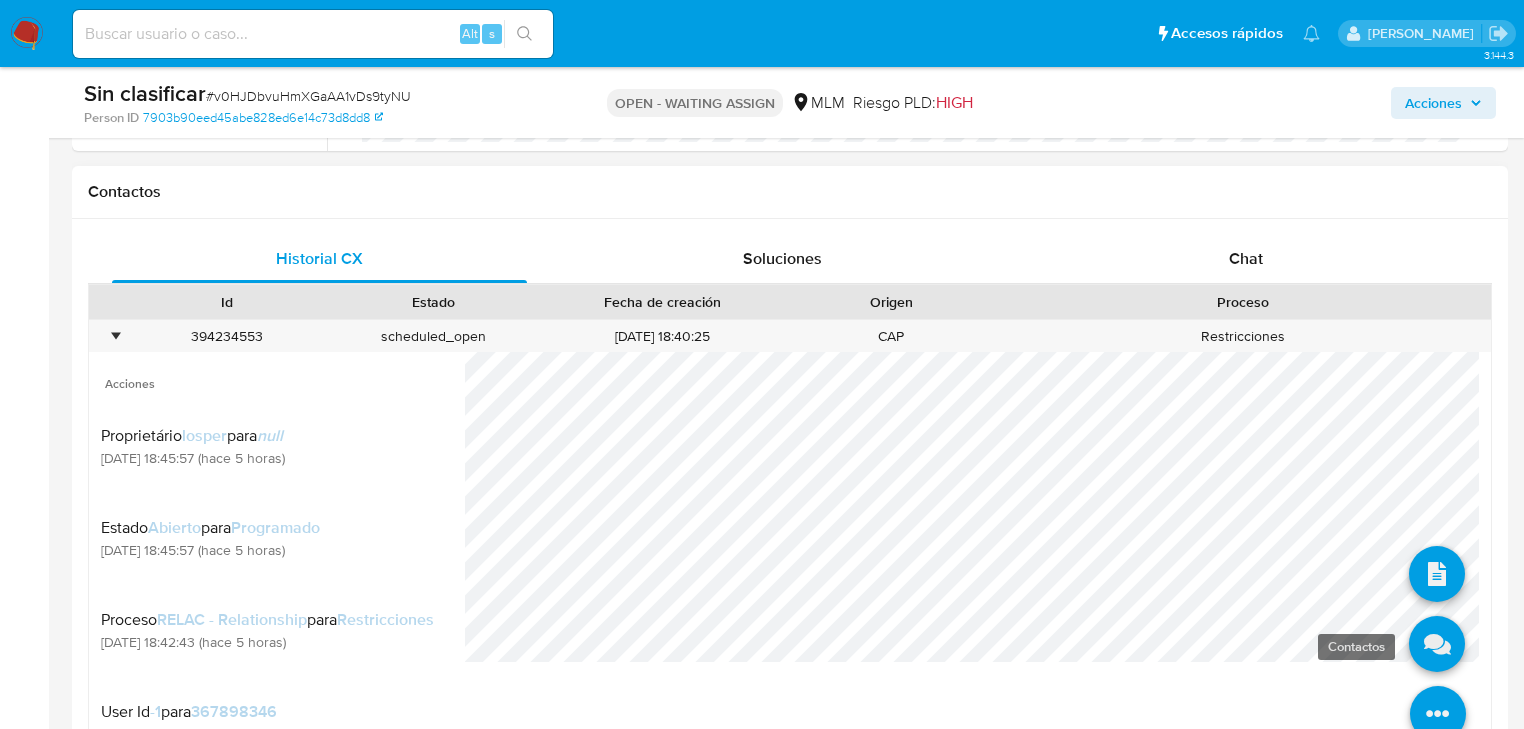 click at bounding box center [1437, 645] 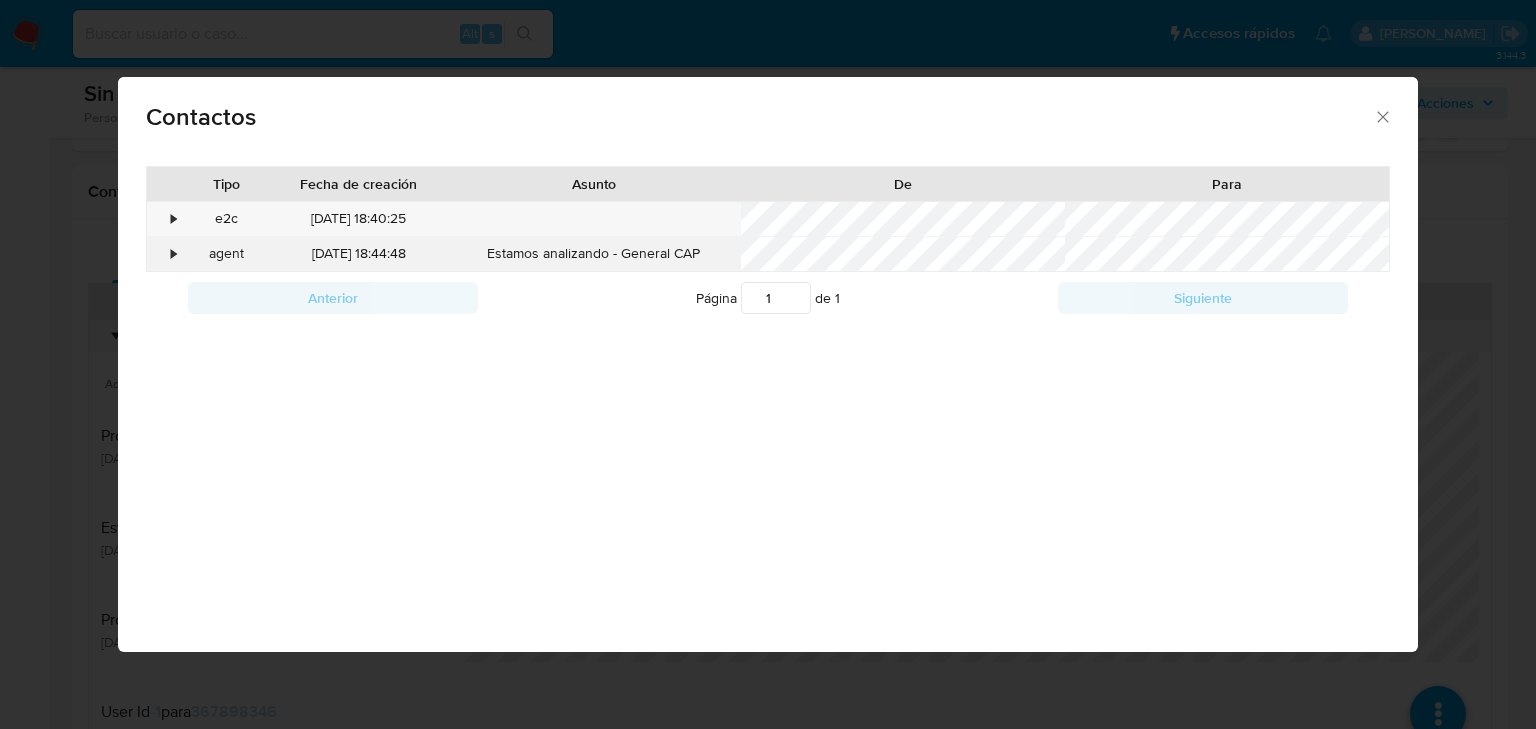click on "•" at bounding box center (173, 254) 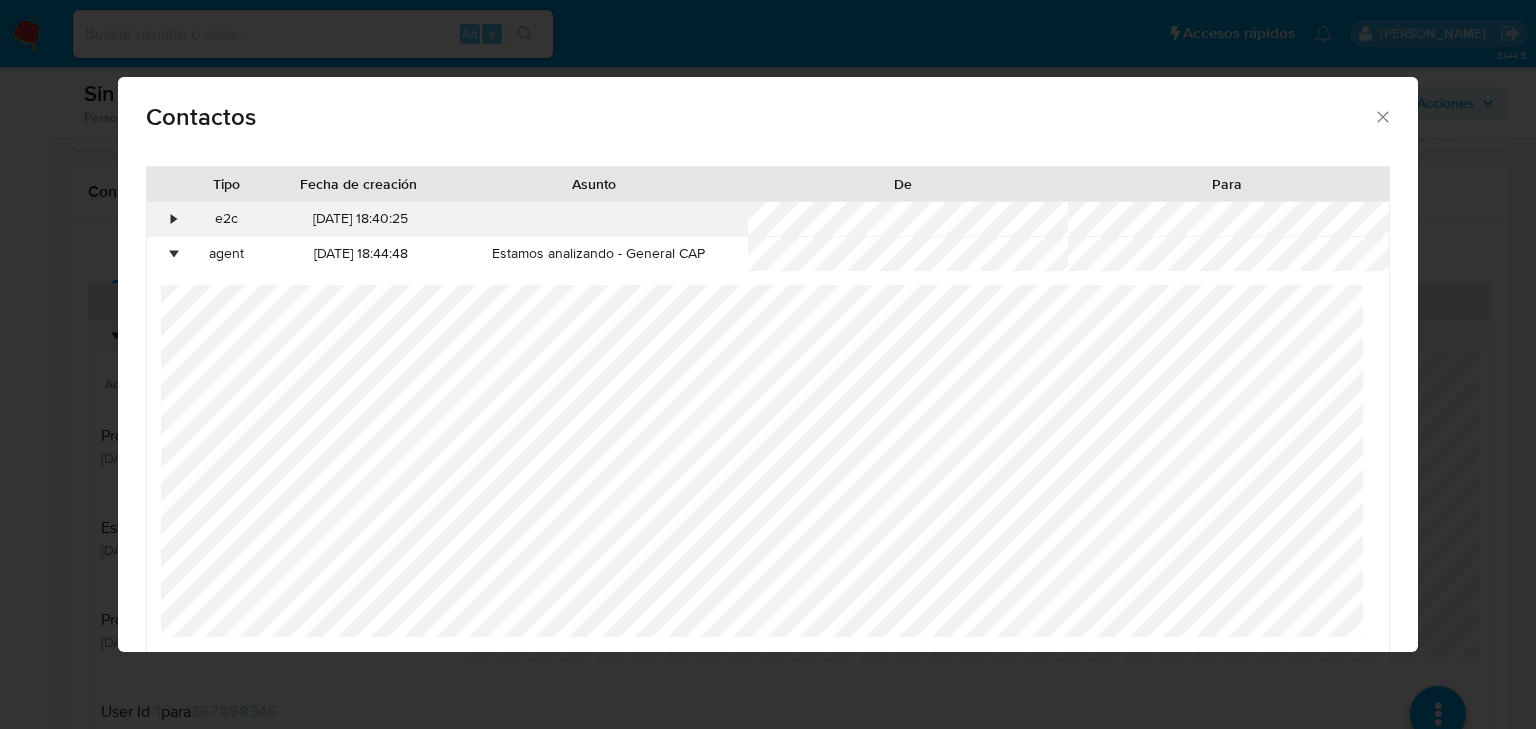 click on "•" at bounding box center (173, 219) 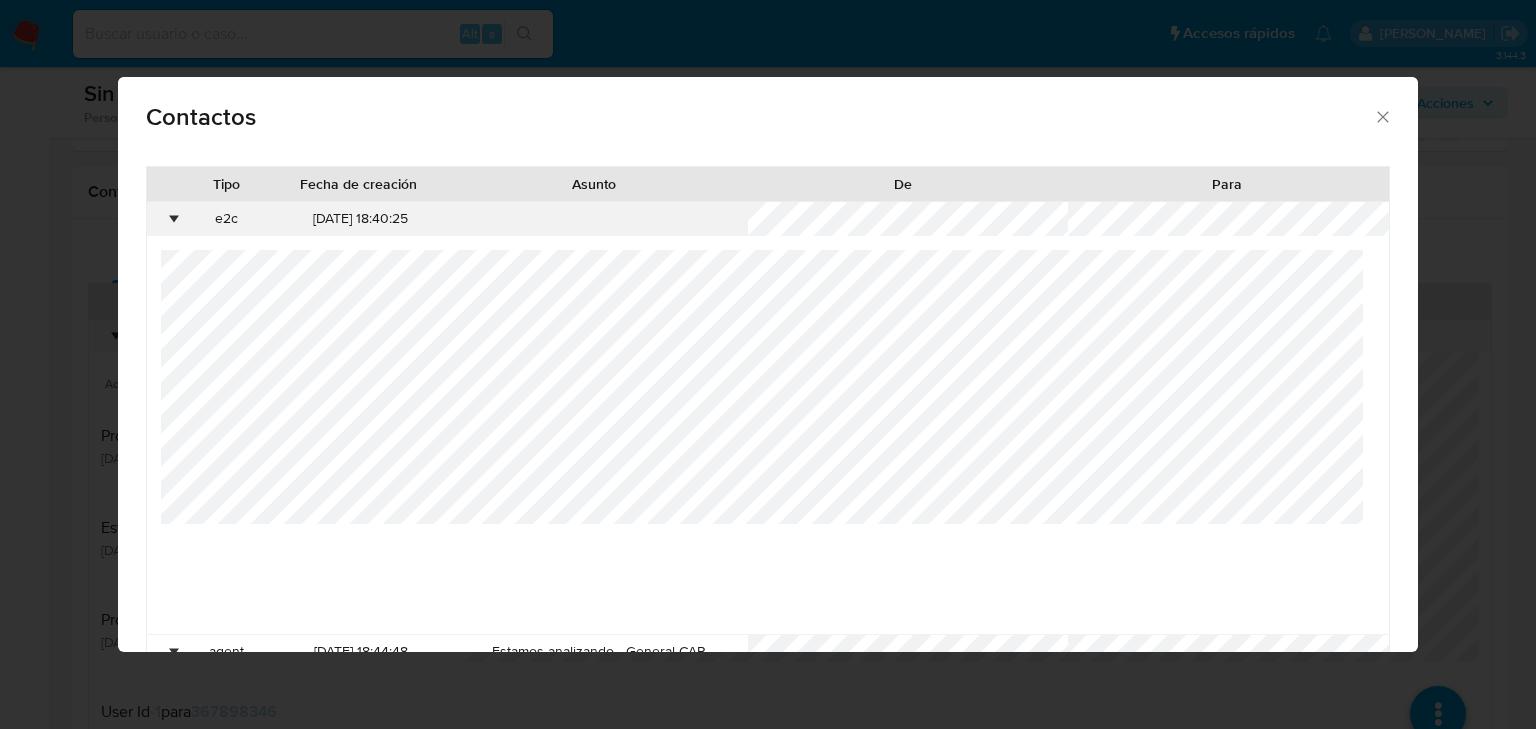 click on "•" at bounding box center (173, 219) 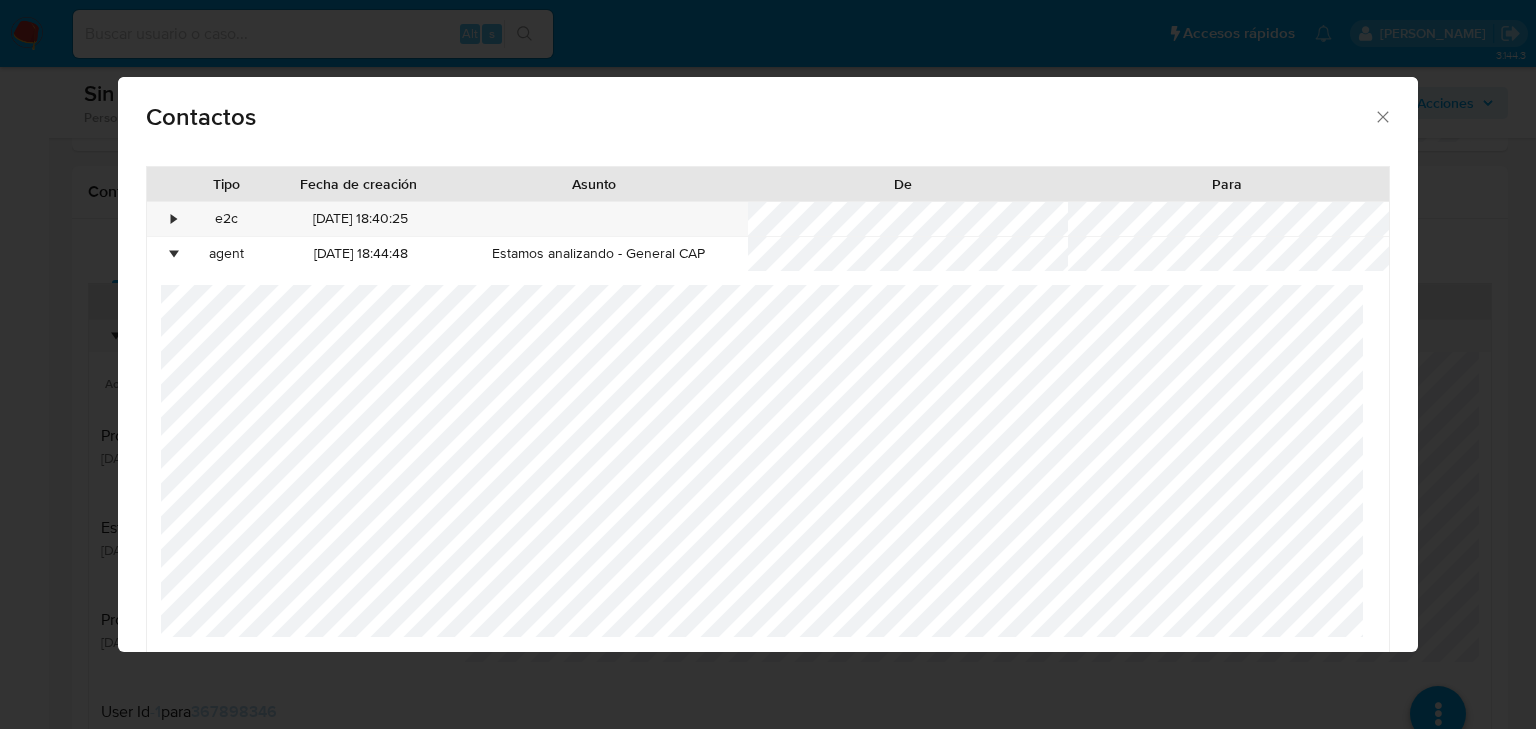 drag, startPoint x: 1370, startPoint y: 110, endPoint x: 133, endPoint y: 228, distance: 1242.6154 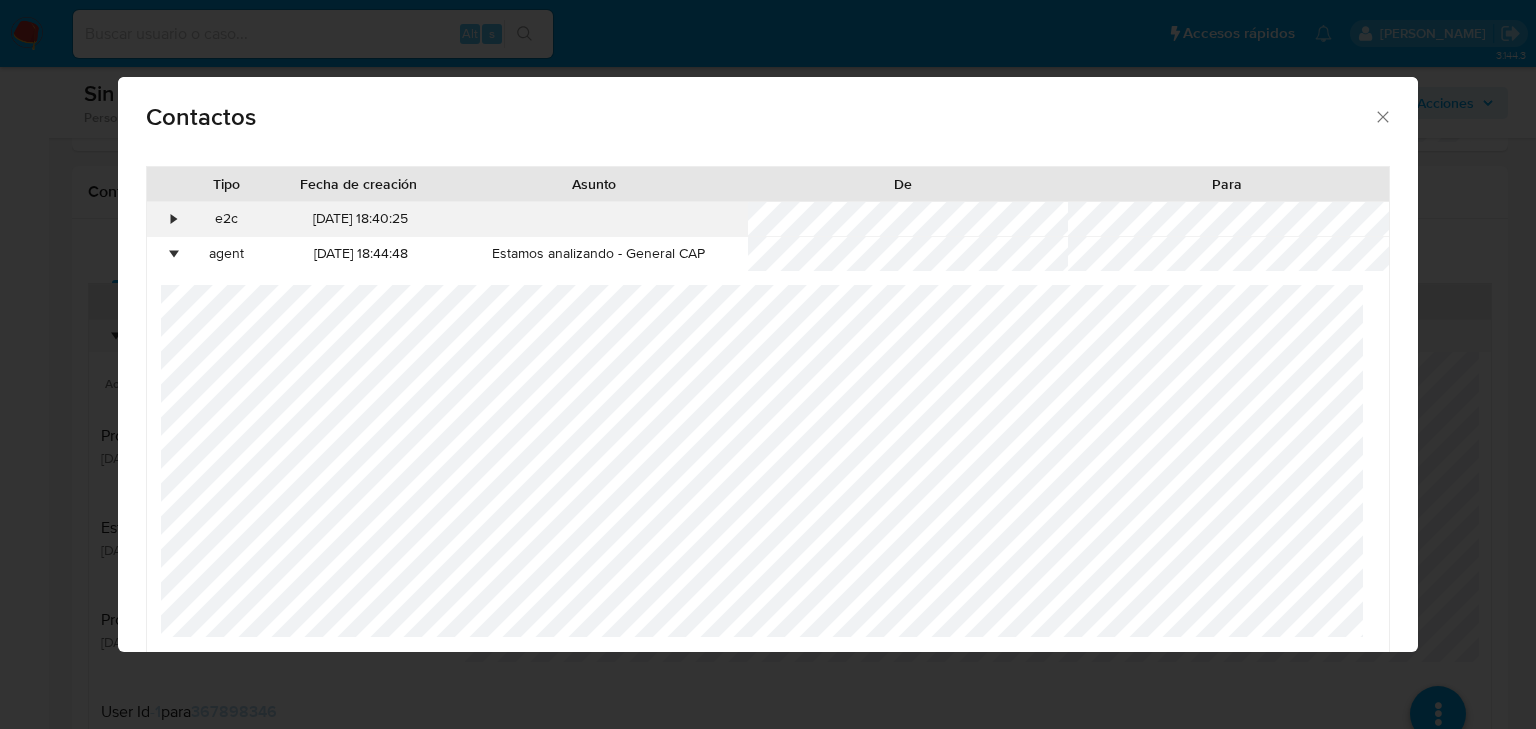 click on "•" at bounding box center (173, 219) 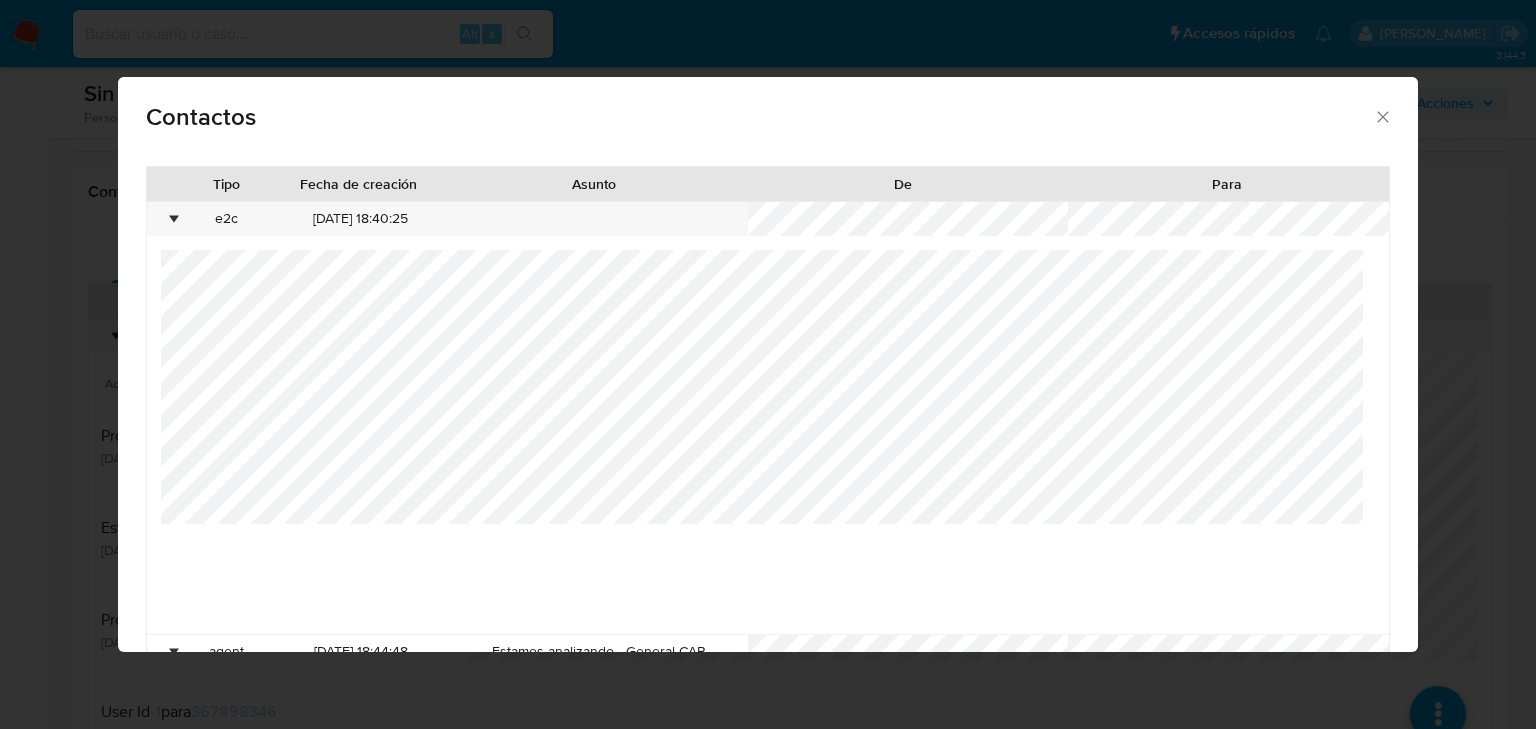 click on "Contactos" at bounding box center [768, 113] 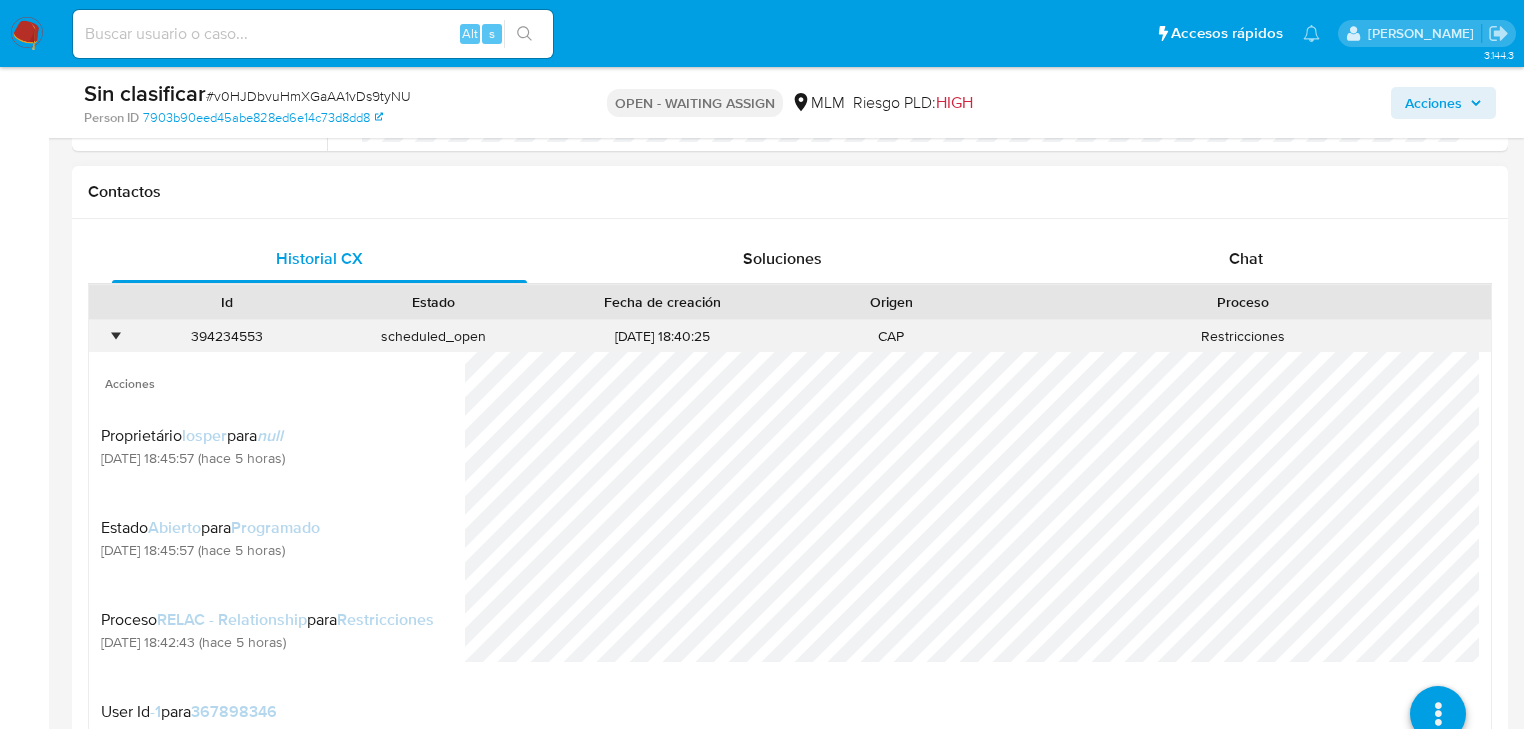 scroll, scrollTop: 0, scrollLeft: 0, axis: both 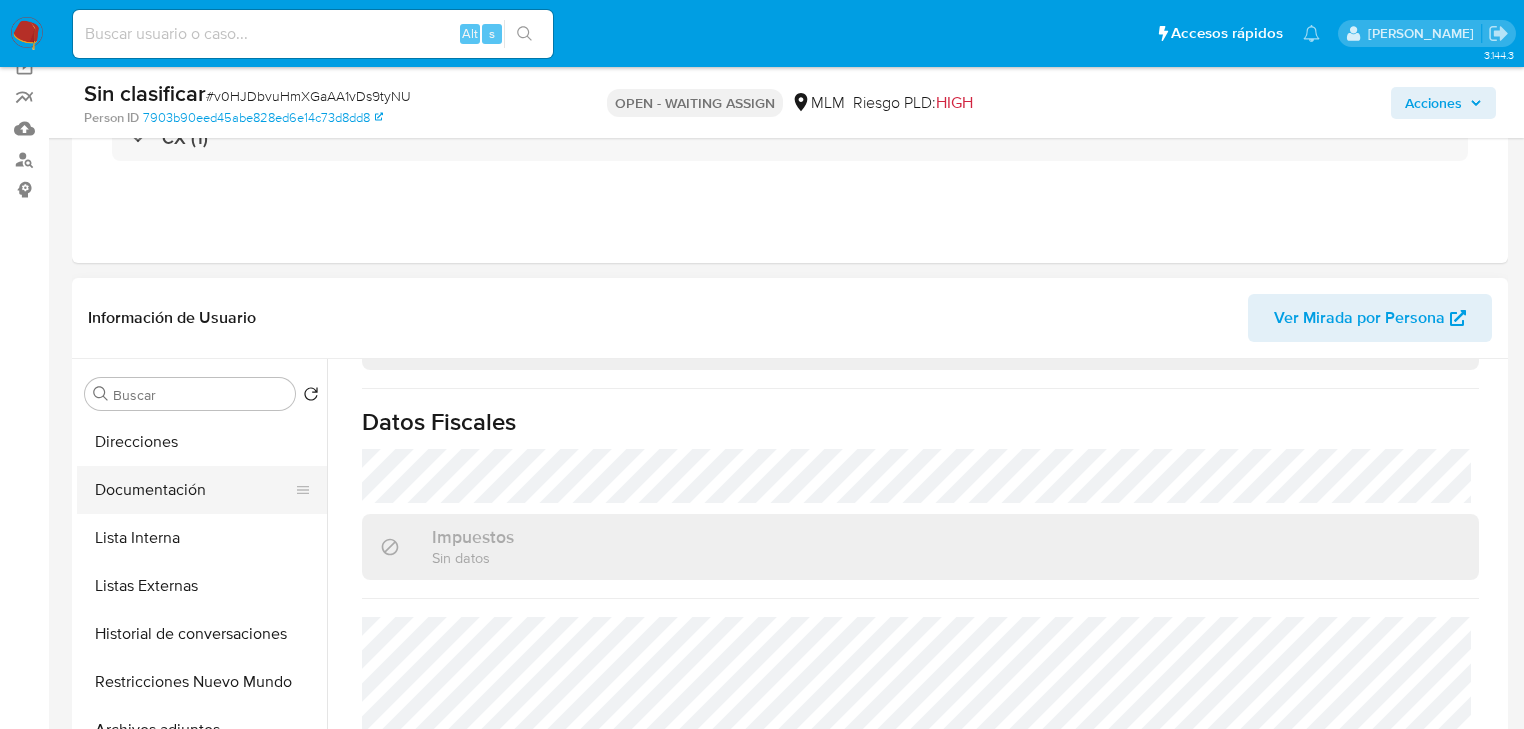 click on "Documentación" at bounding box center (194, 490) 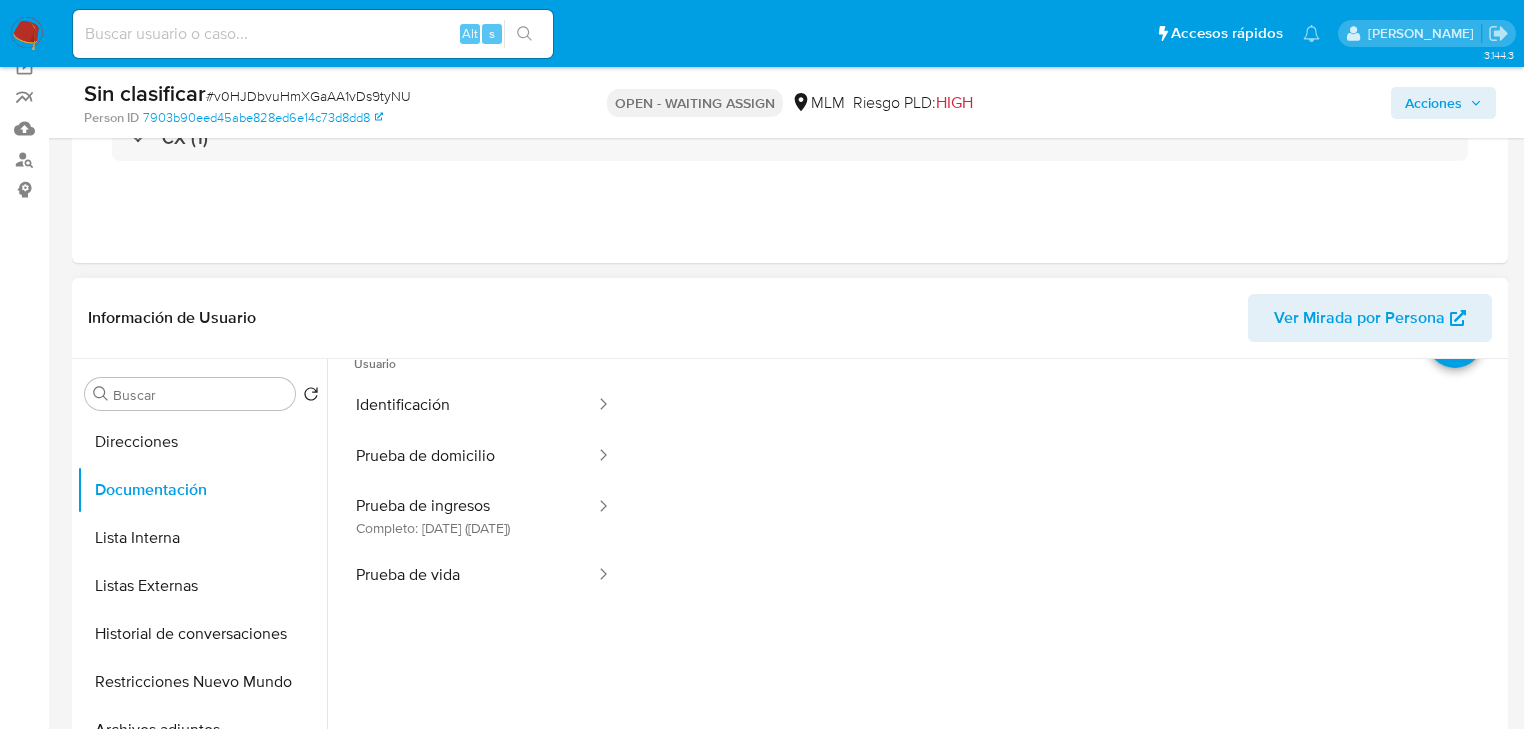 scroll, scrollTop: 80, scrollLeft: 0, axis: vertical 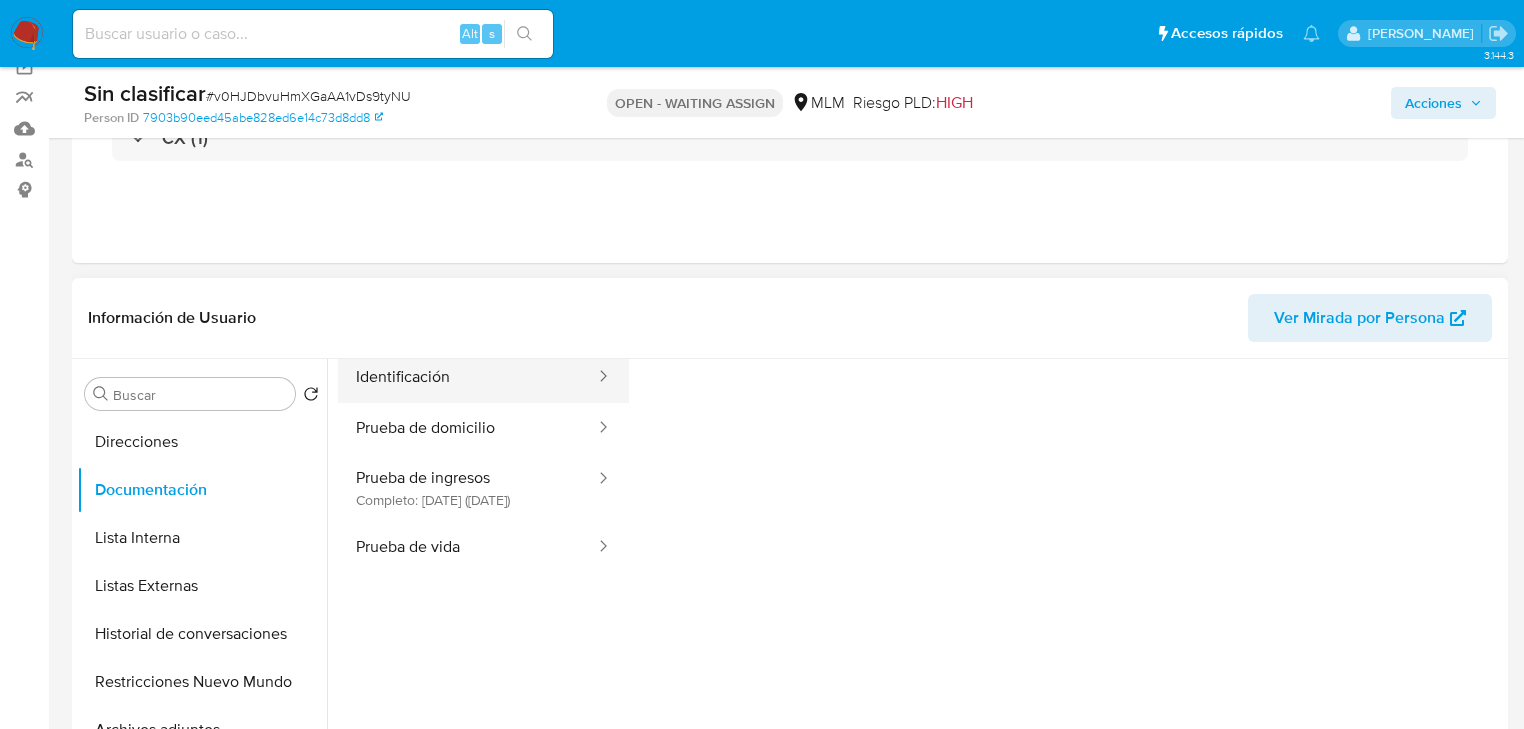 click on "Identificación" at bounding box center [467, 377] 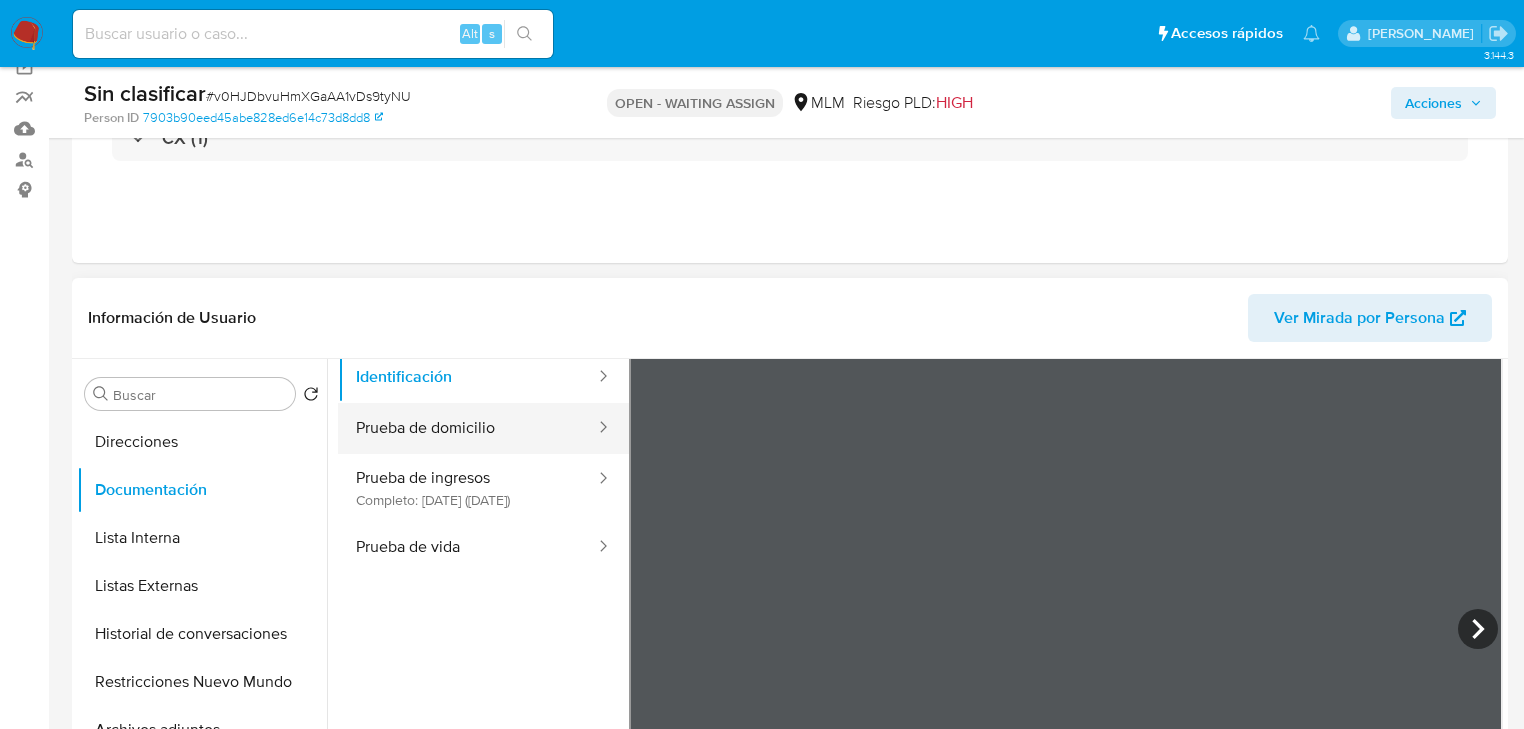 click on "Prueba de domicilio" at bounding box center (467, 428) 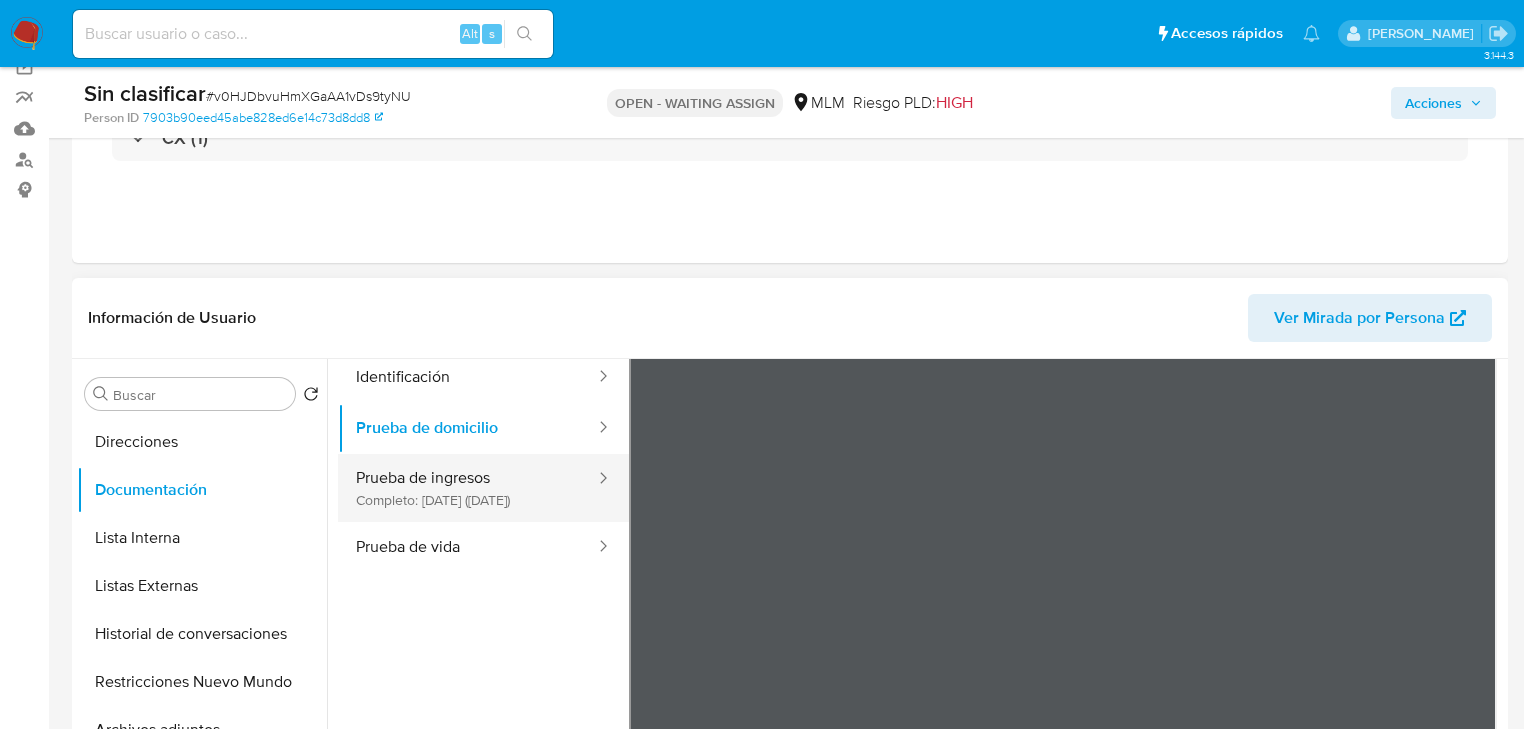 click on "Prueba de ingresos Completo: 17/01/2024 (hace un año)" at bounding box center [467, 488] 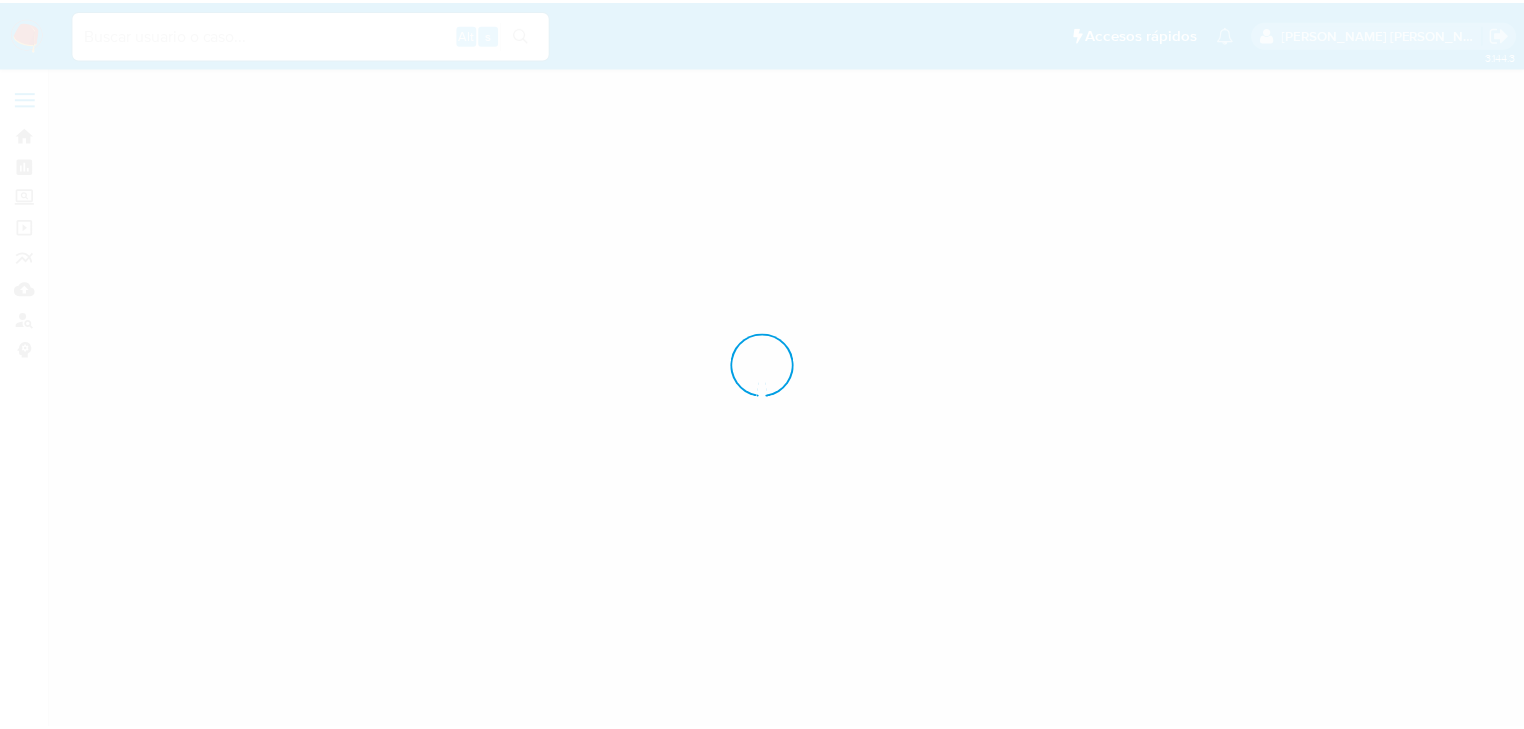 scroll, scrollTop: 0, scrollLeft: 0, axis: both 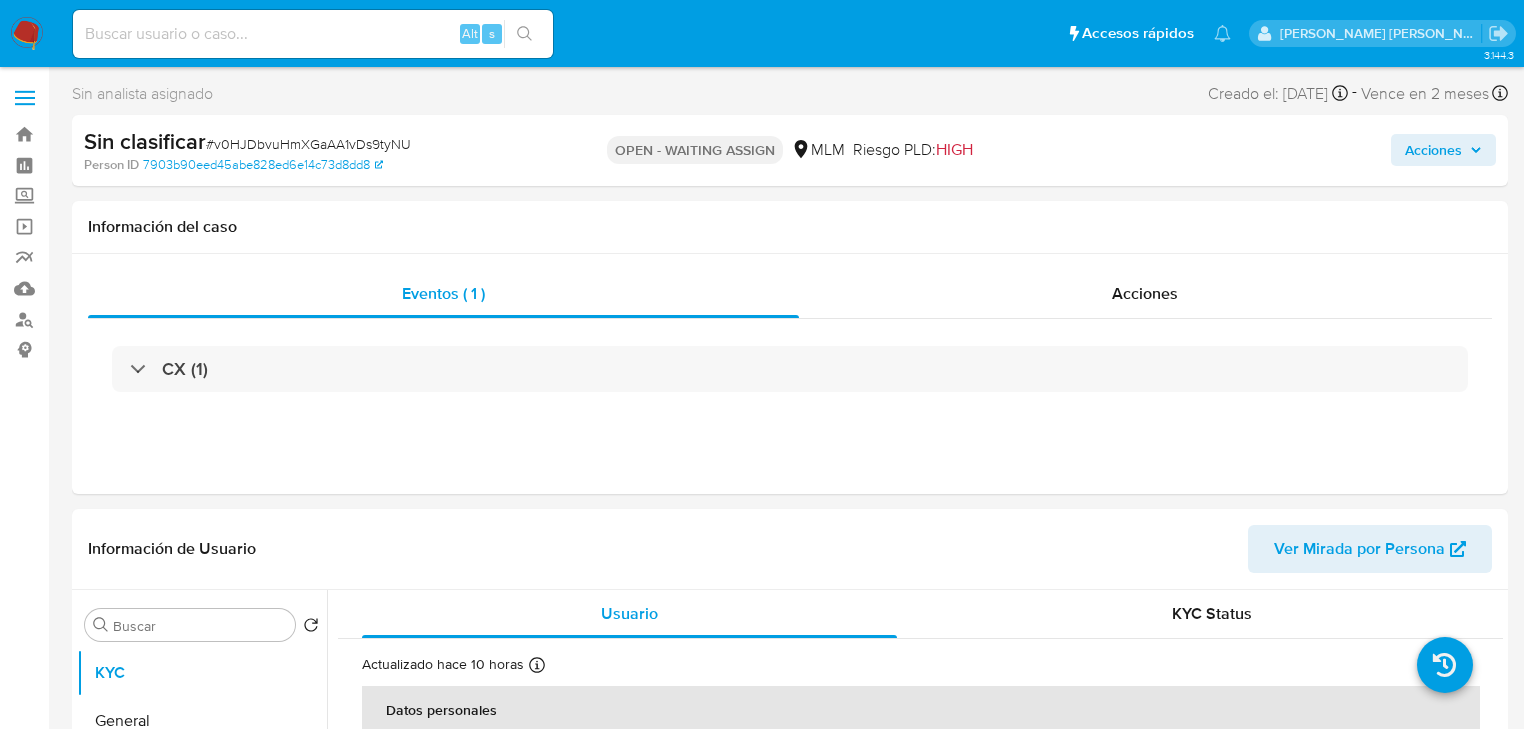 select on "10" 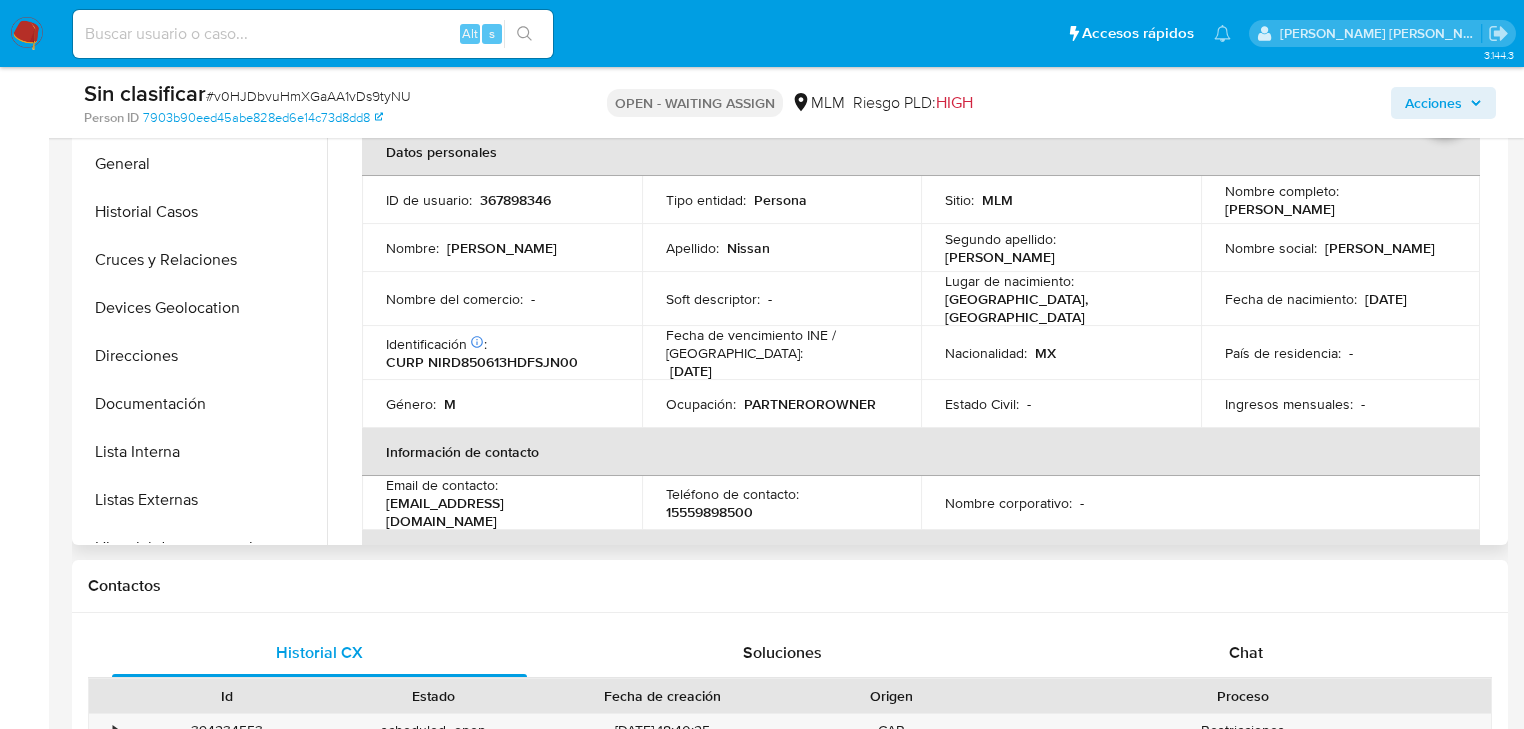 scroll, scrollTop: 480, scrollLeft: 0, axis: vertical 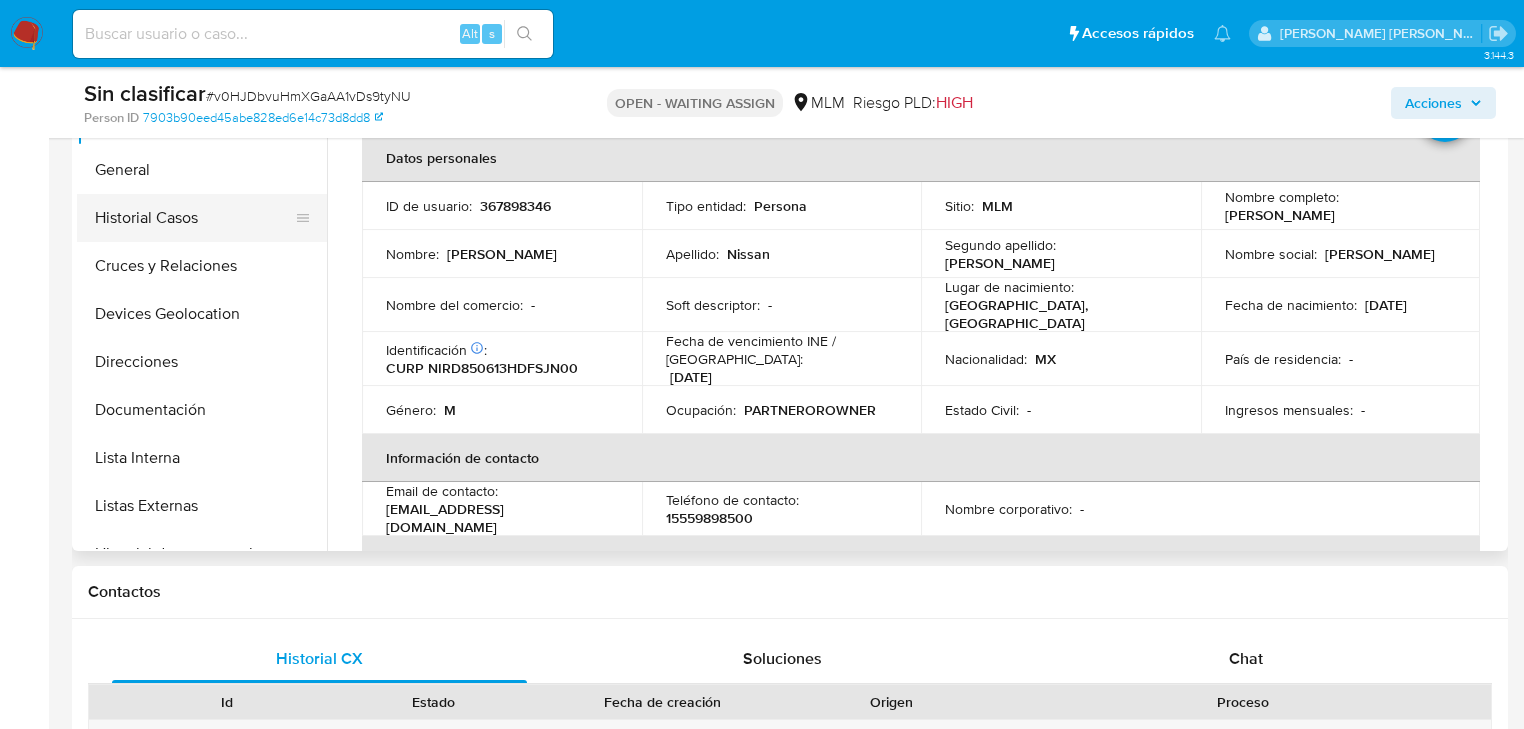 click on "Historial Casos" at bounding box center [194, 218] 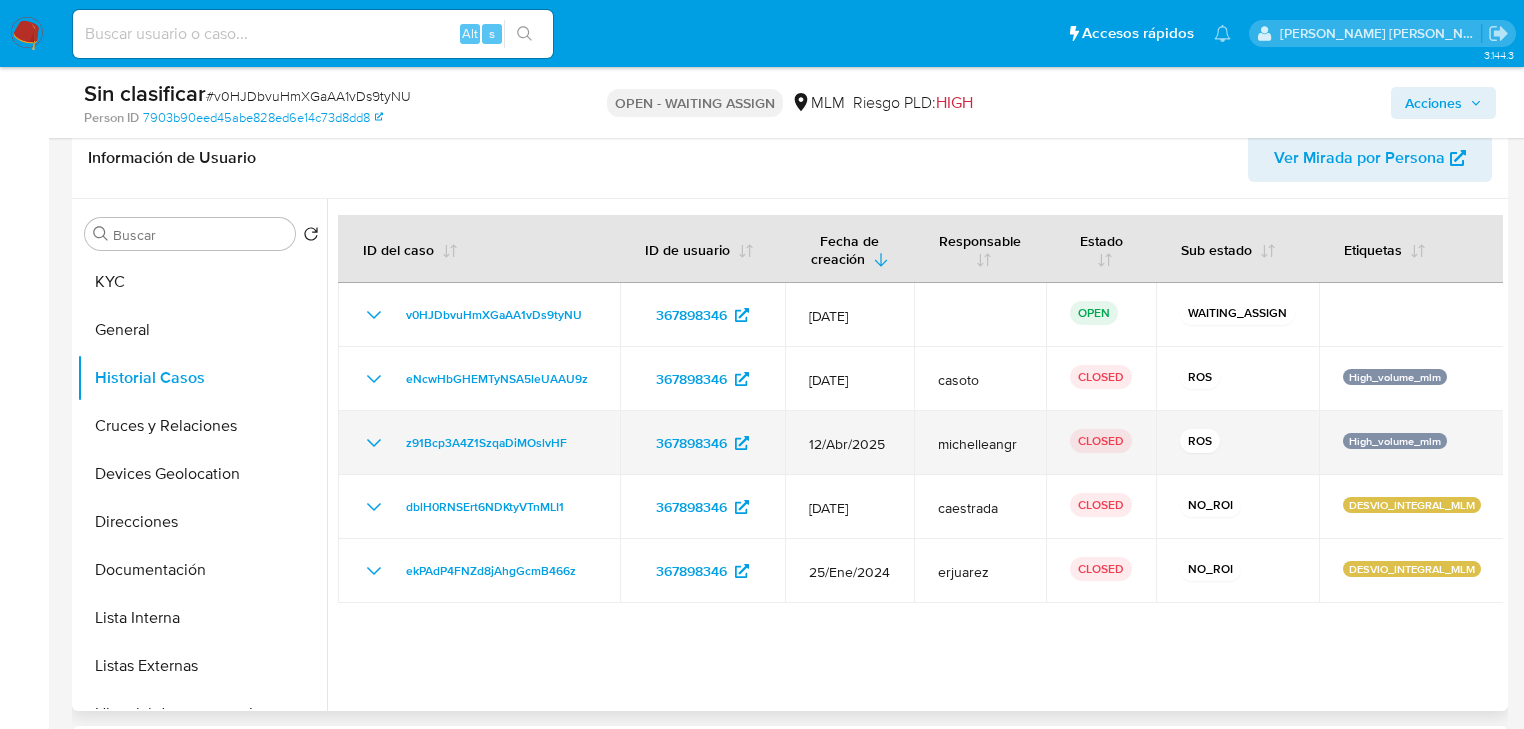 scroll, scrollTop: 400, scrollLeft: 0, axis: vertical 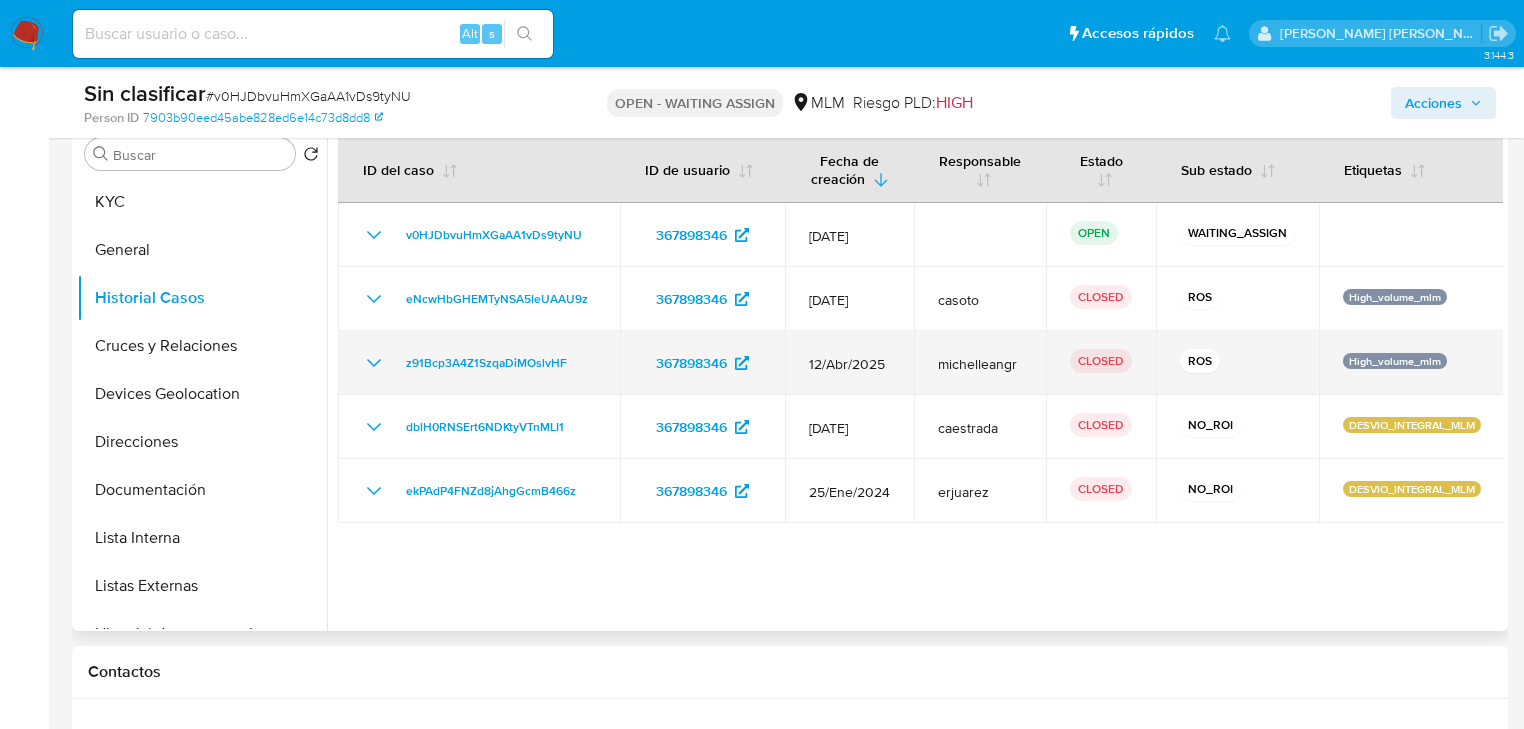 click 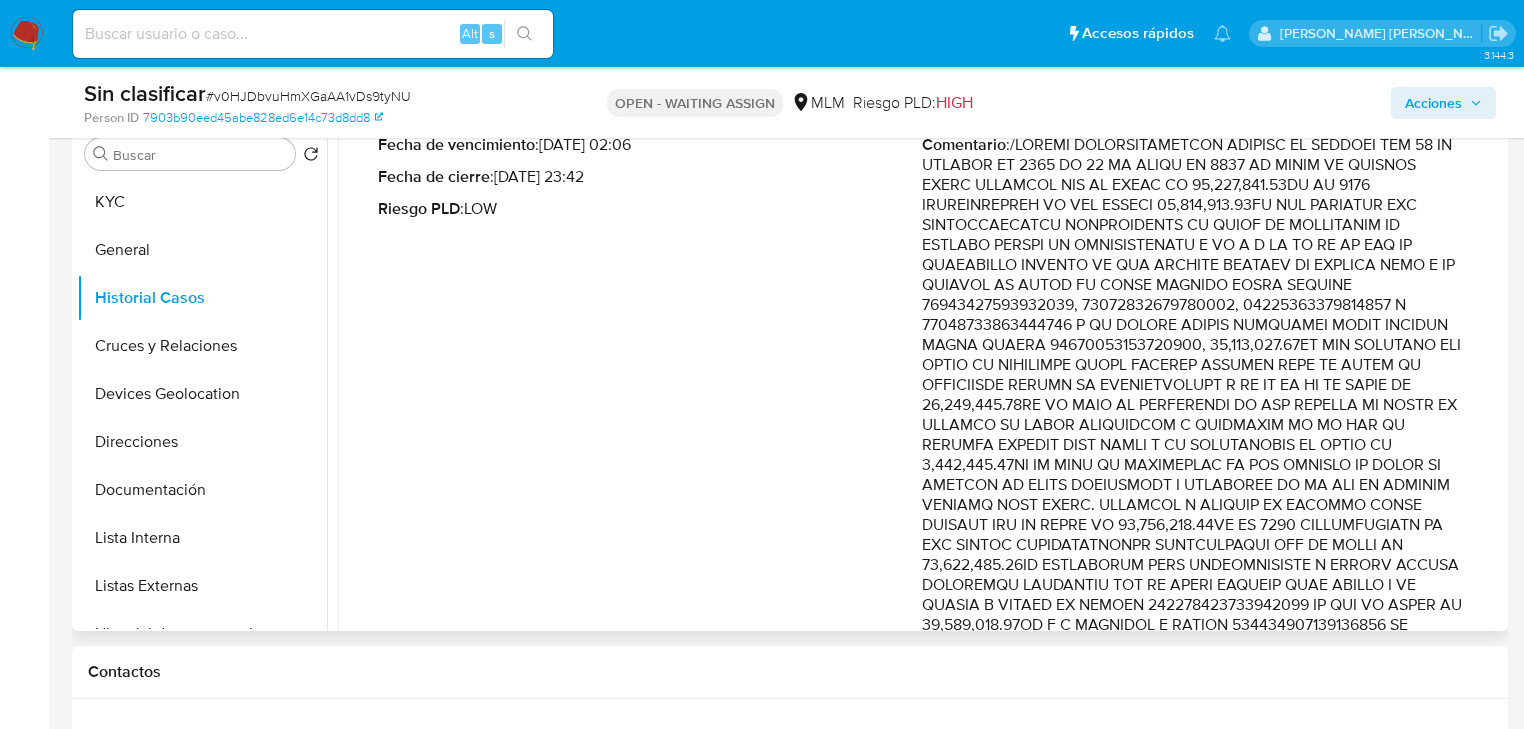 scroll, scrollTop: 320, scrollLeft: 0, axis: vertical 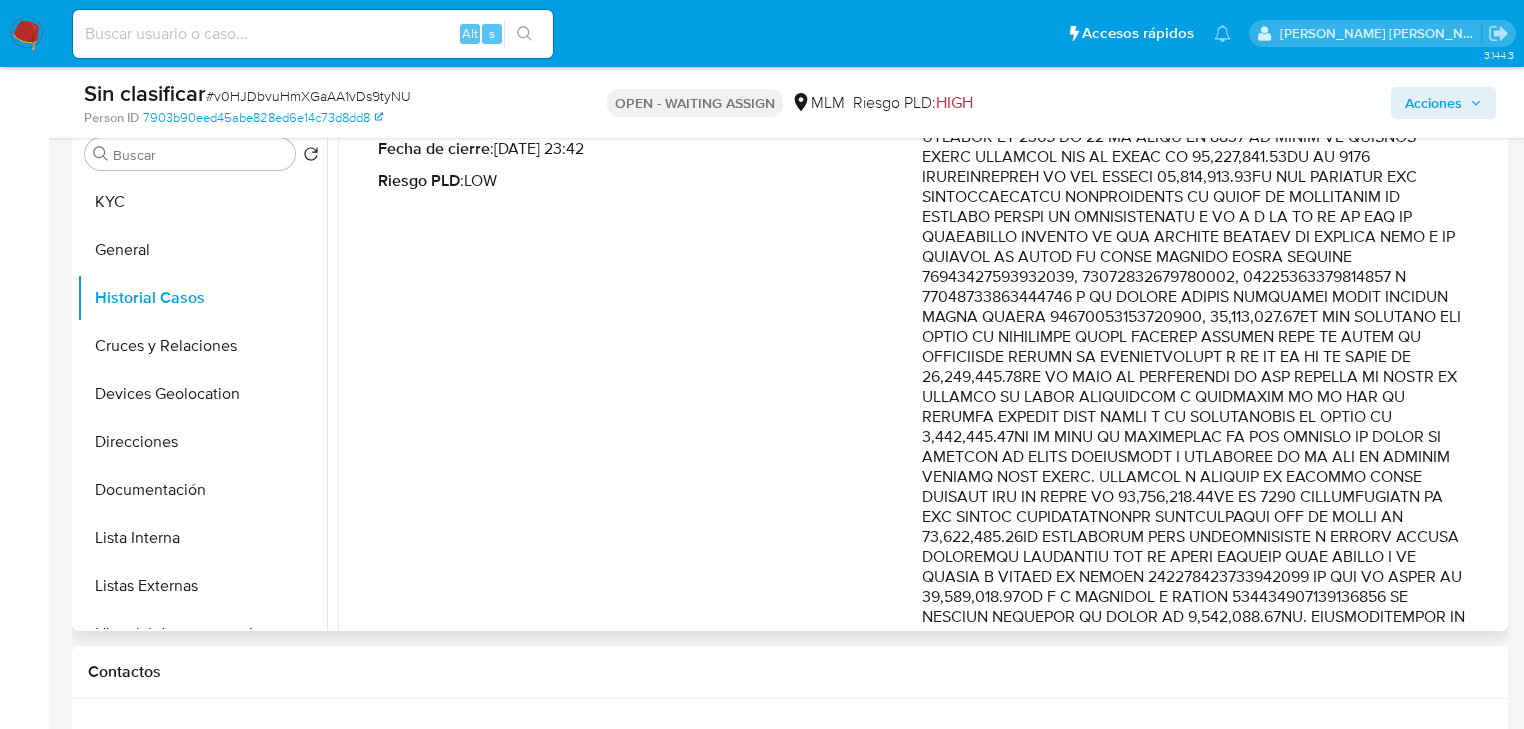 drag, startPoint x: 1055, startPoint y: 379, endPoint x: 1393, endPoint y: 371, distance: 338.09467 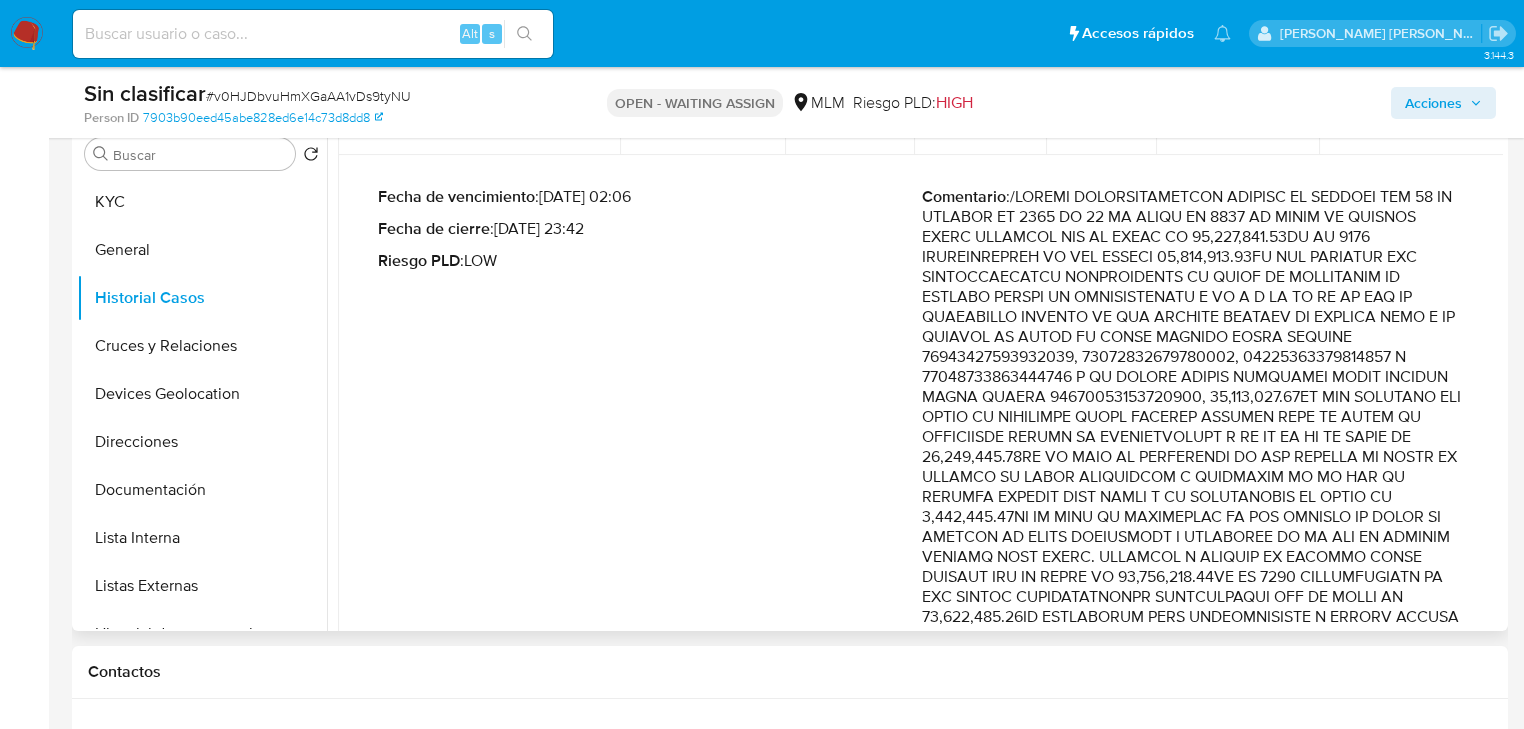 scroll, scrollTop: 320, scrollLeft: 0, axis: vertical 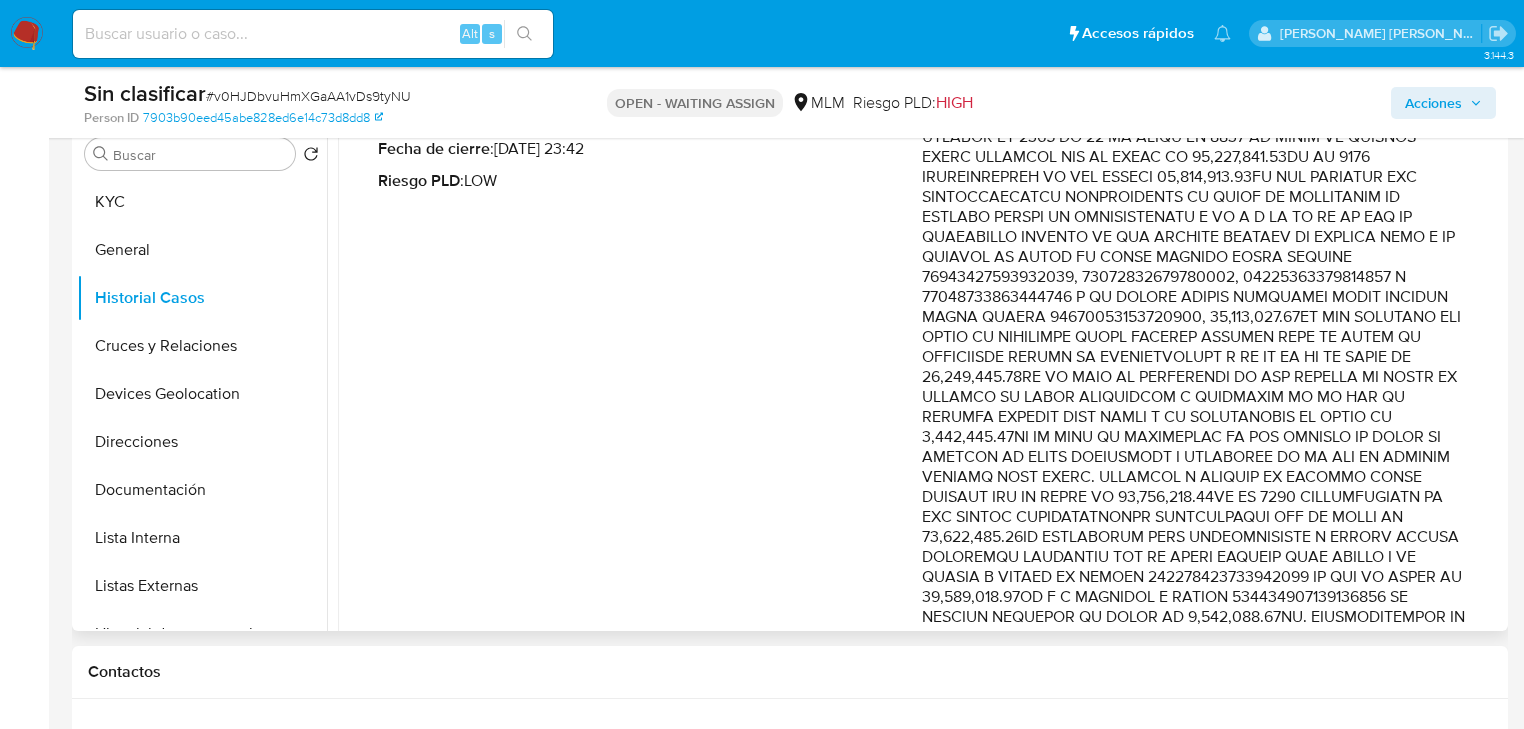 click on "Comentario  :" at bounding box center (1194, 807) 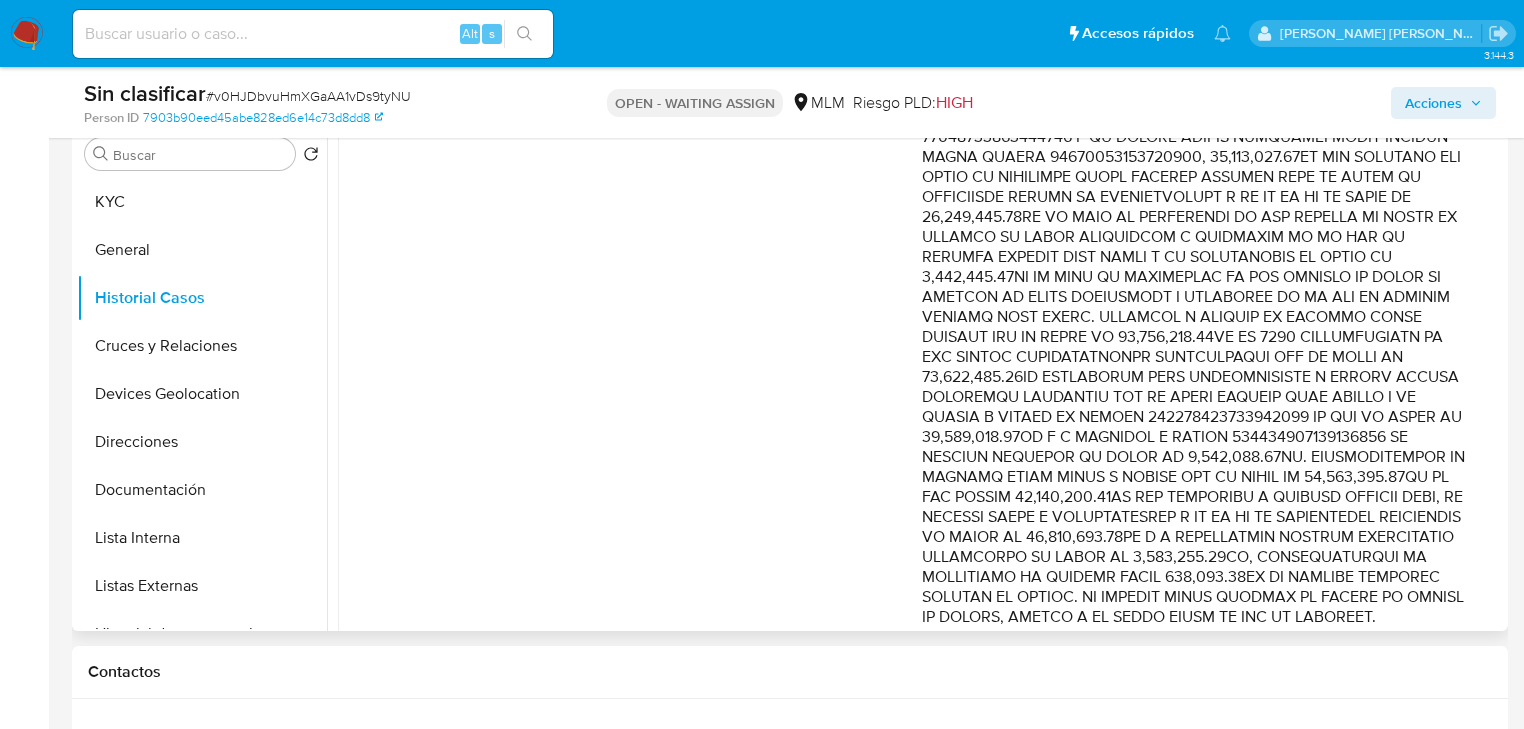 scroll, scrollTop: 560, scrollLeft: 0, axis: vertical 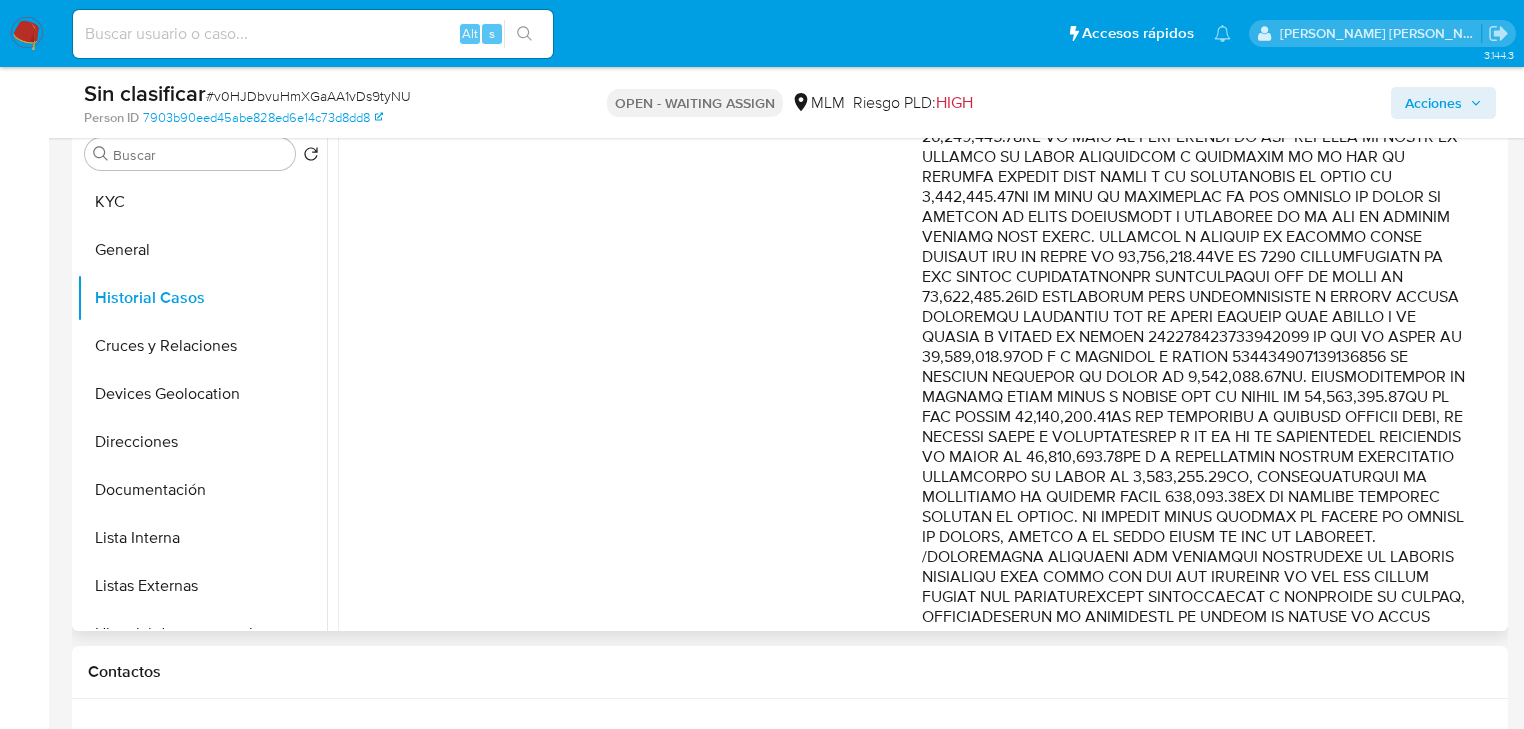 drag, startPoint x: 1165, startPoint y: 459, endPoint x: 1348, endPoint y: 465, distance: 183.09833 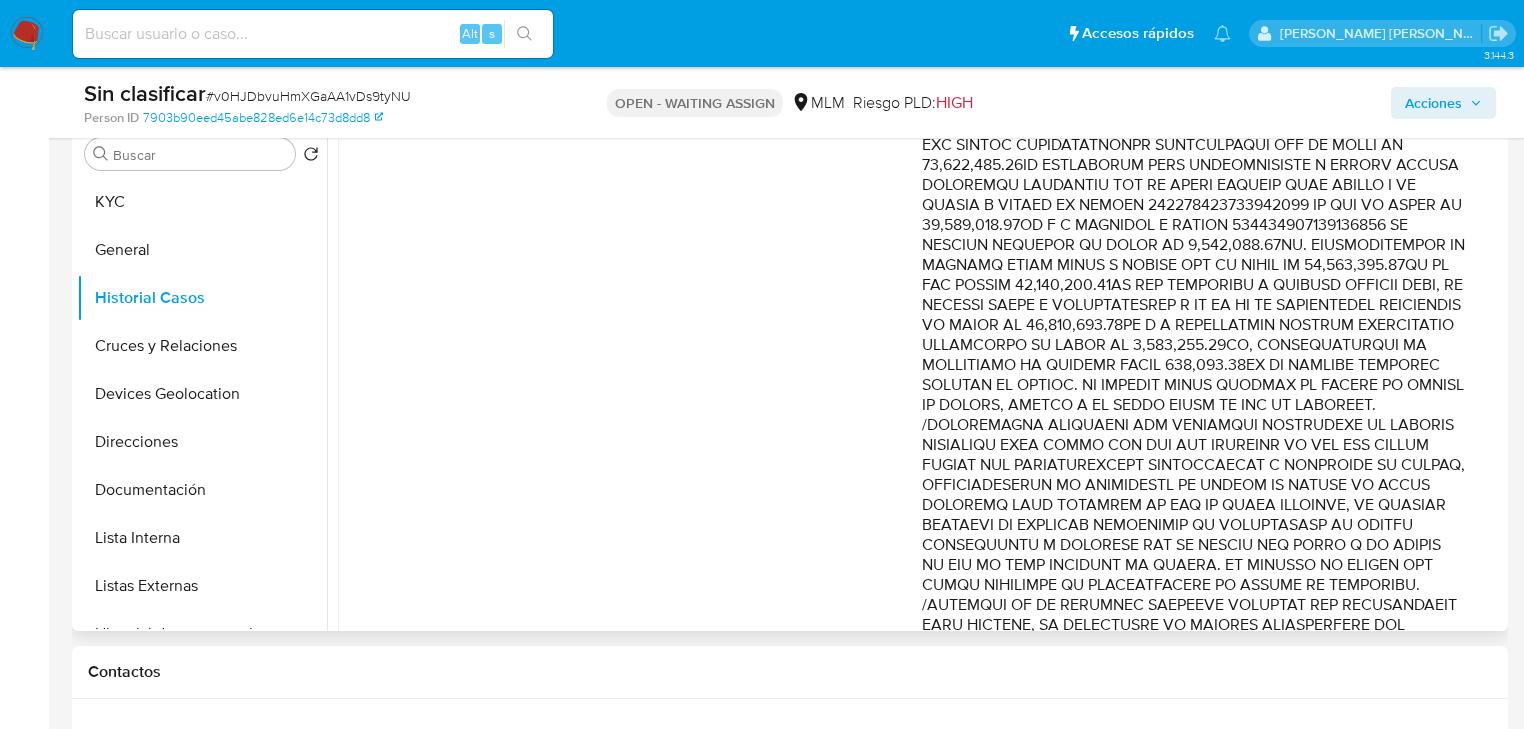 scroll, scrollTop: 720, scrollLeft: 0, axis: vertical 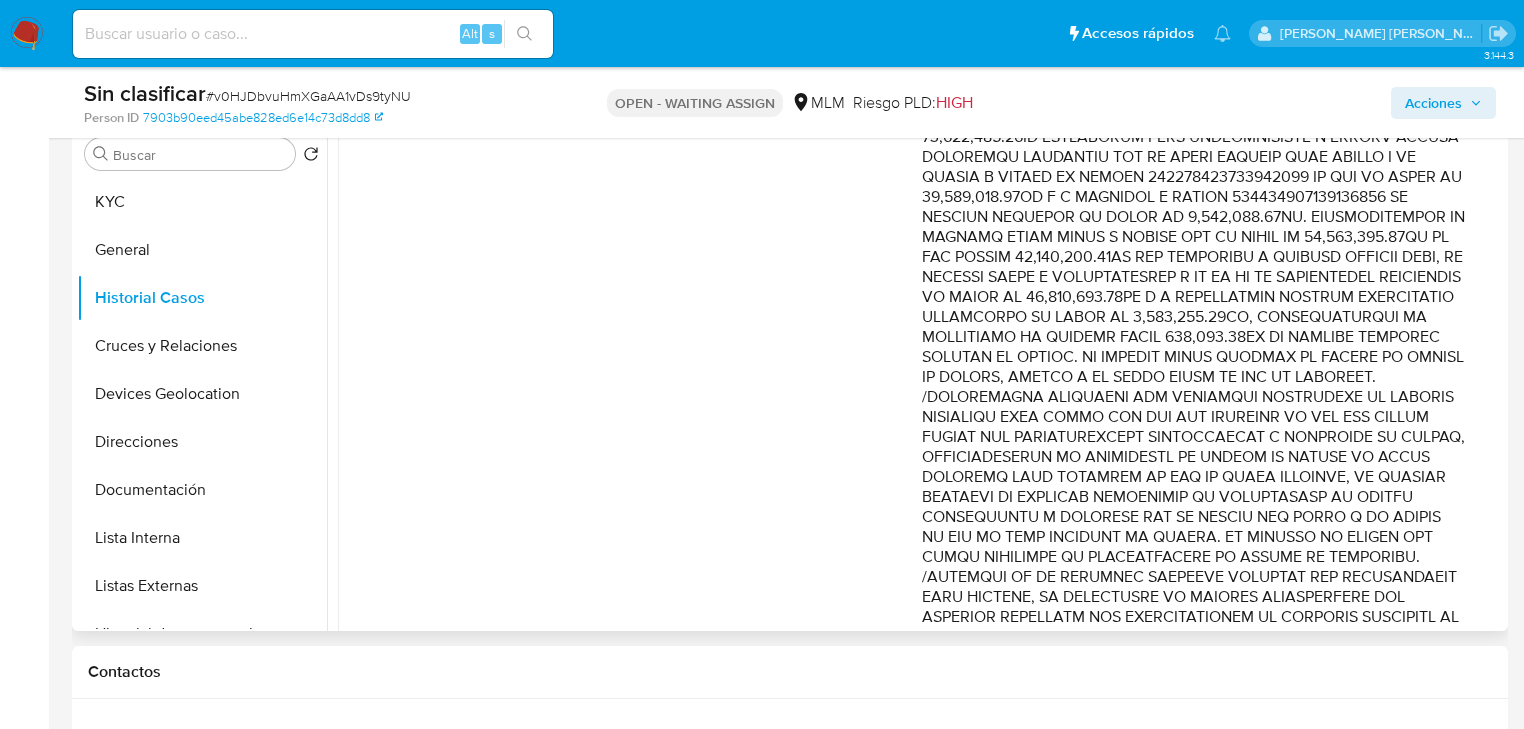 drag, startPoint x: 1348, startPoint y: 422, endPoint x: 1452, endPoint y: 443, distance: 106.09901 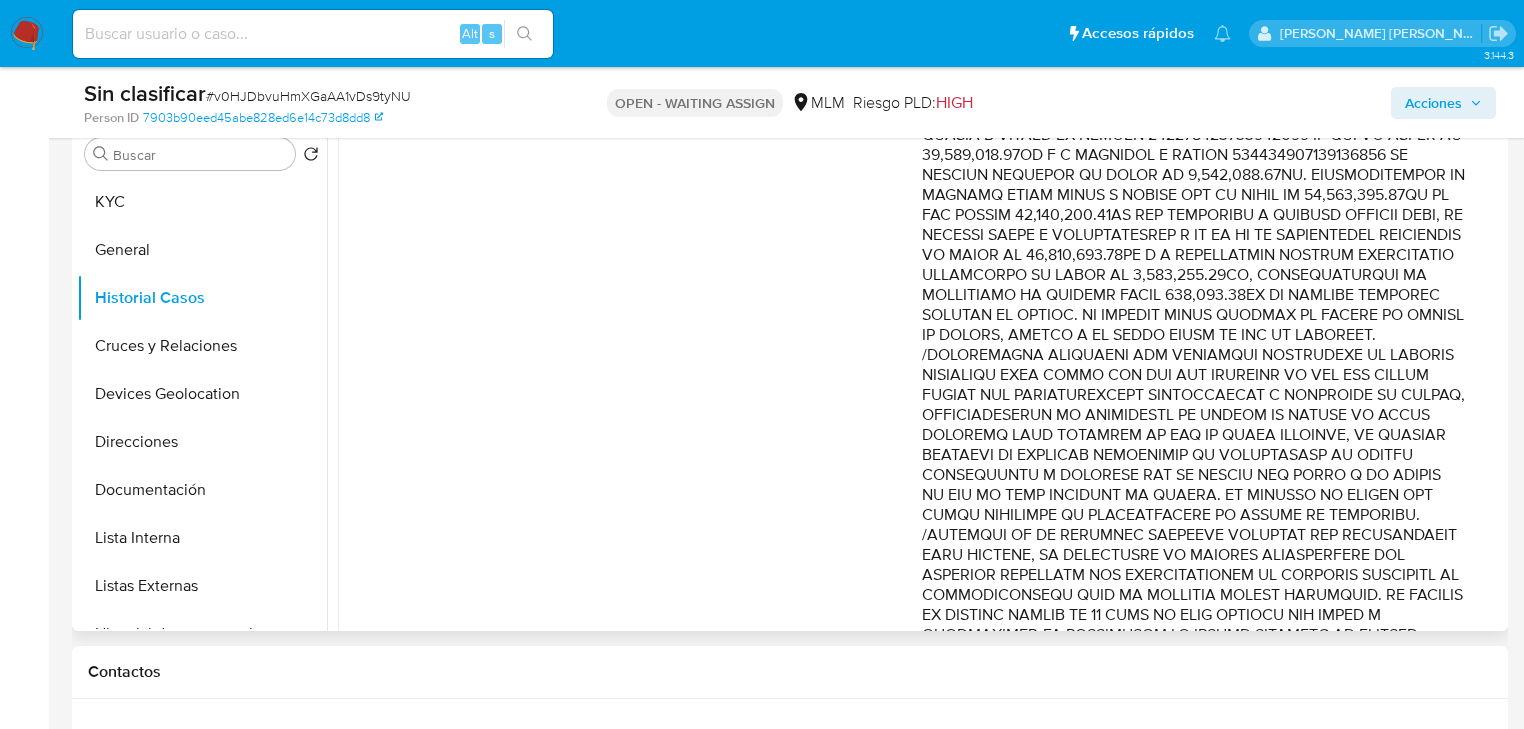scroll, scrollTop: 800, scrollLeft: 0, axis: vertical 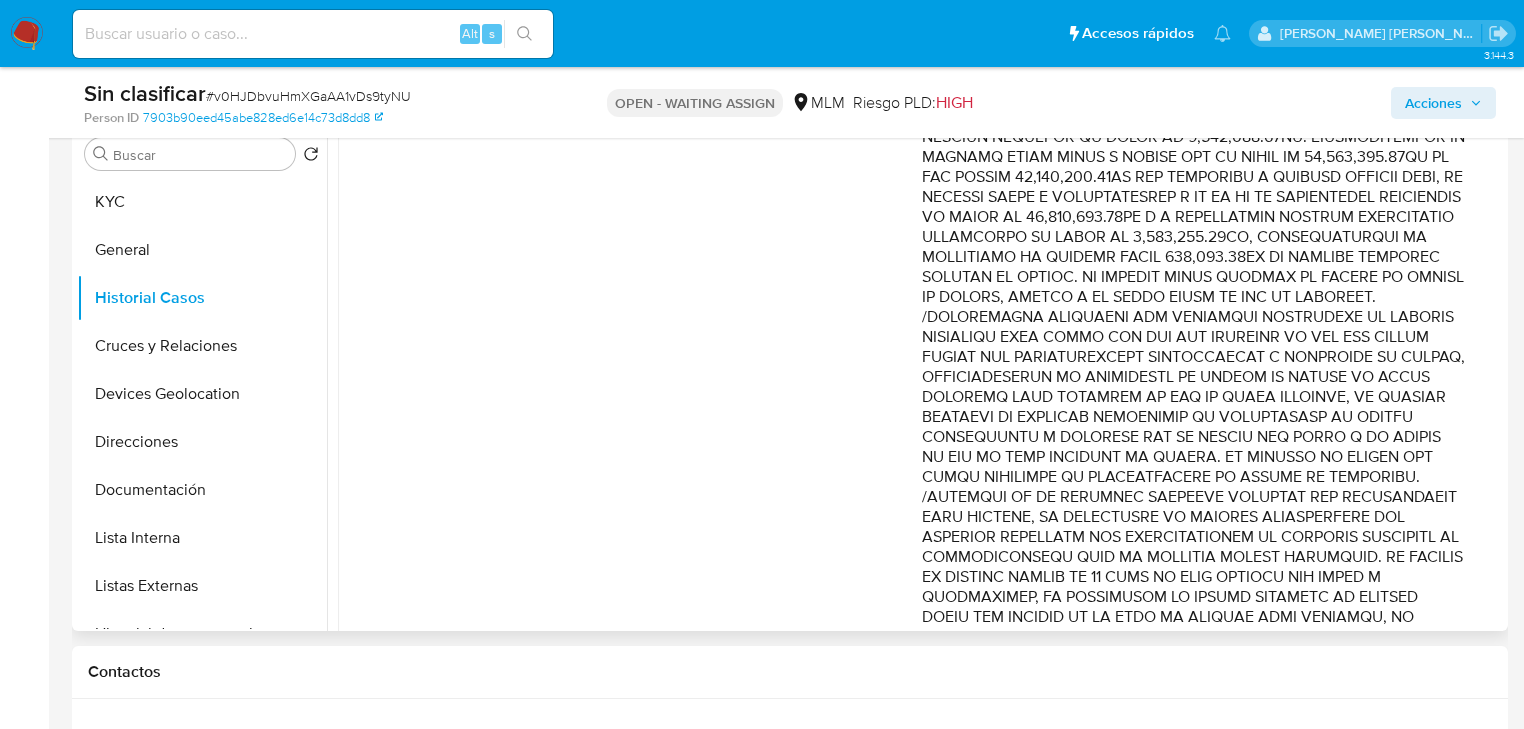 click on "Comentario  :" at bounding box center [1194, 327] 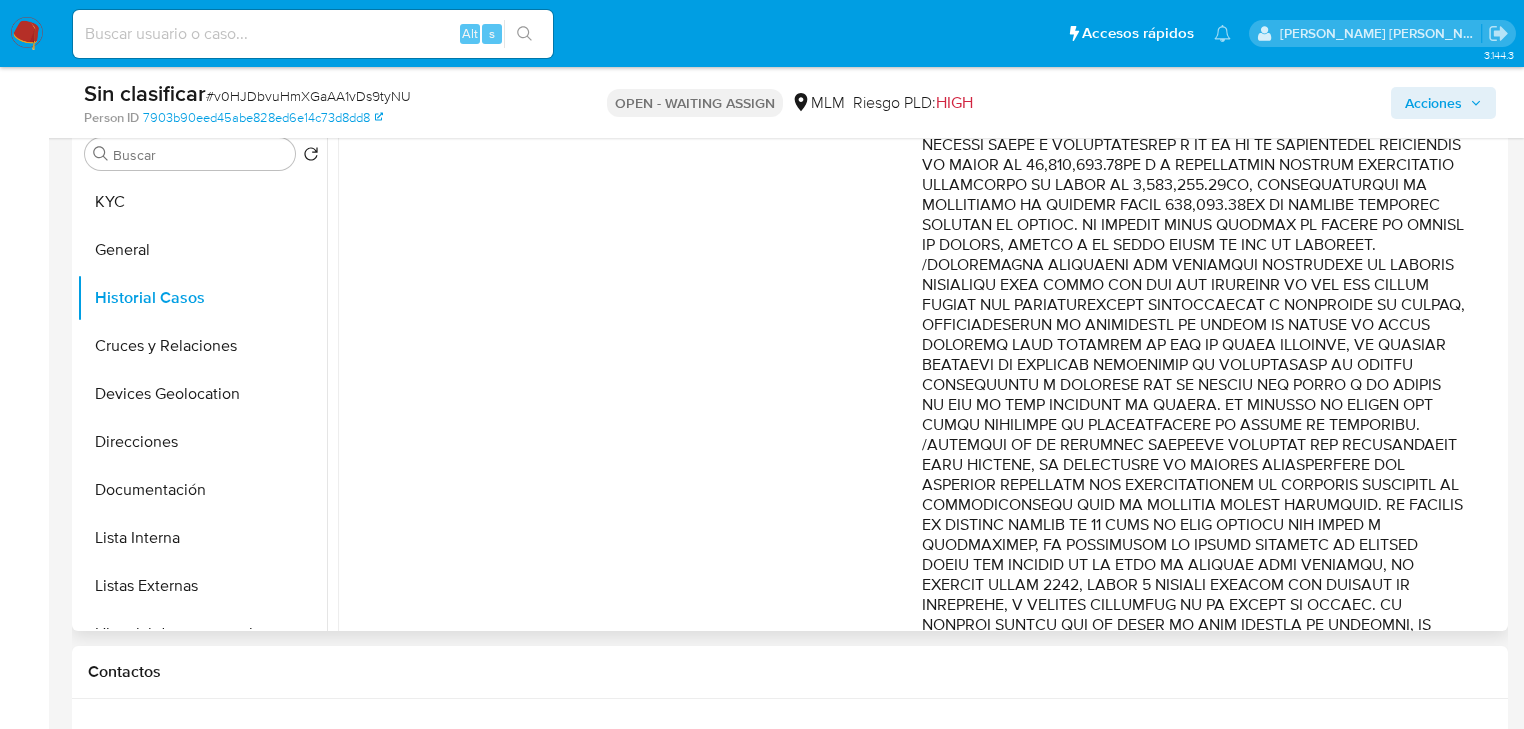 scroll, scrollTop: 880, scrollLeft: 0, axis: vertical 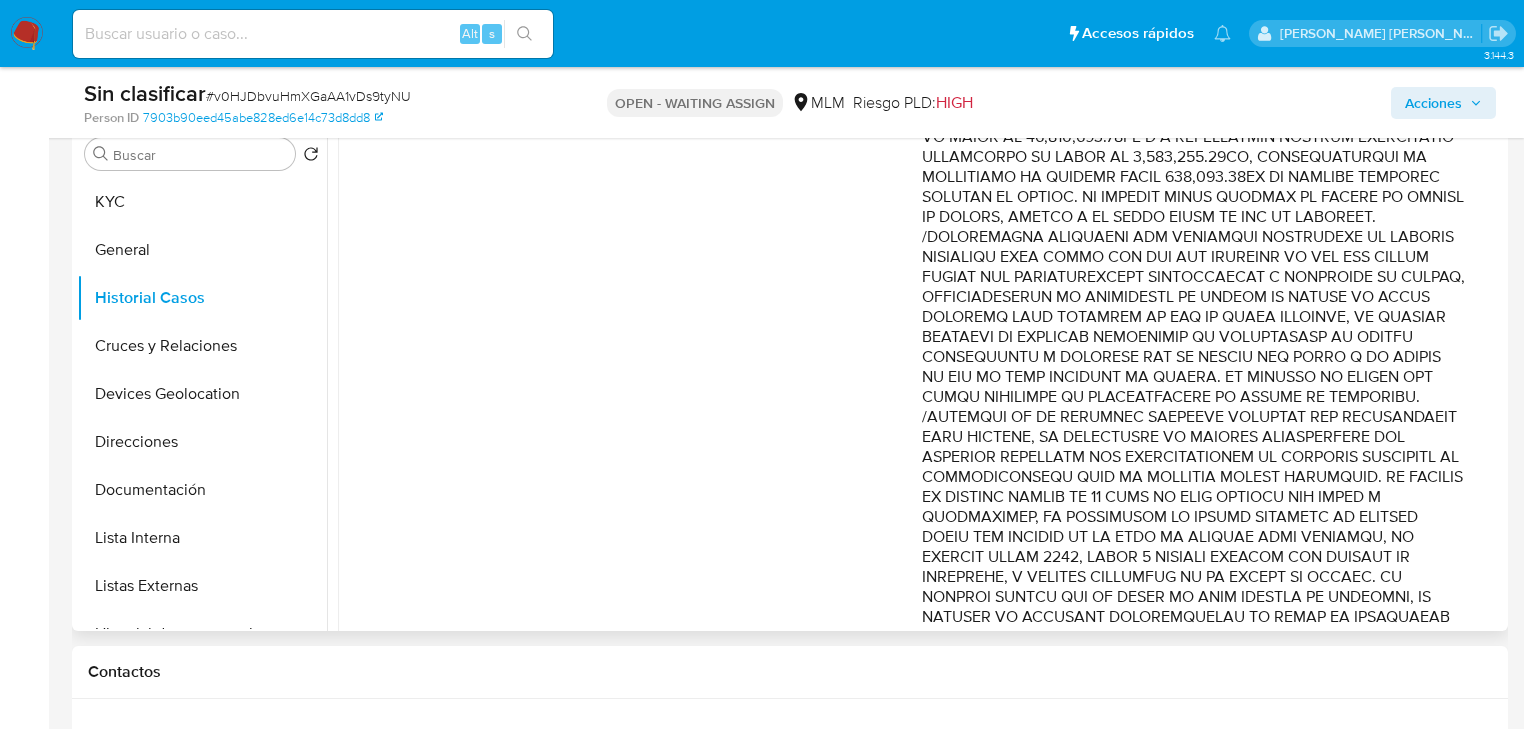 drag, startPoint x: 1278, startPoint y: 477, endPoint x: 1280, endPoint y: 493, distance: 16.124516 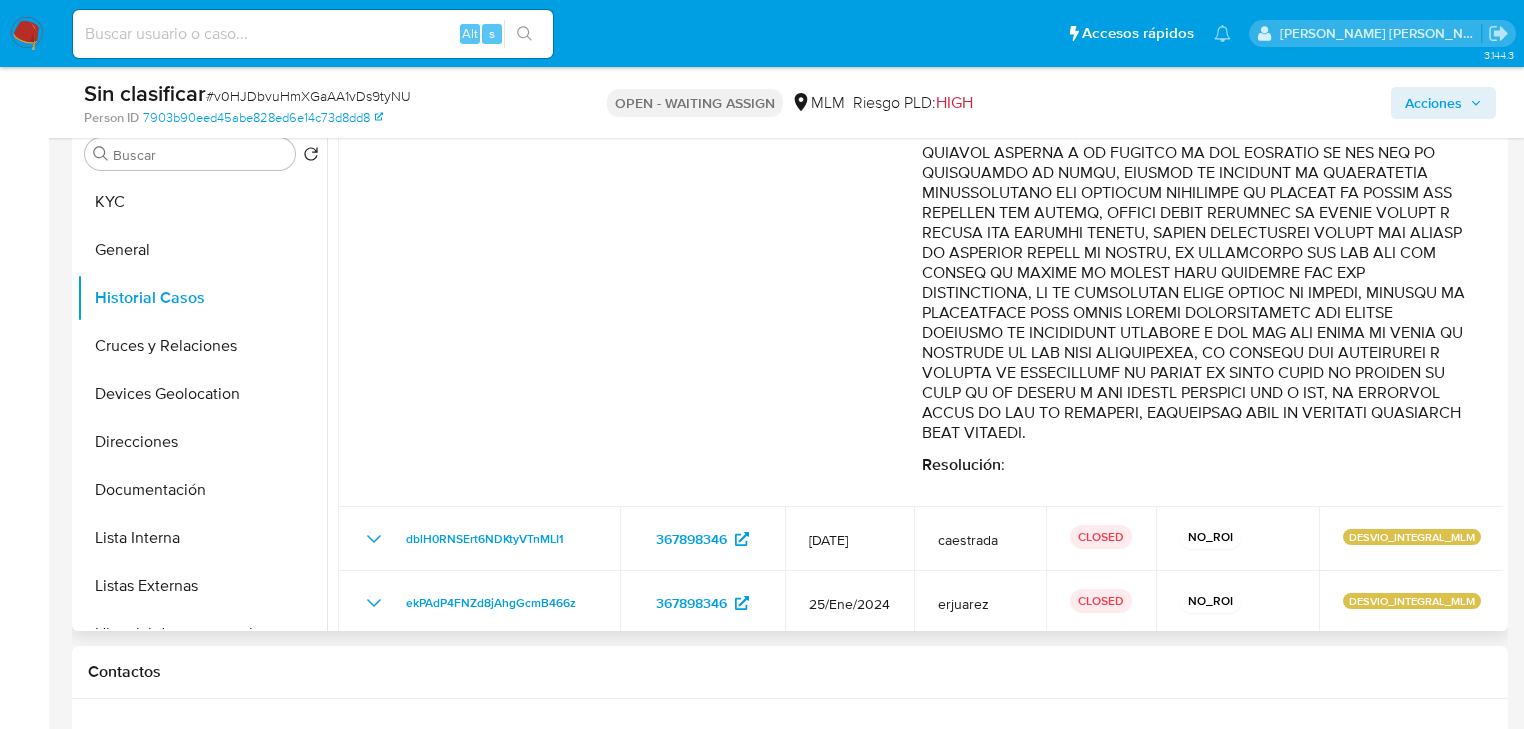 scroll, scrollTop: 1419, scrollLeft: 0, axis: vertical 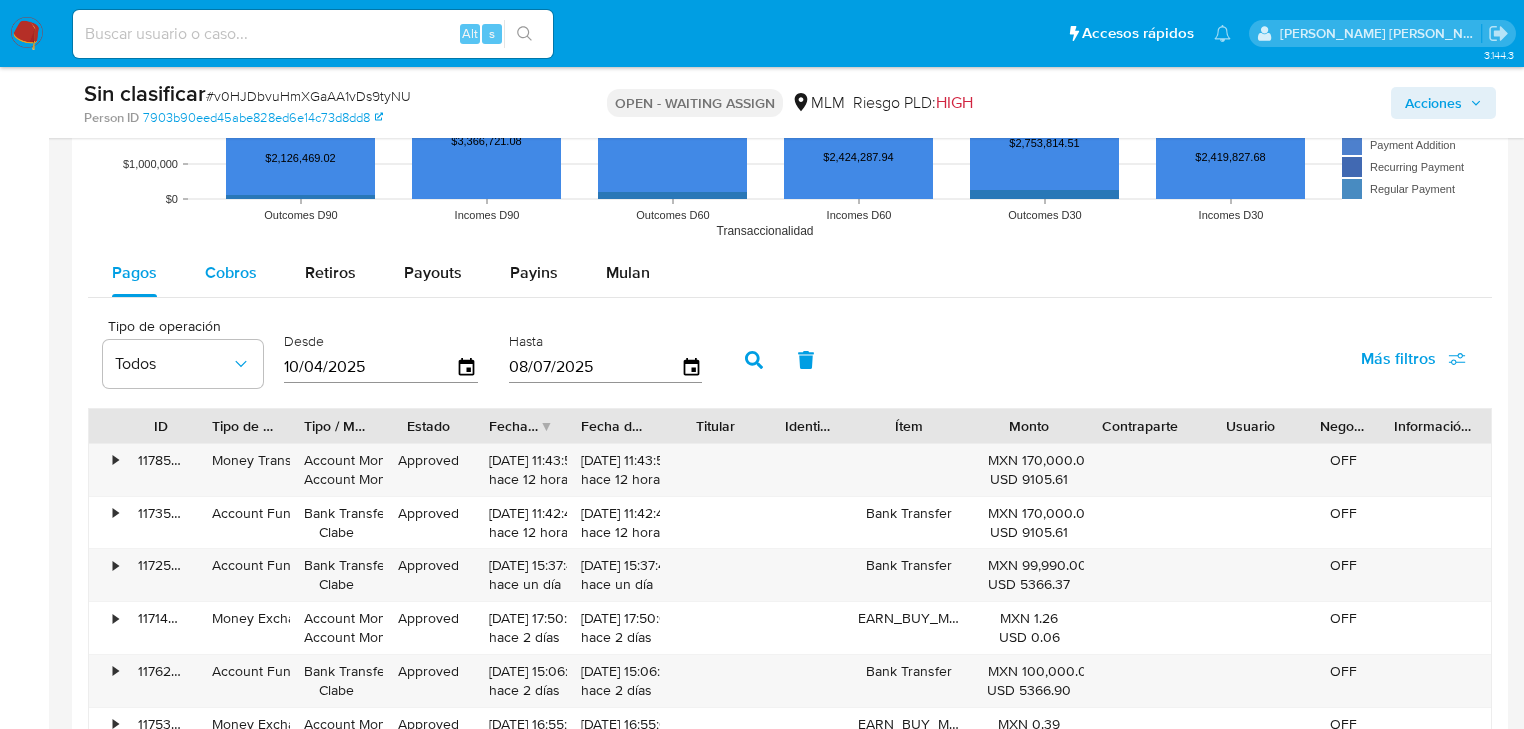 click on "Cobros" at bounding box center (231, 273) 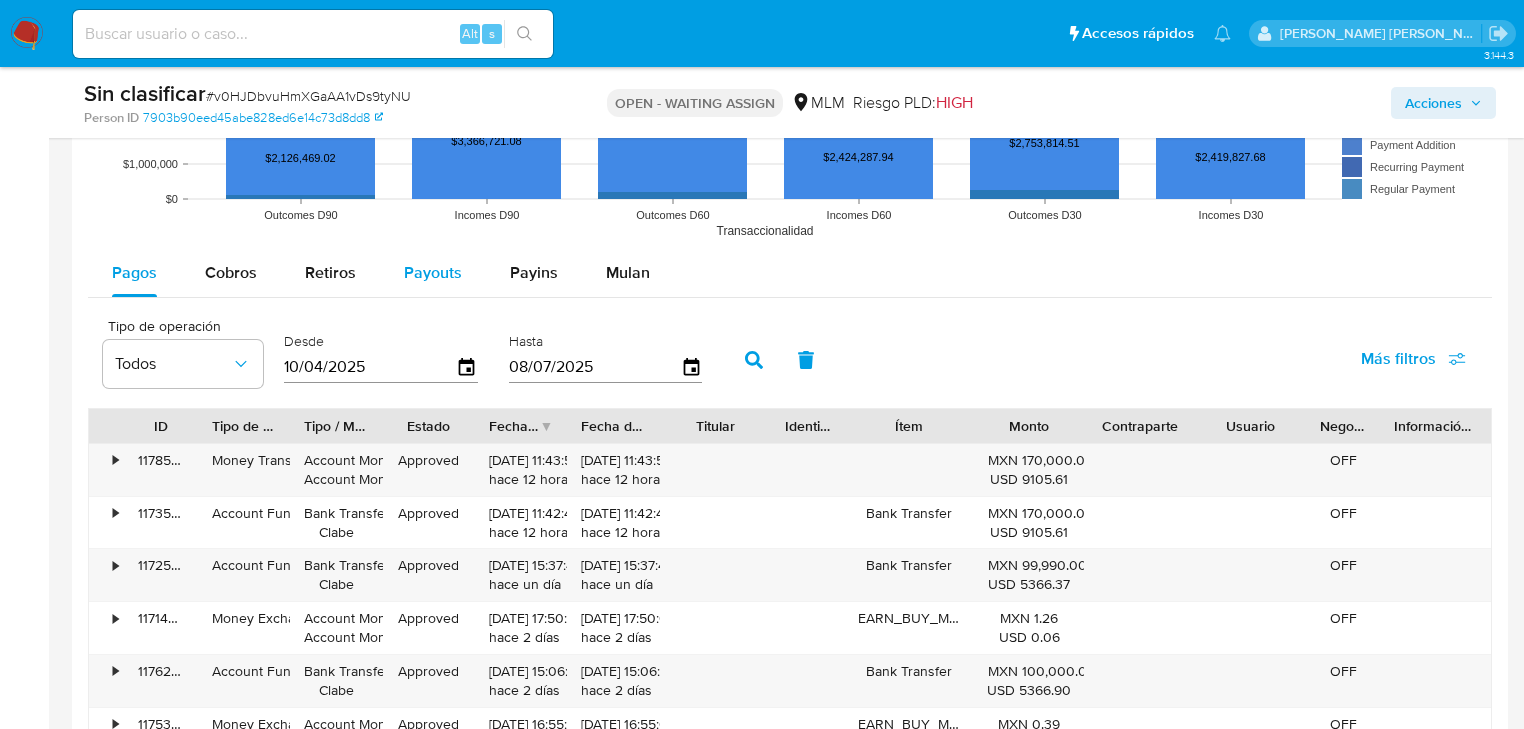 select on "10" 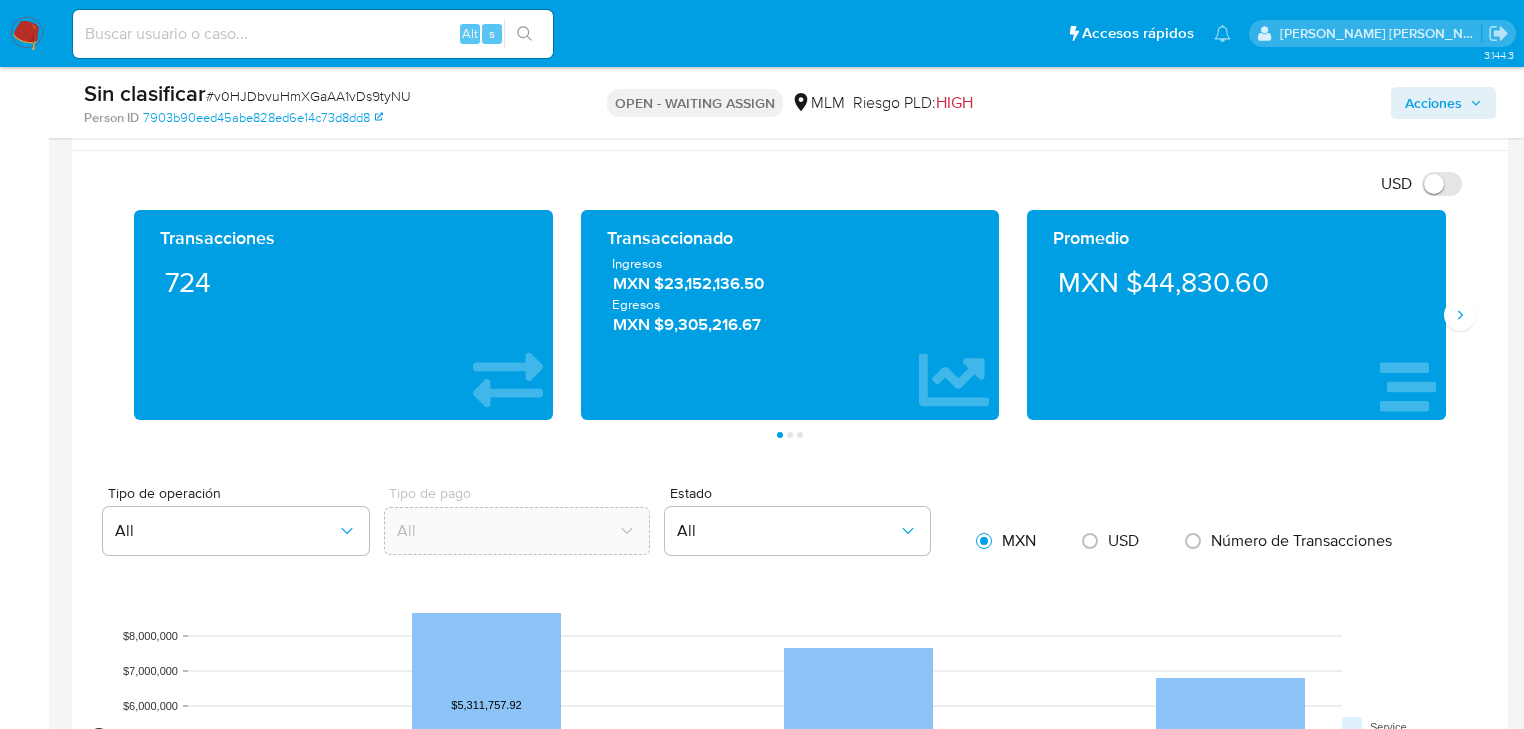 scroll, scrollTop: 1200, scrollLeft: 0, axis: vertical 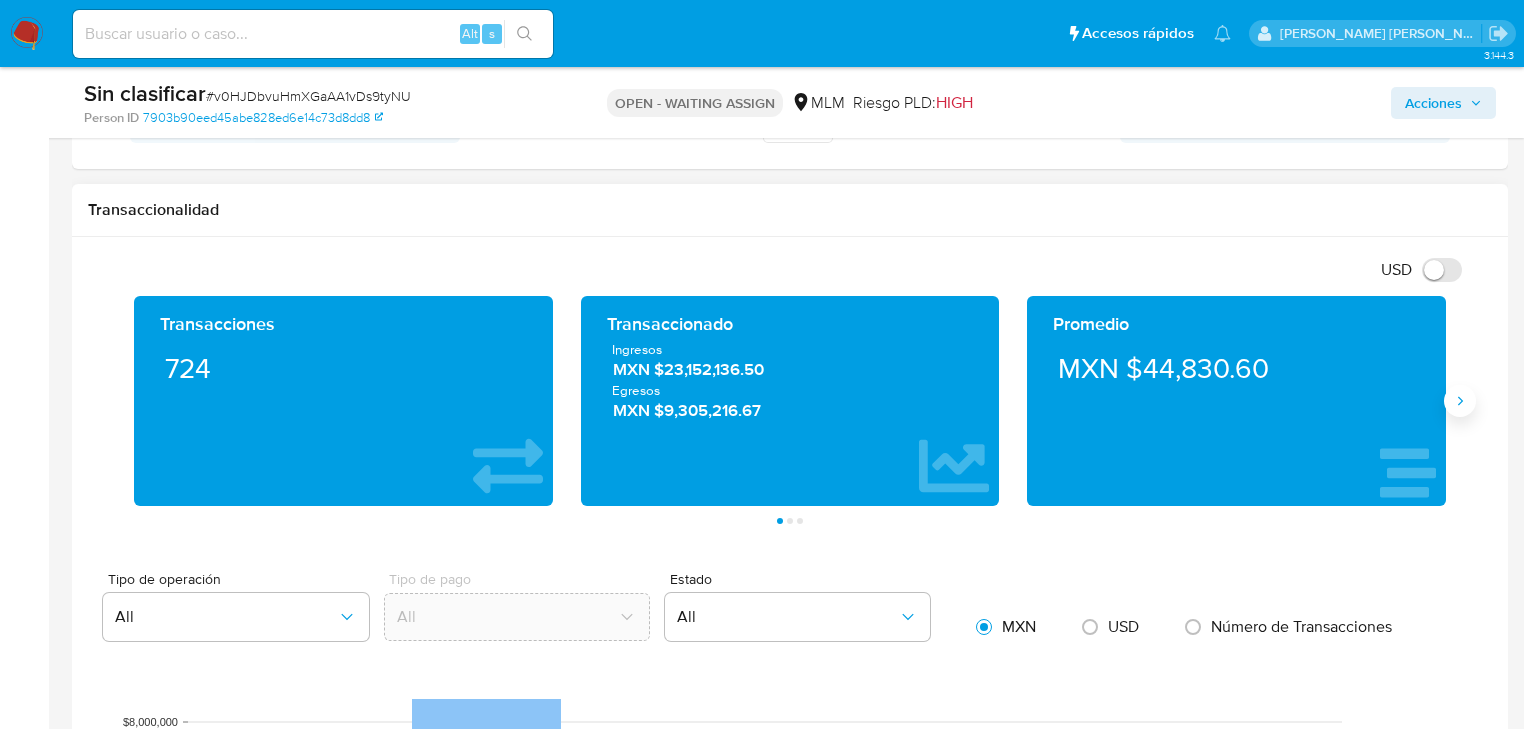 click 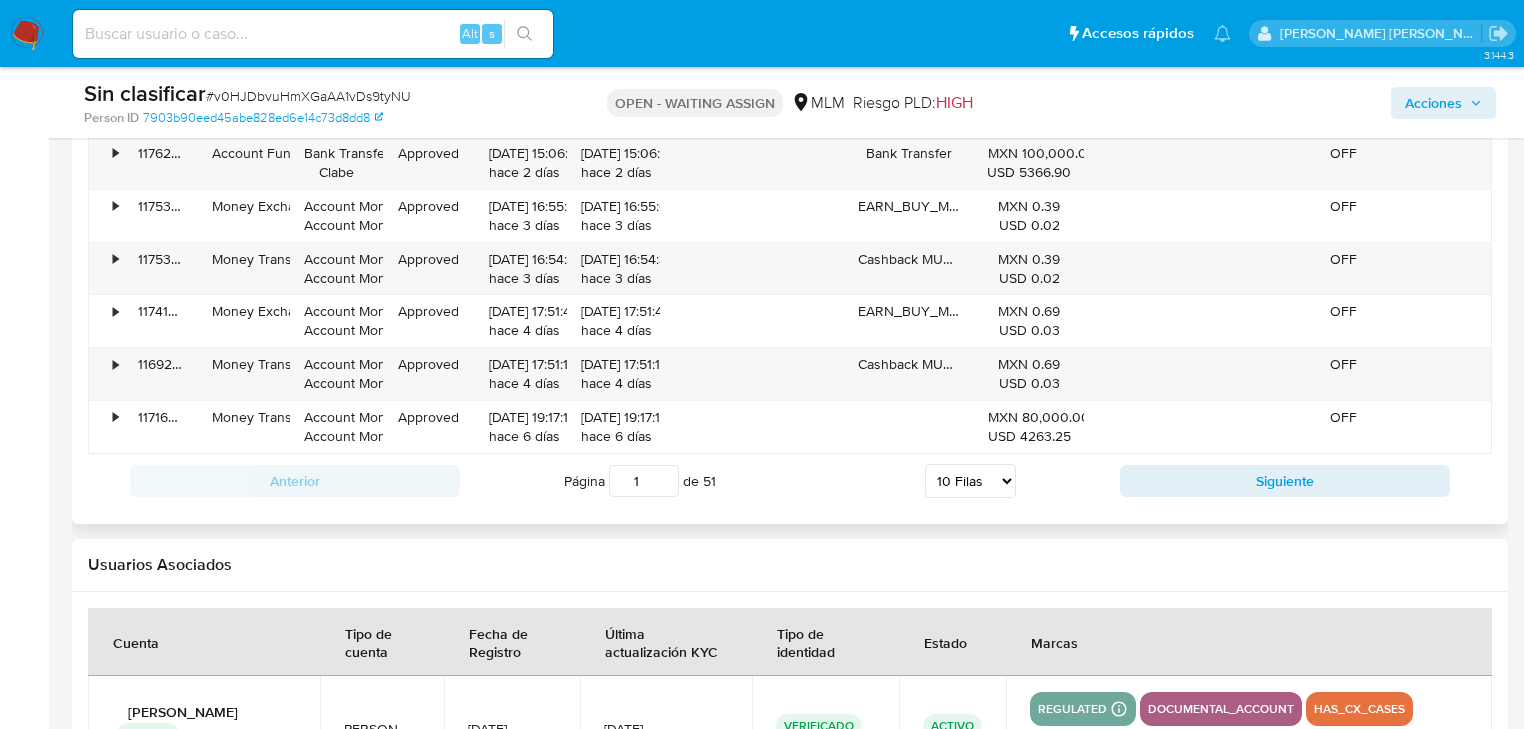 scroll, scrollTop: 2432, scrollLeft: 0, axis: vertical 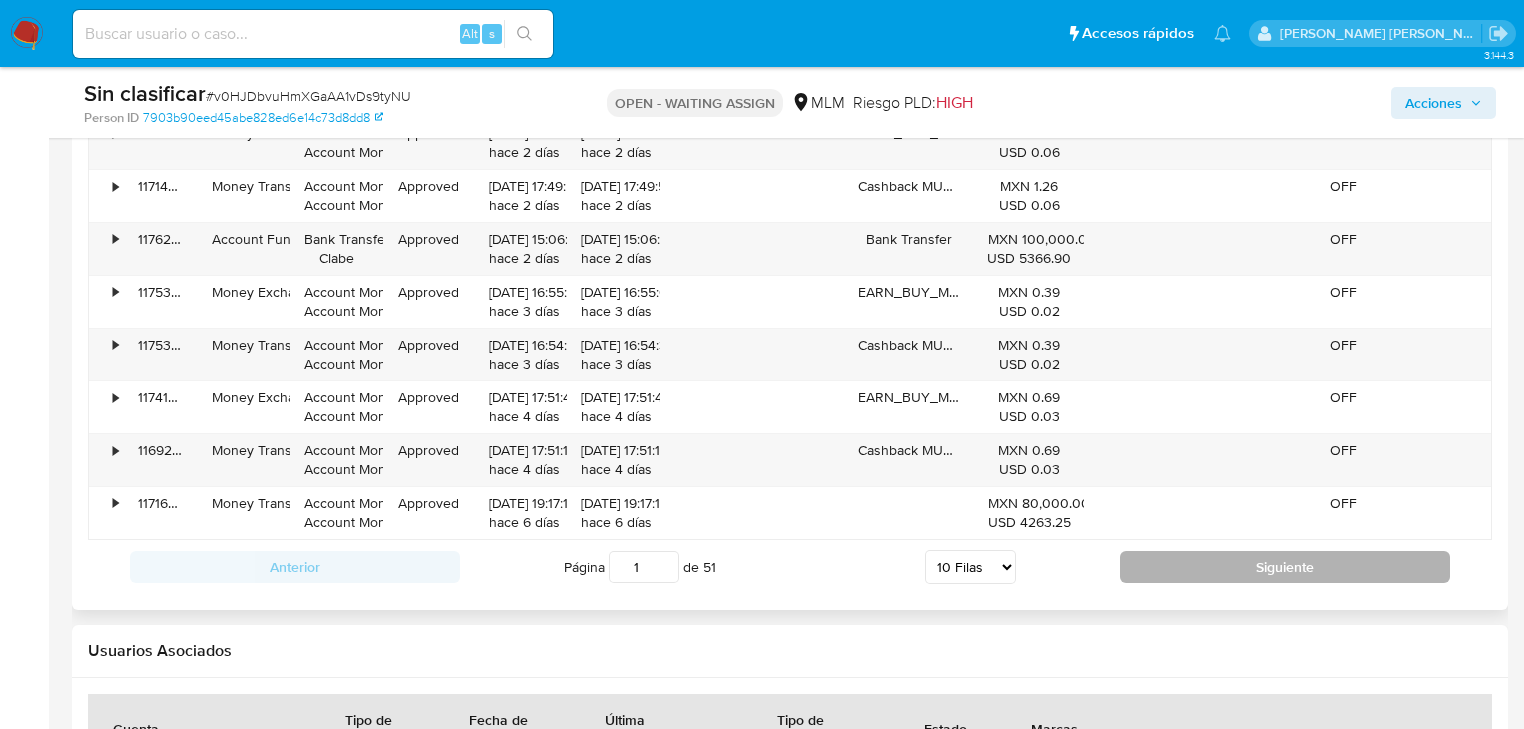 click on "Siguiente" at bounding box center (1285, 567) 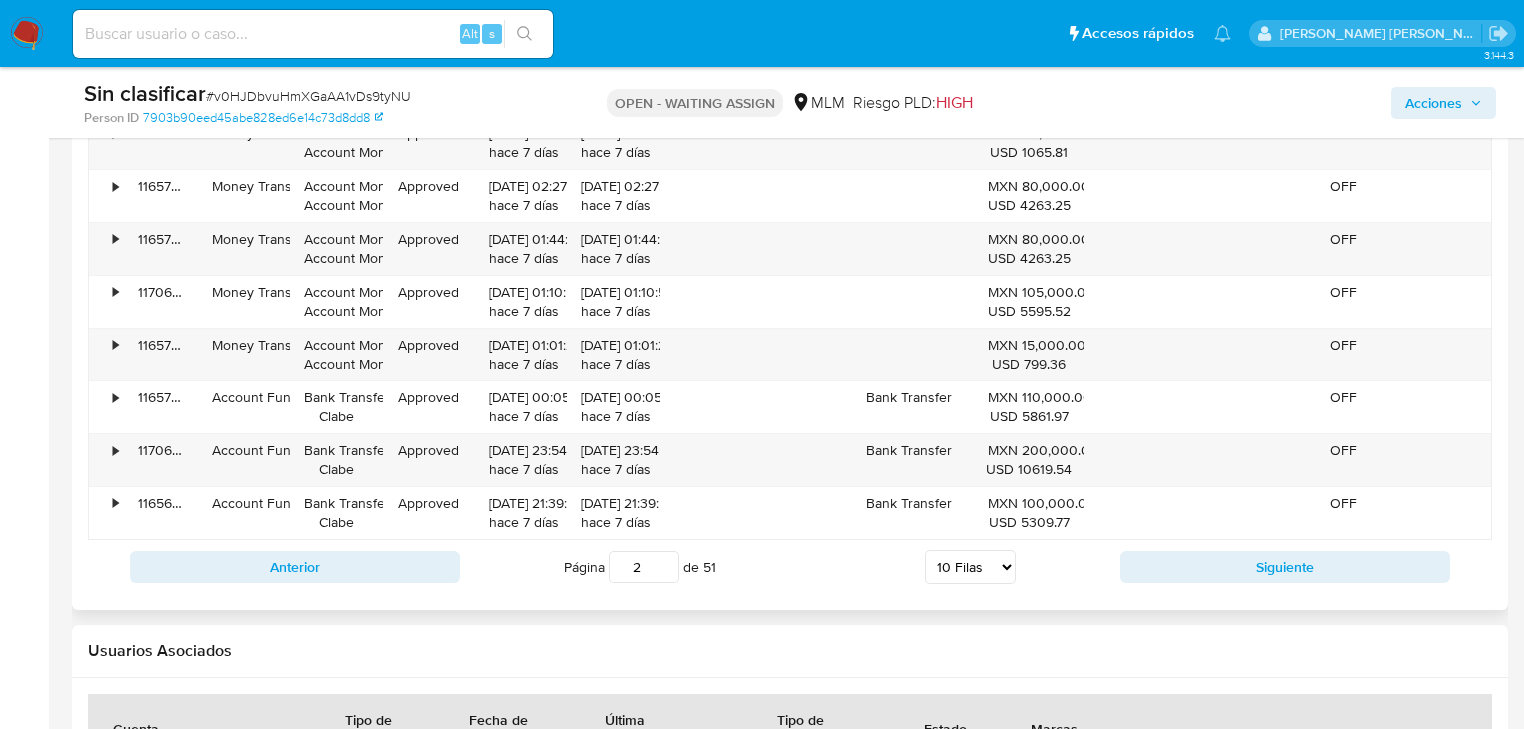 scroll, scrollTop: 2352, scrollLeft: 0, axis: vertical 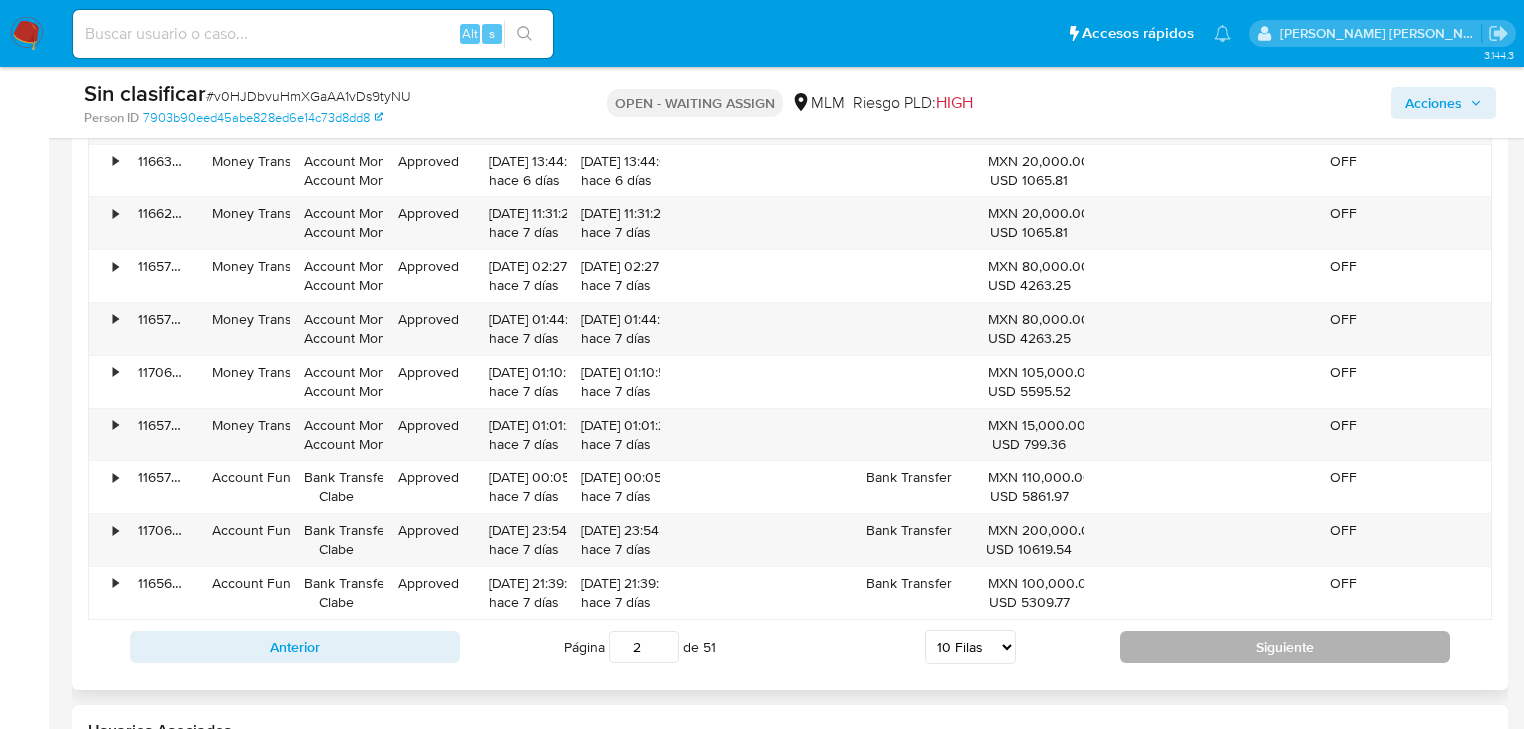 click on "Siguiente" at bounding box center (1285, 647) 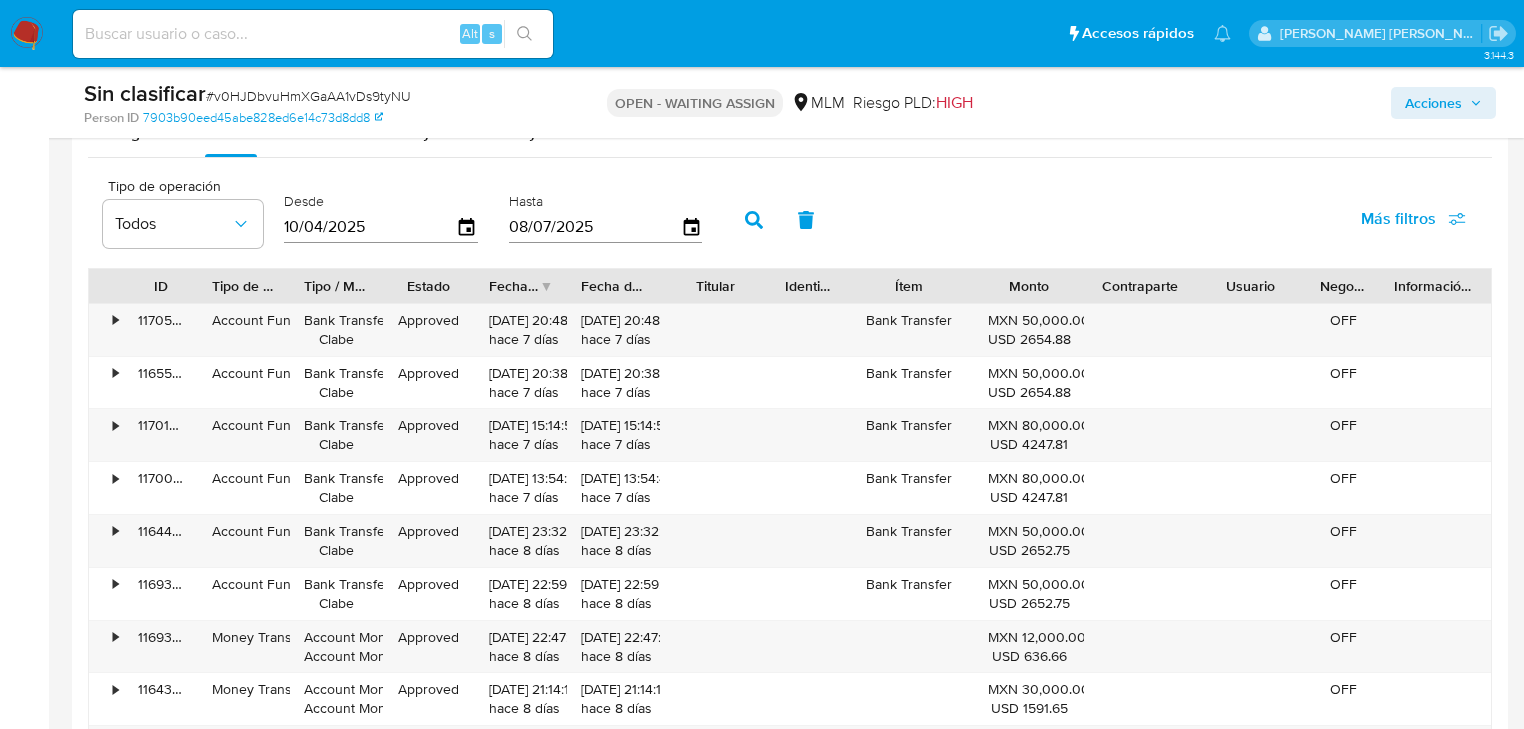 scroll, scrollTop: 2112, scrollLeft: 0, axis: vertical 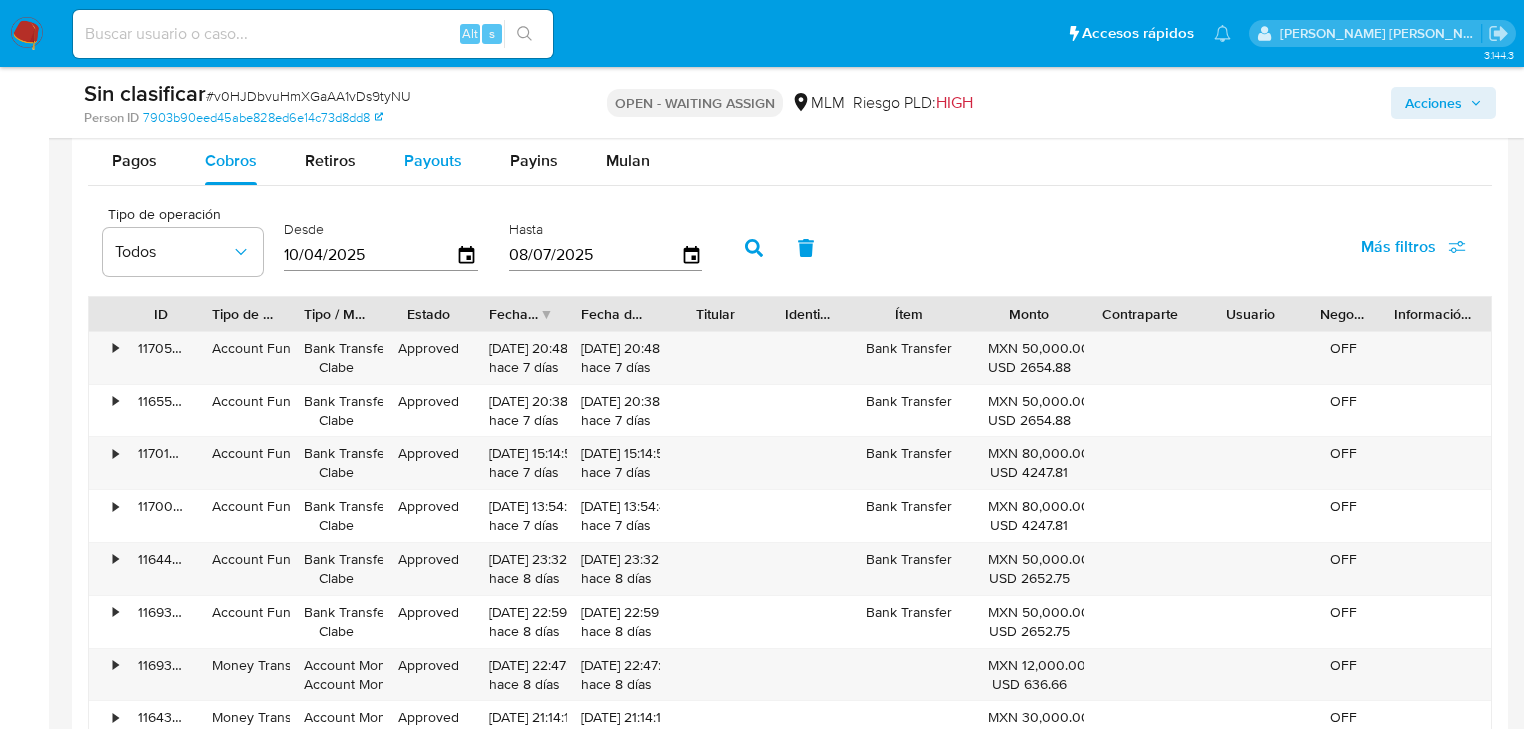 click on "Payouts" at bounding box center (433, 160) 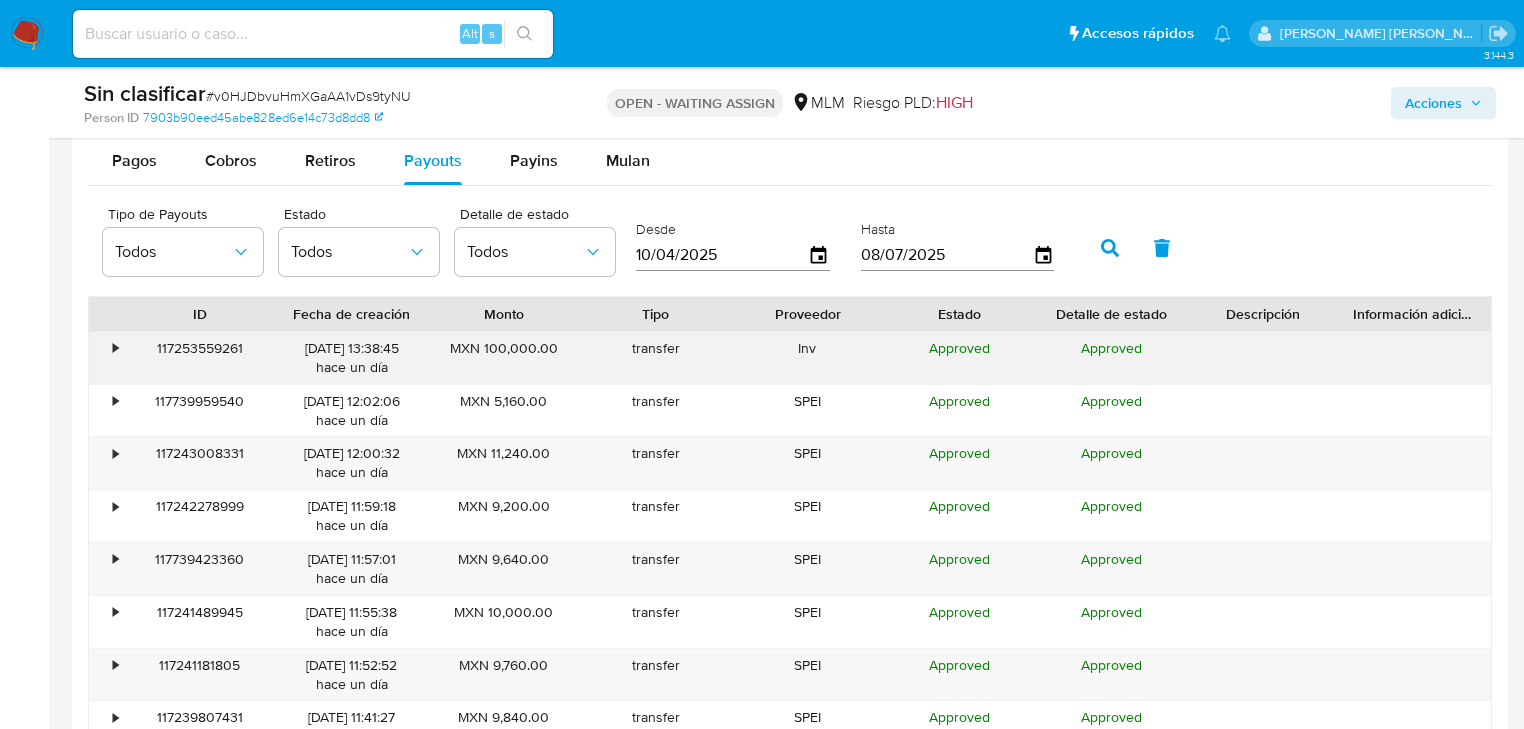click on "•" at bounding box center (106, 358) 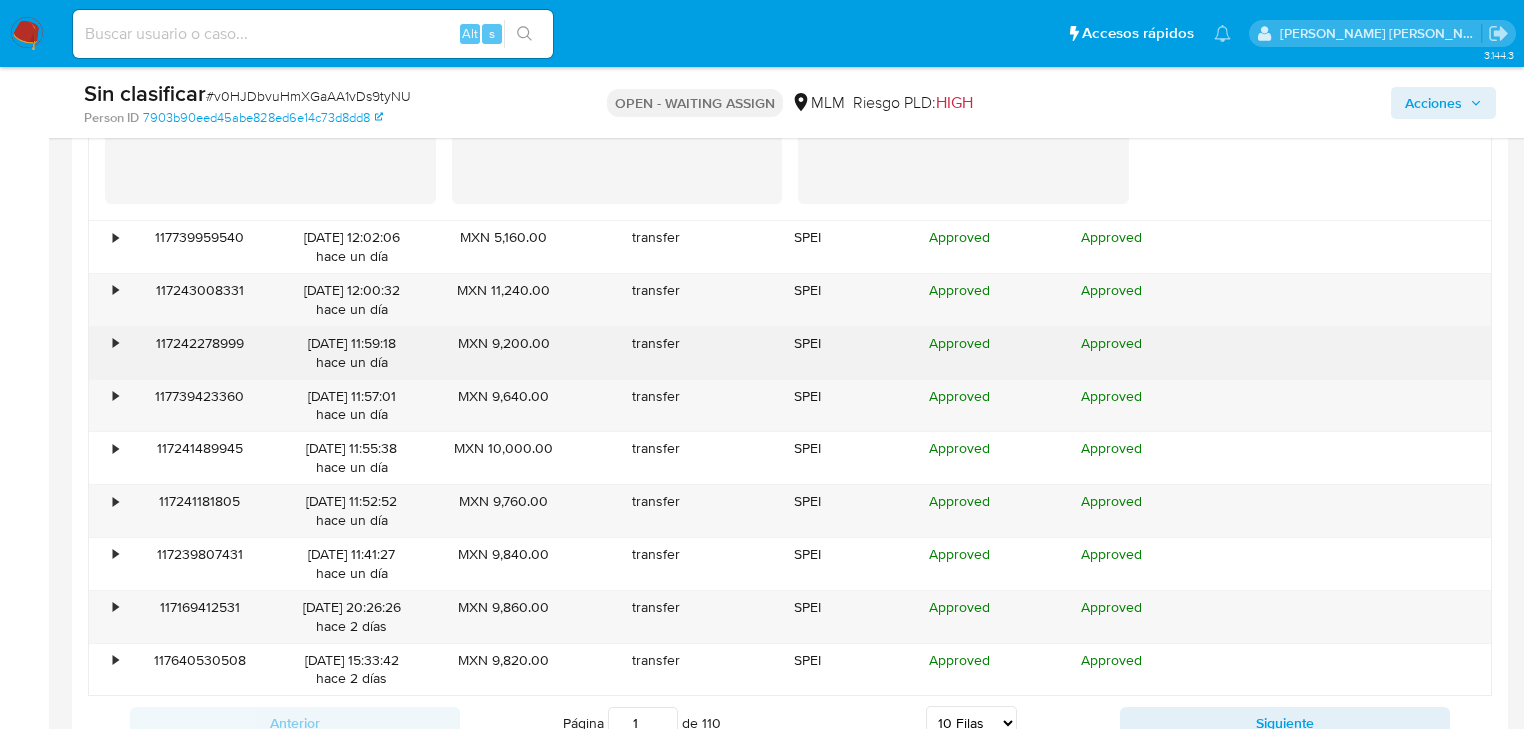 scroll, scrollTop: 2752, scrollLeft: 0, axis: vertical 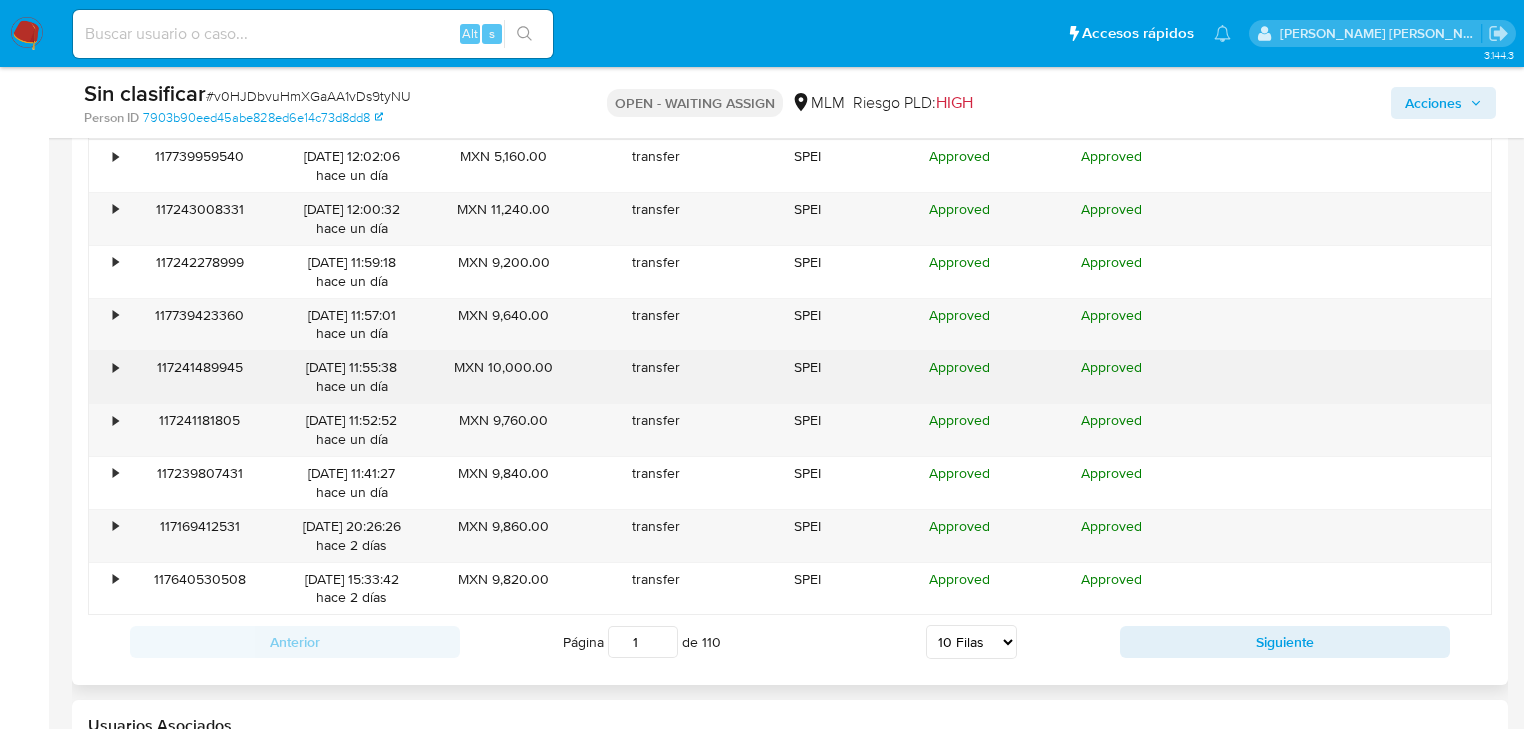 drag, startPoint x: 115, startPoint y: 403, endPoint x: 115, endPoint y: 389, distance: 14 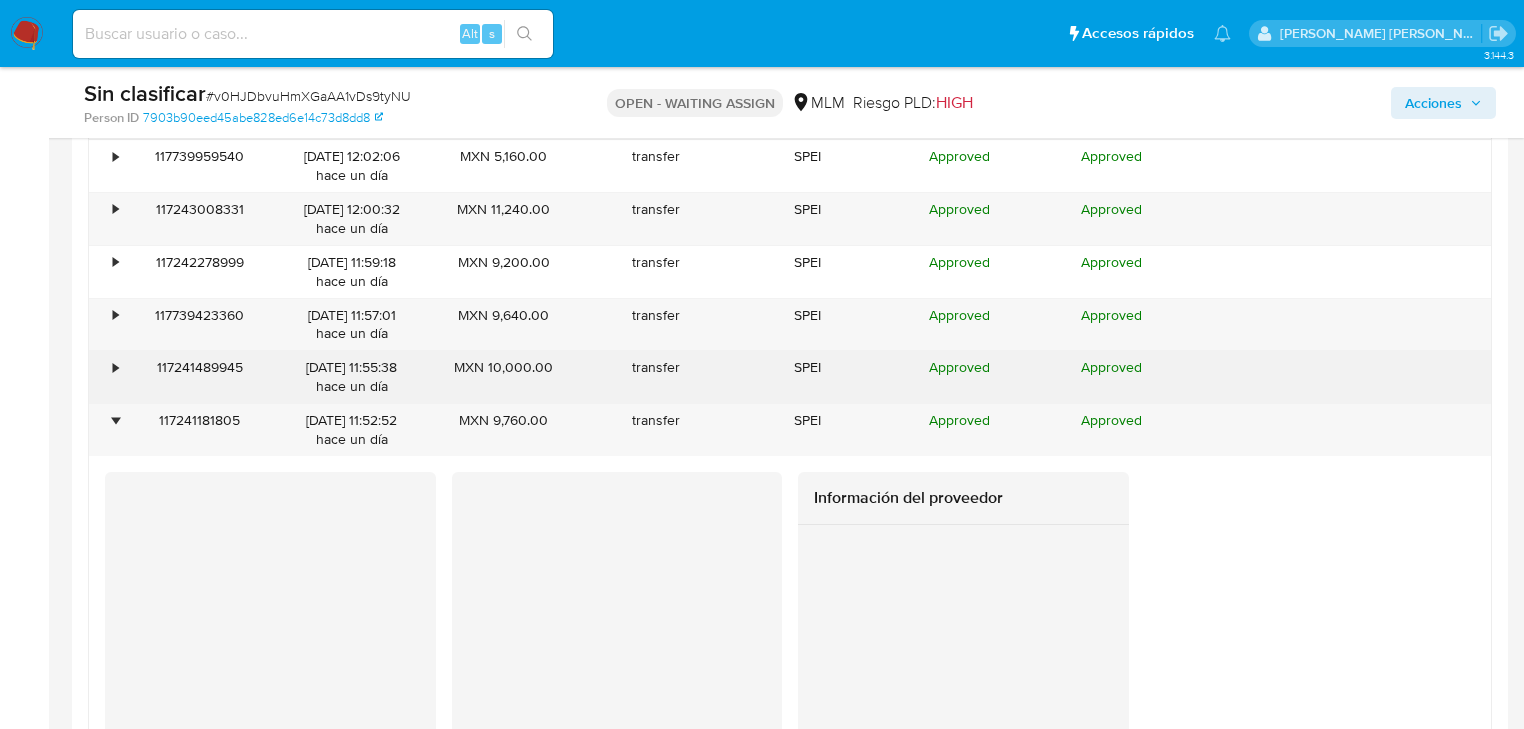 click on "•" at bounding box center [115, 367] 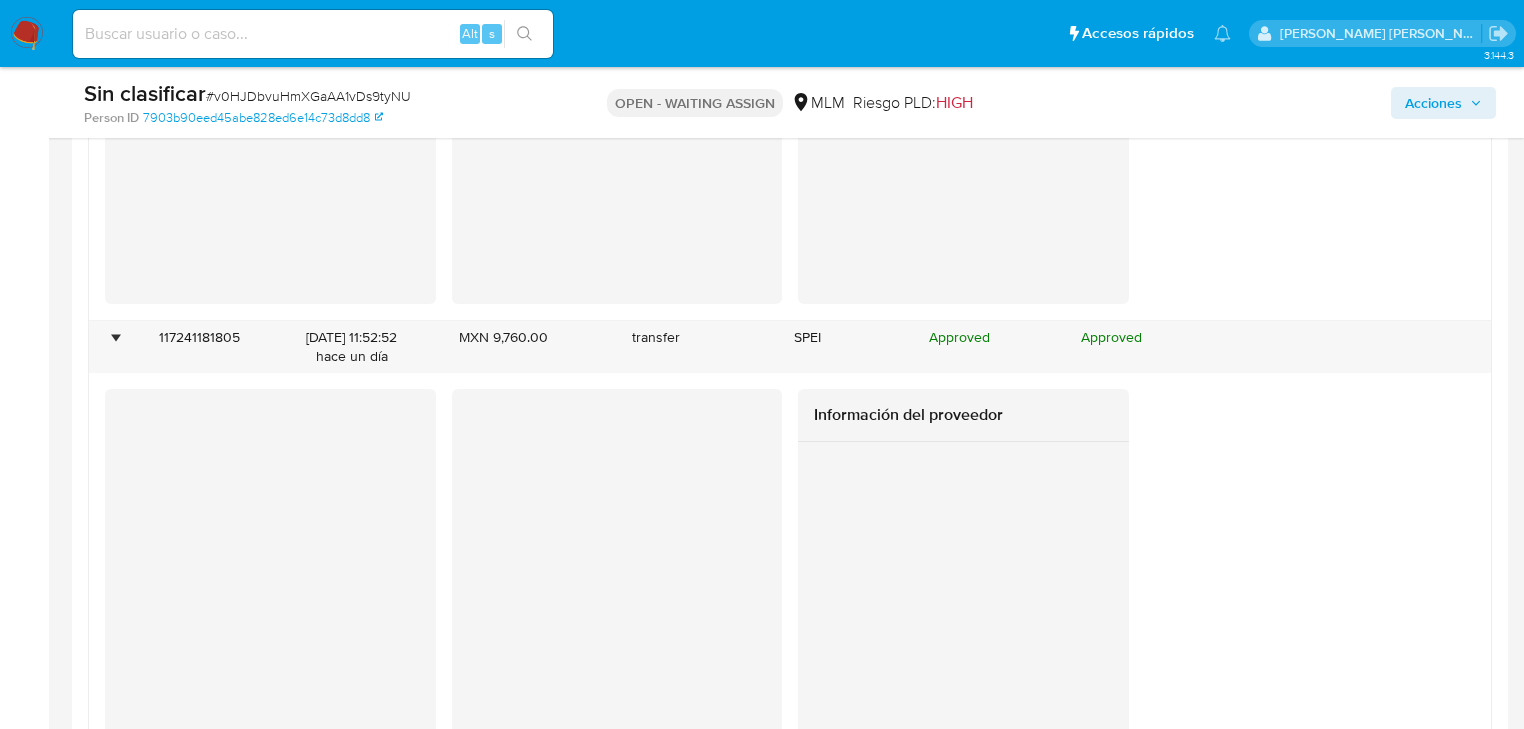 scroll, scrollTop: 3712, scrollLeft: 0, axis: vertical 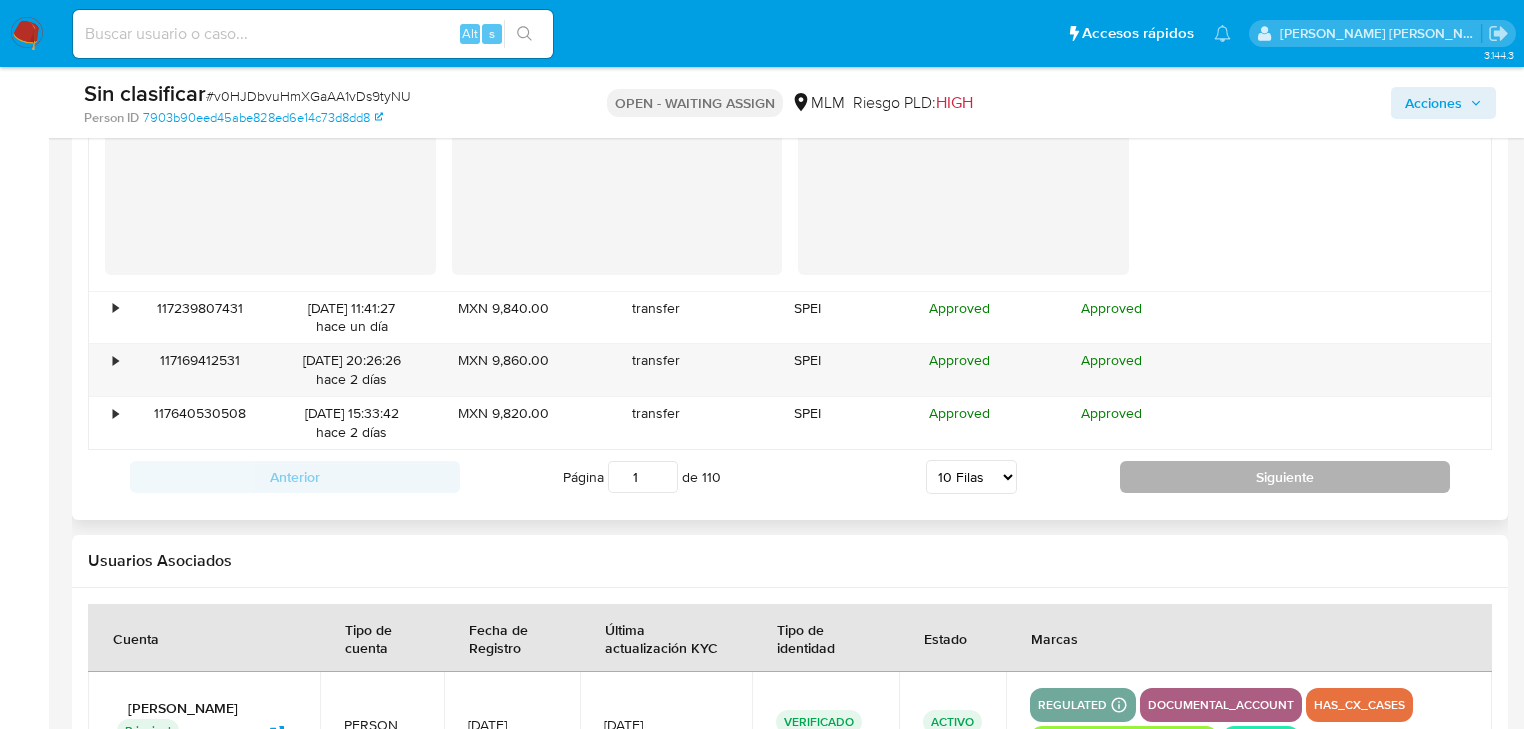click on "Siguiente" at bounding box center (1285, 477) 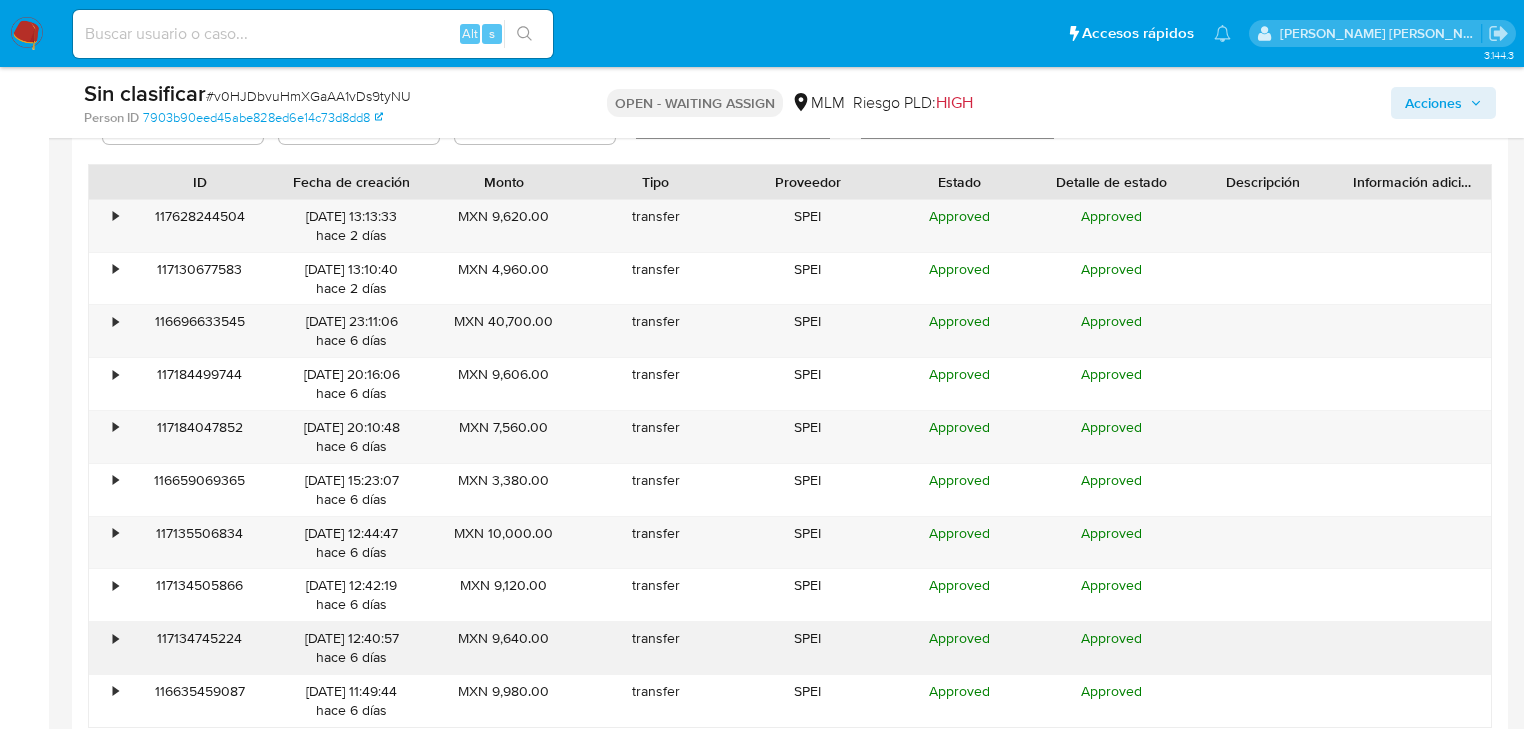 scroll, scrollTop: 2272, scrollLeft: 0, axis: vertical 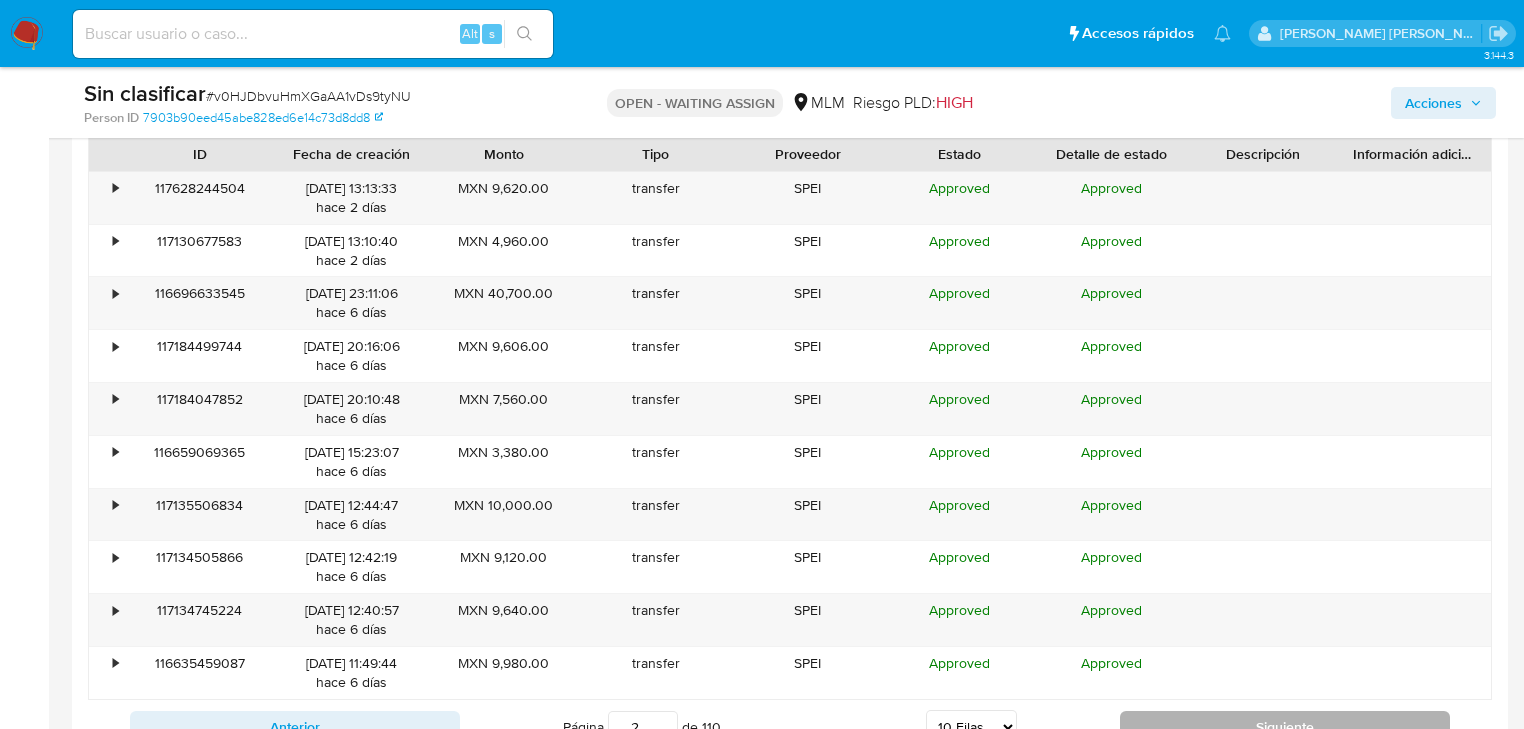 click on "Siguiente" at bounding box center [1285, 727] 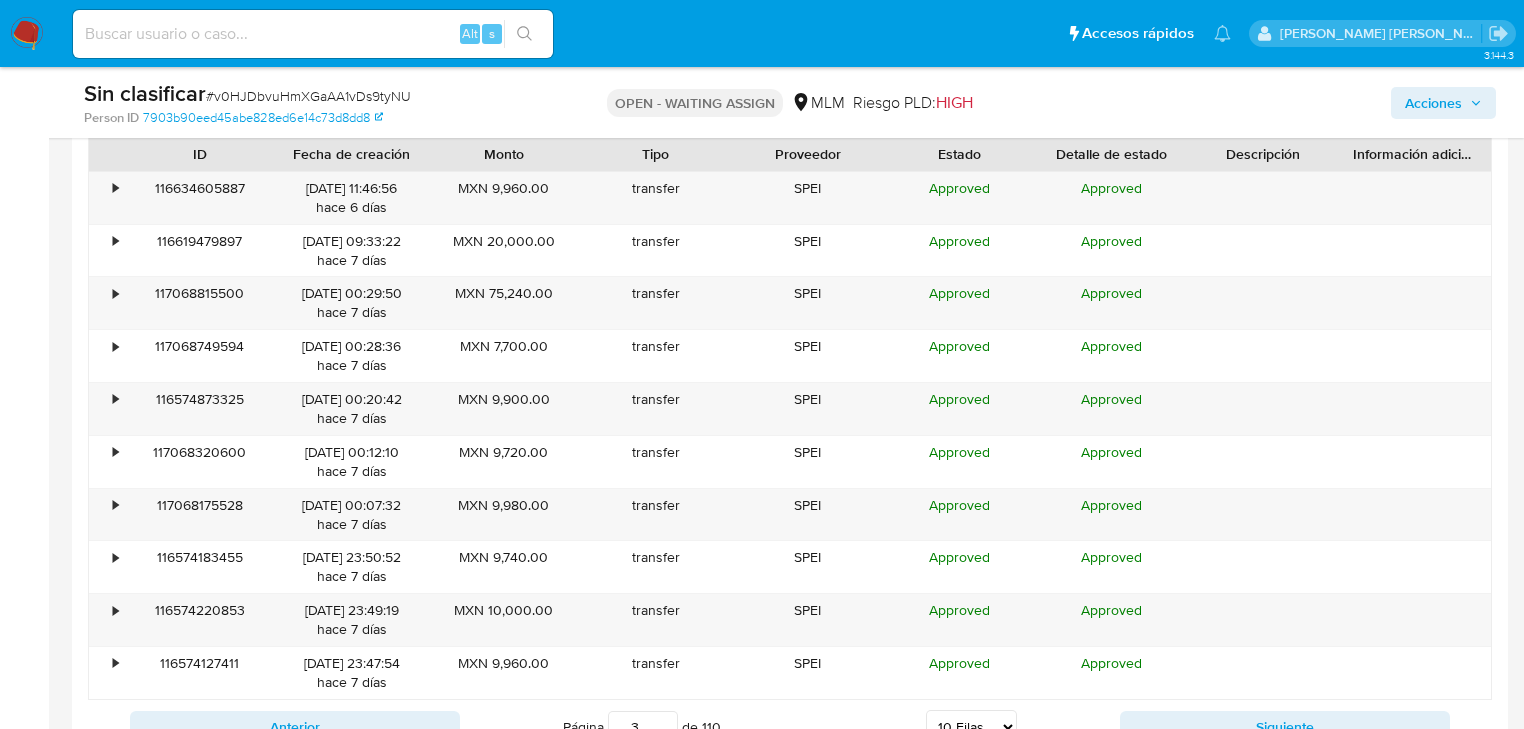 scroll, scrollTop: 2512, scrollLeft: 0, axis: vertical 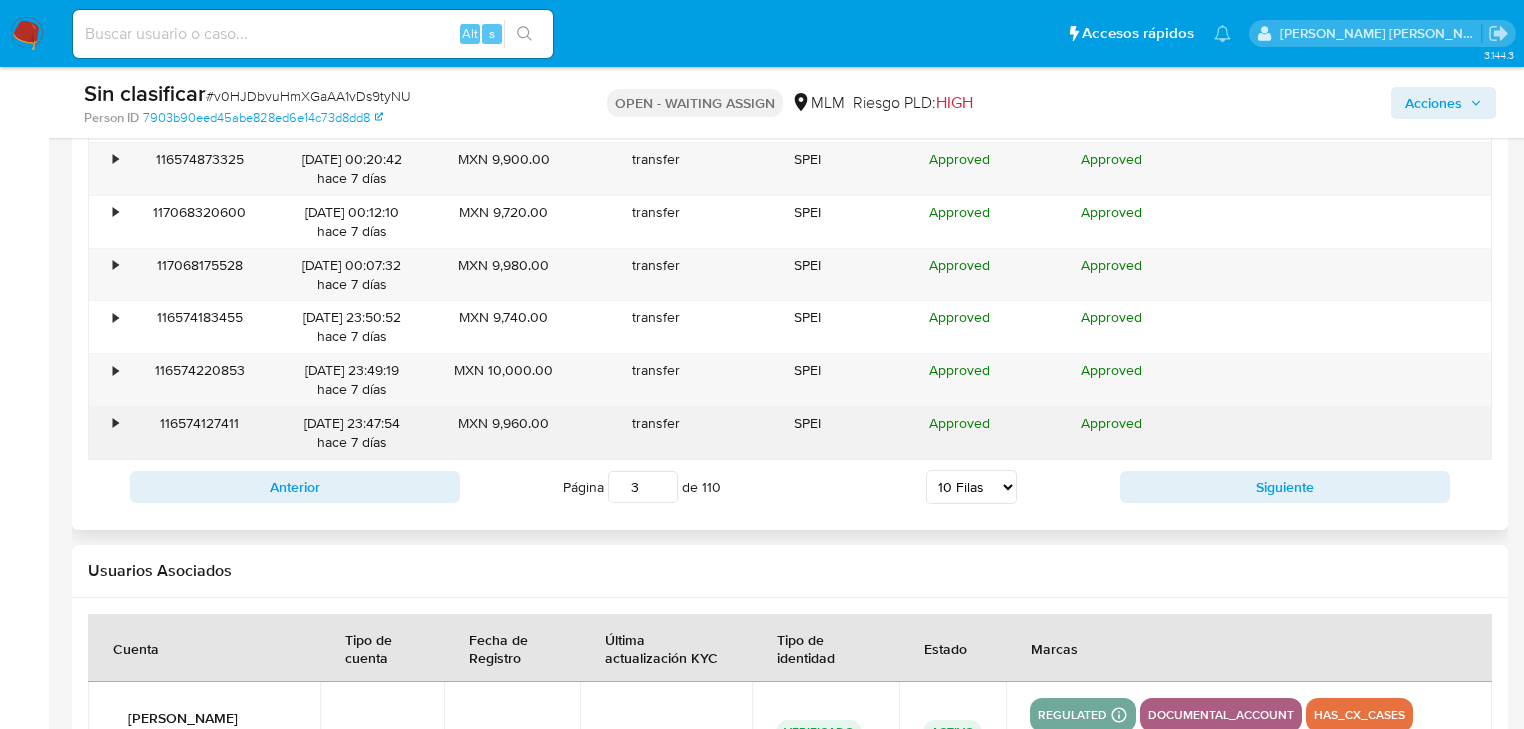 click on "•" at bounding box center (115, 423) 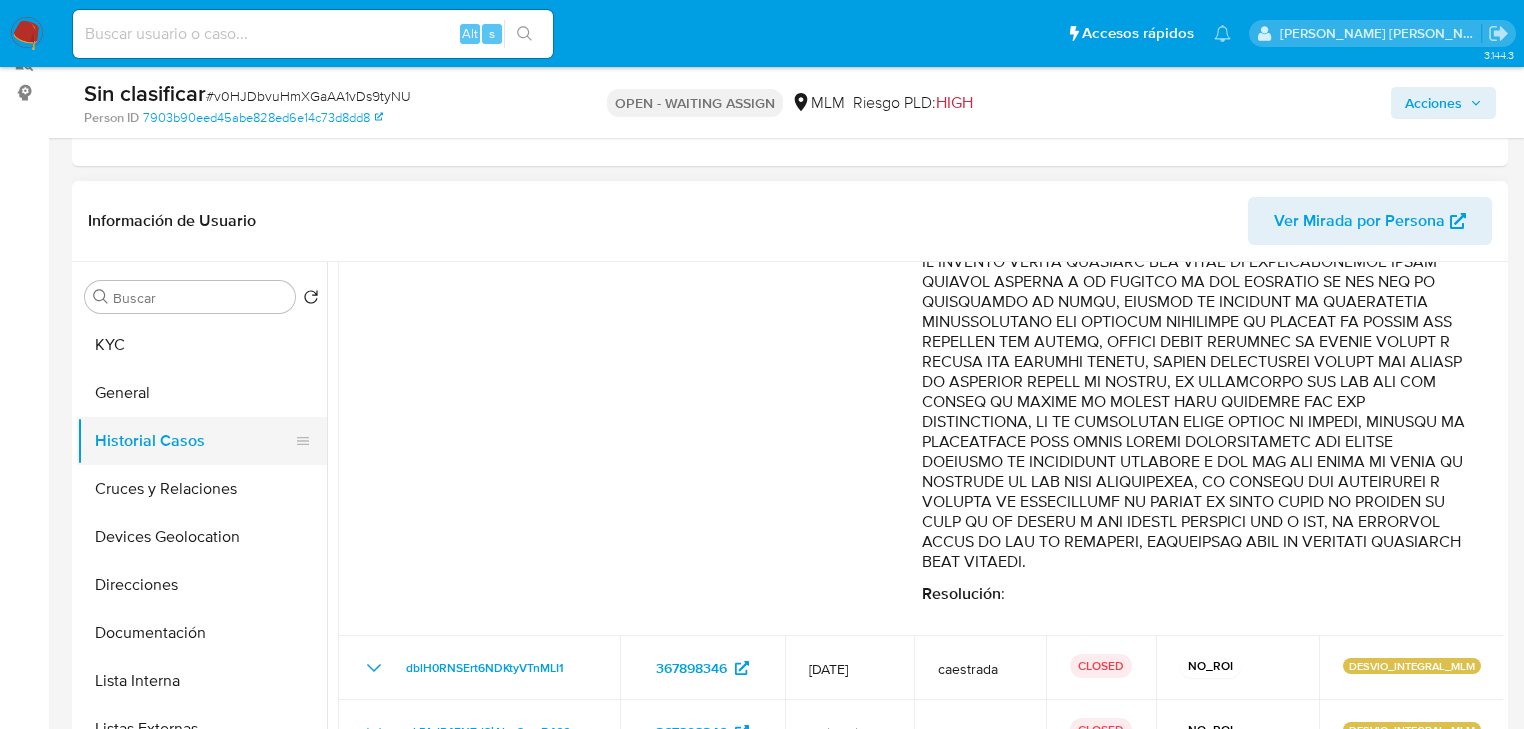 scroll, scrollTop: 272, scrollLeft: 0, axis: vertical 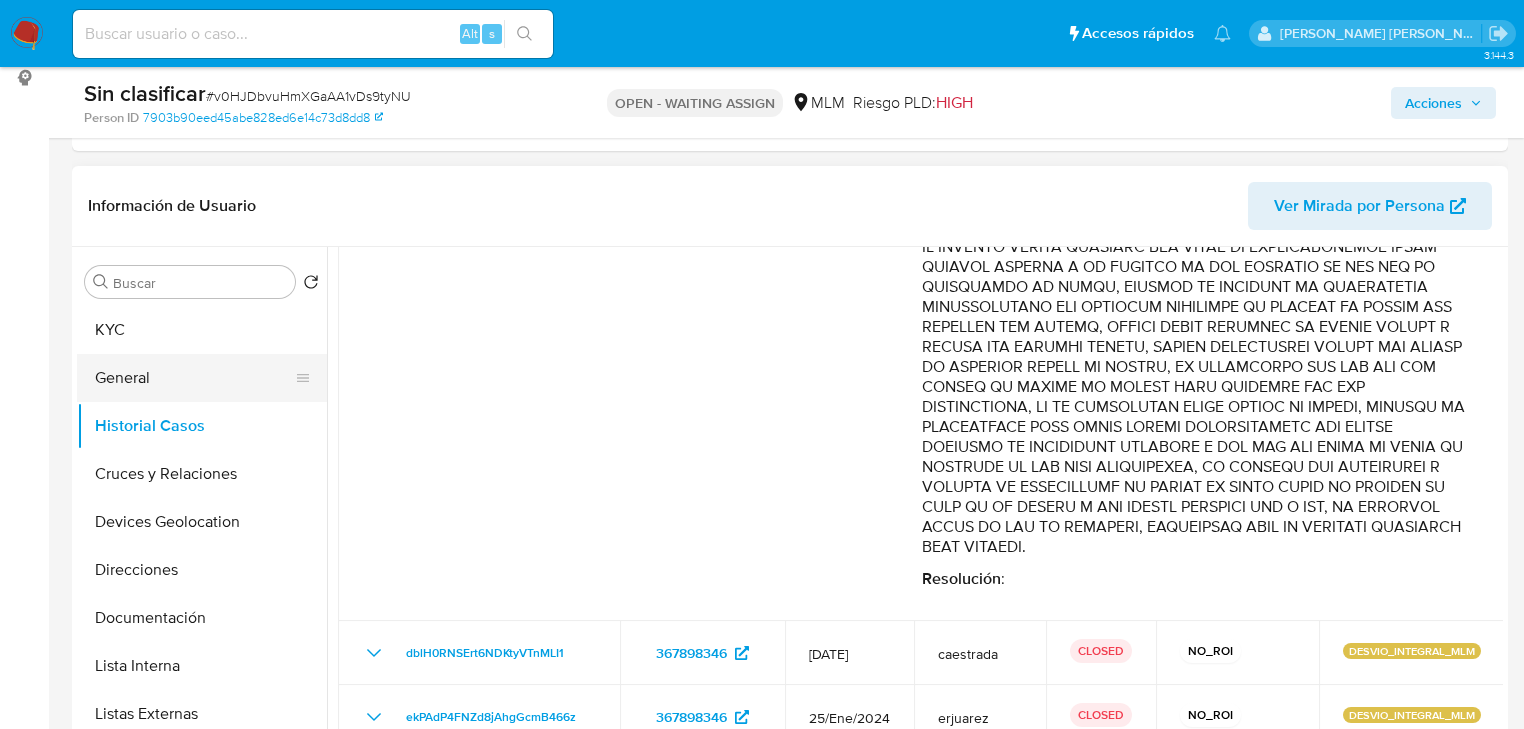 click on "General" at bounding box center [194, 378] 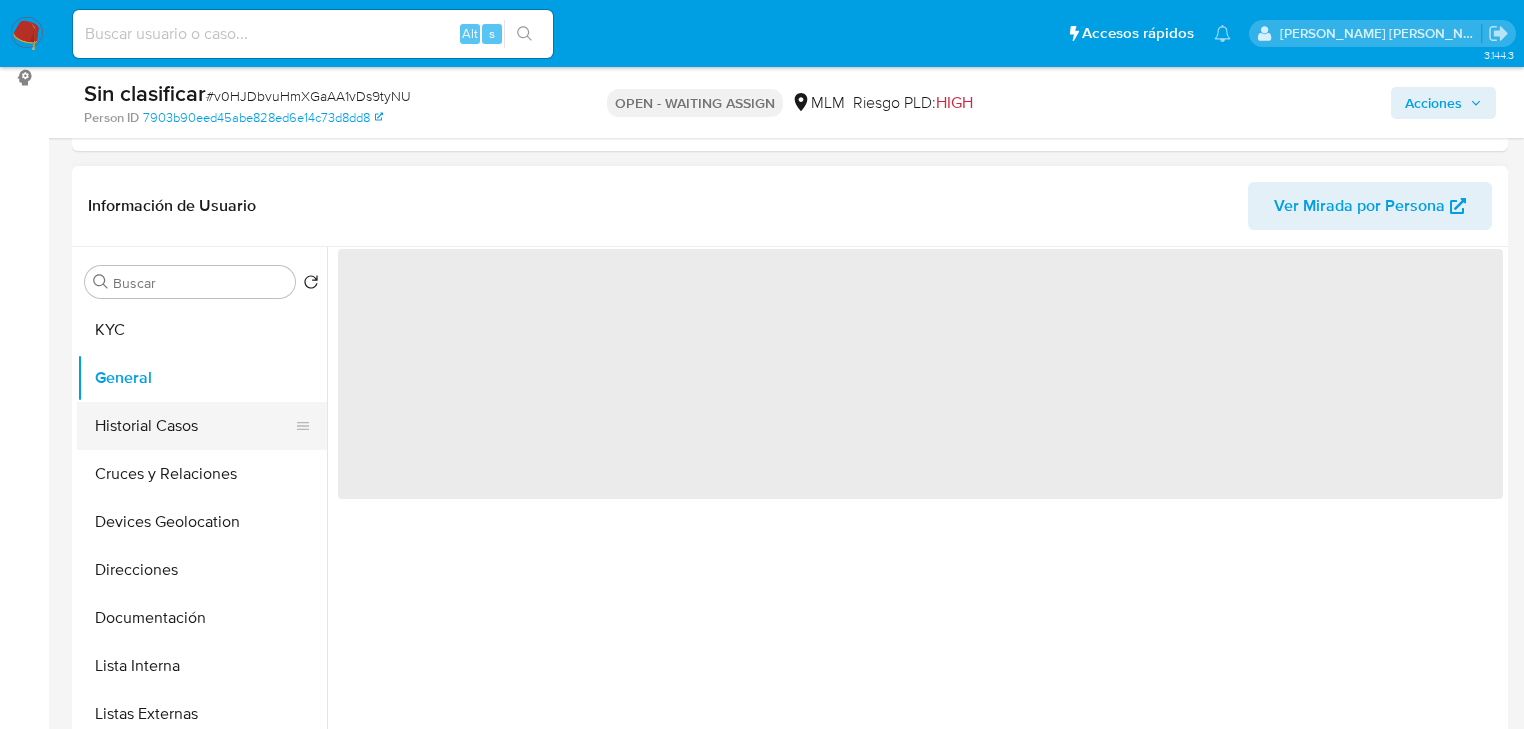 scroll, scrollTop: 0, scrollLeft: 0, axis: both 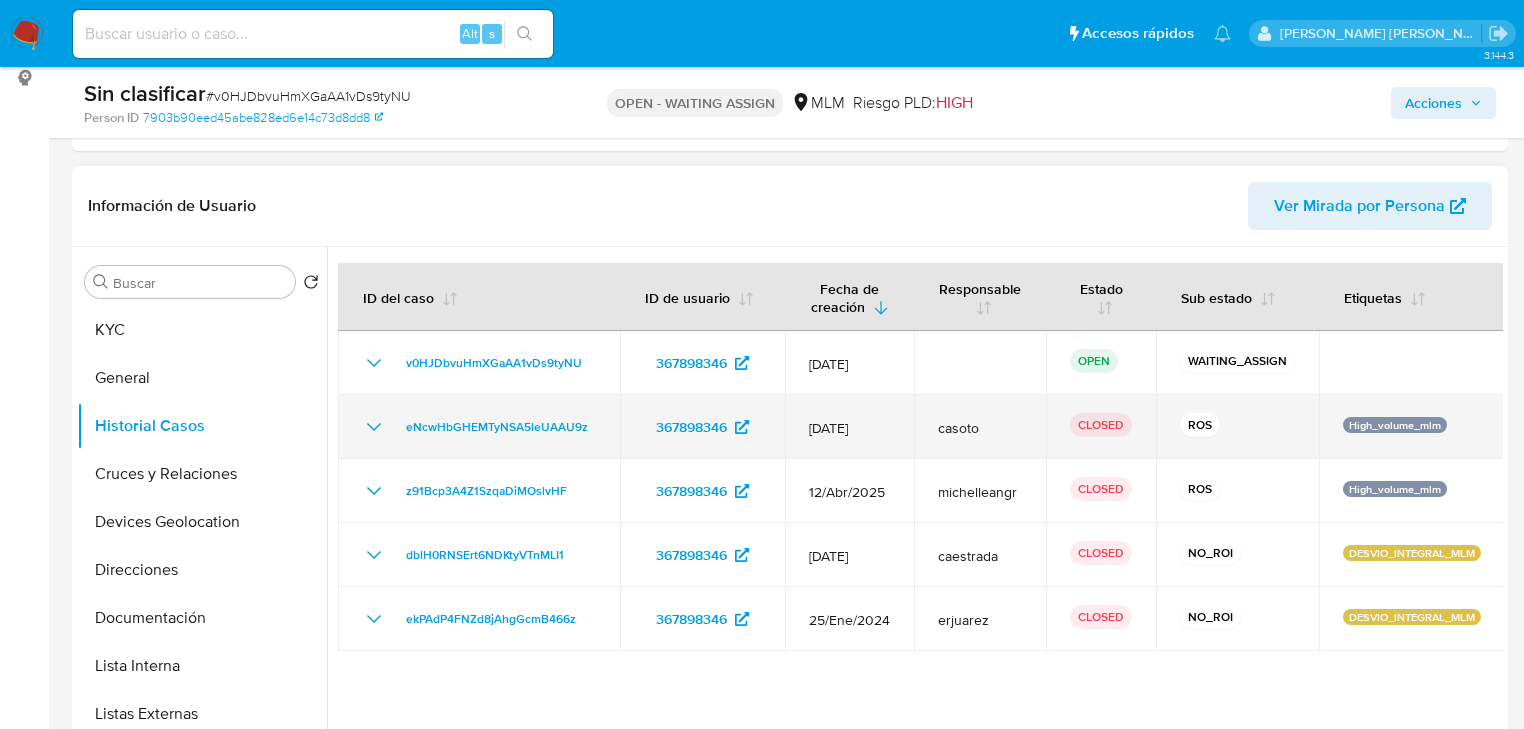 click 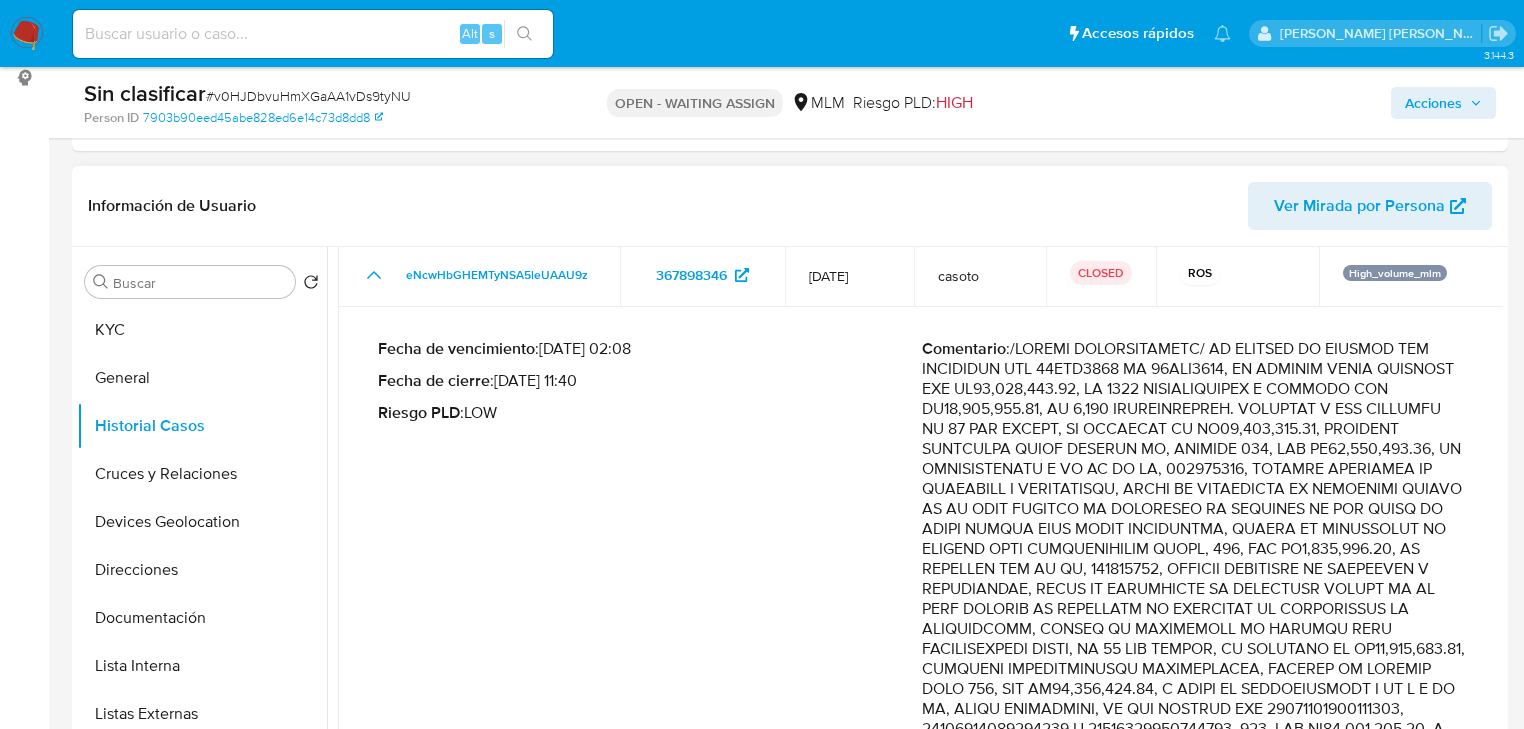 scroll, scrollTop: 160, scrollLeft: 0, axis: vertical 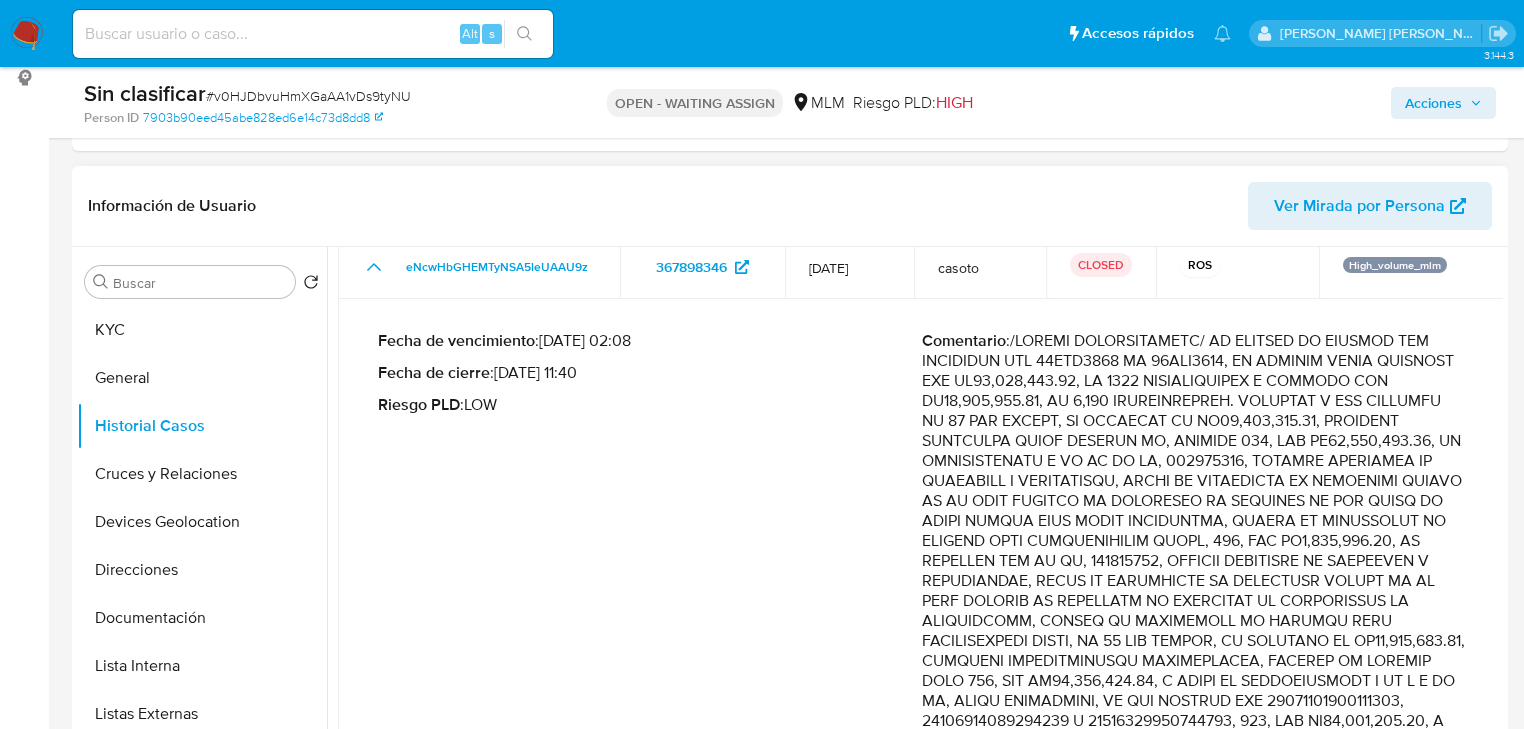 drag, startPoint x: 1044, startPoint y: 376, endPoint x: 1233, endPoint y: 389, distance: 189.44656 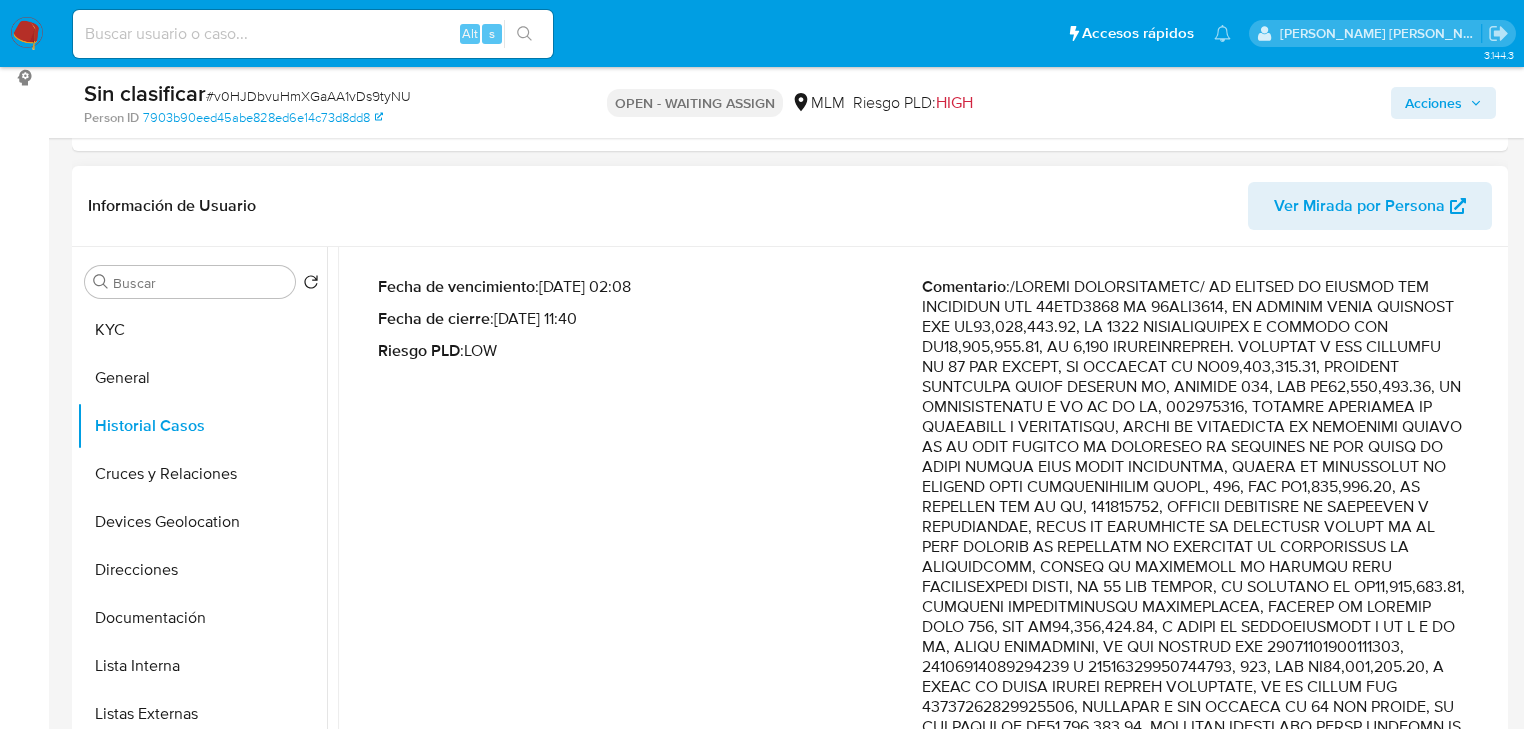 scroll, scrollTop: 240, scrollLeft: 0, axis: vertical 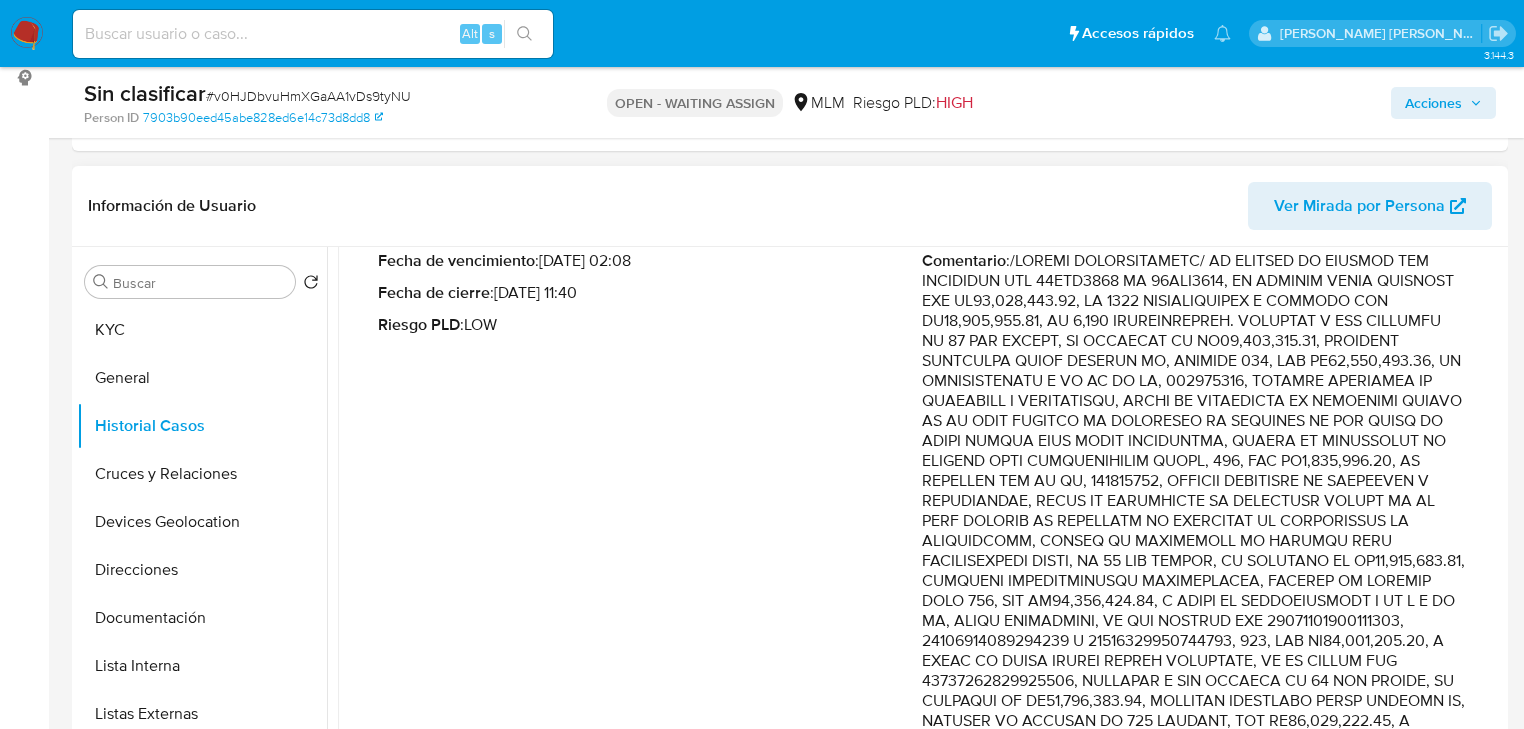 drag, startPoint x: 1259, startPoint y: 341, endPoint x: 1320, endPoint y: 418, distance: 98.23441 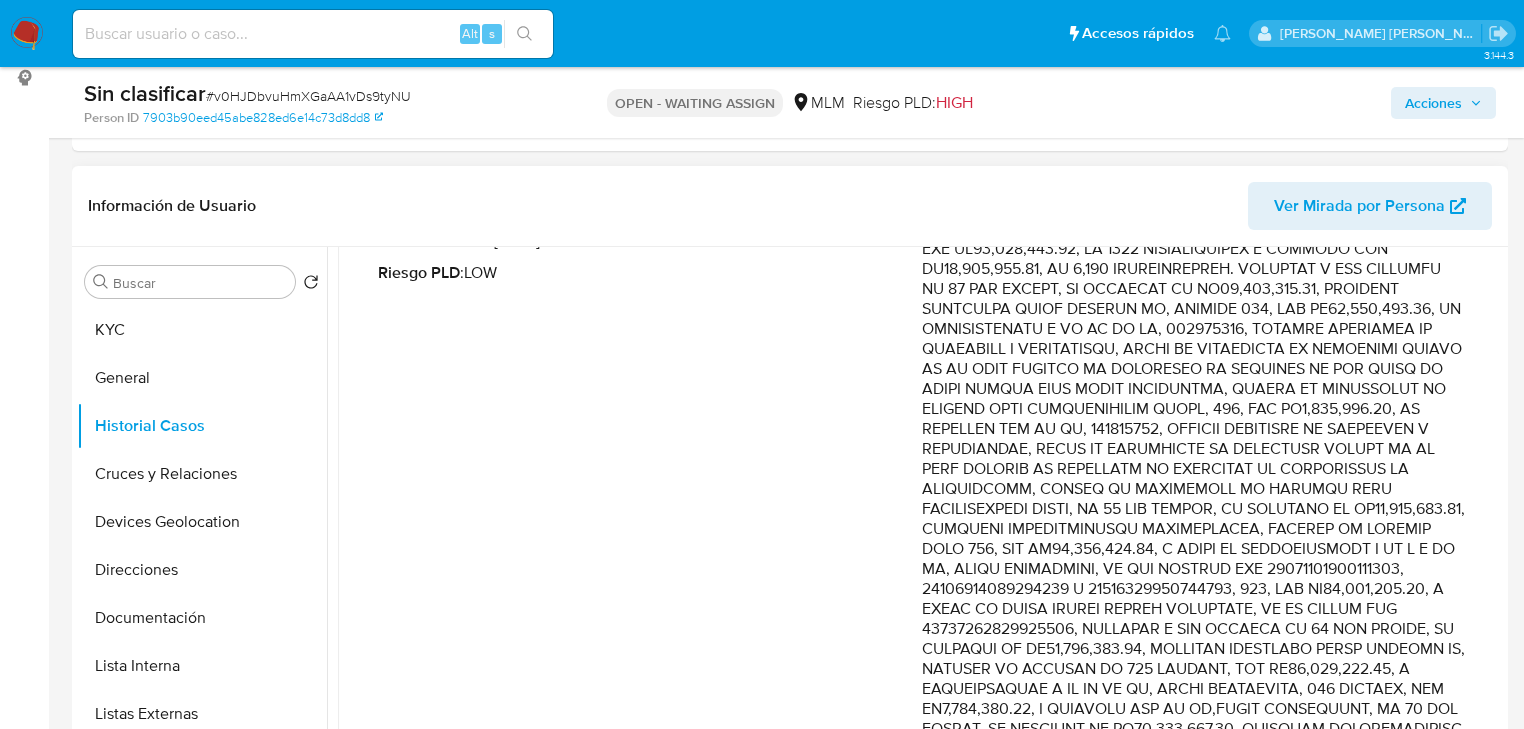 scroll, scrollTop: 320, scrollLeft: 0, axis: vertical 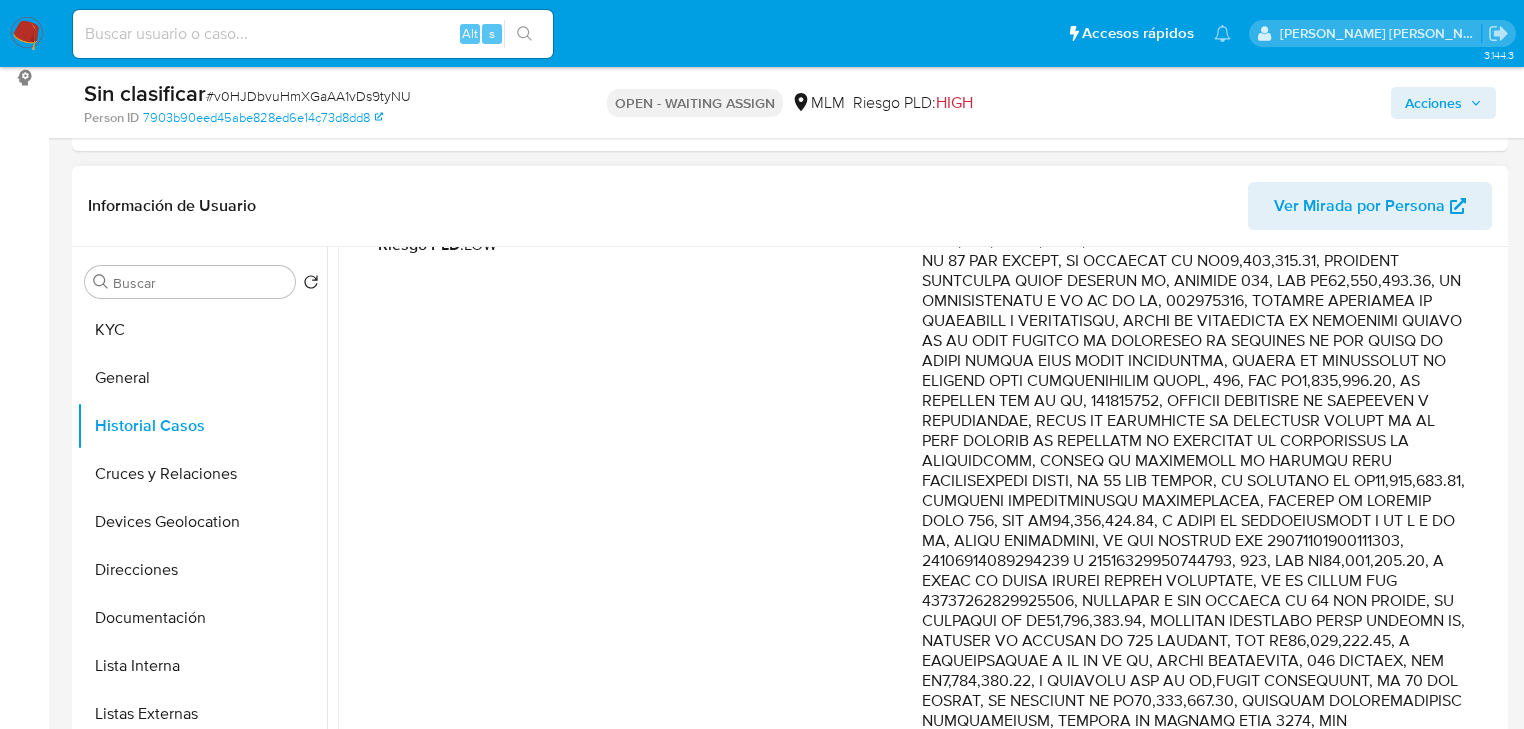 drag, startPoint x: 961, startPoint y: 405, endPoint x: 1383, endPoint y: 416, distance: 422.14334 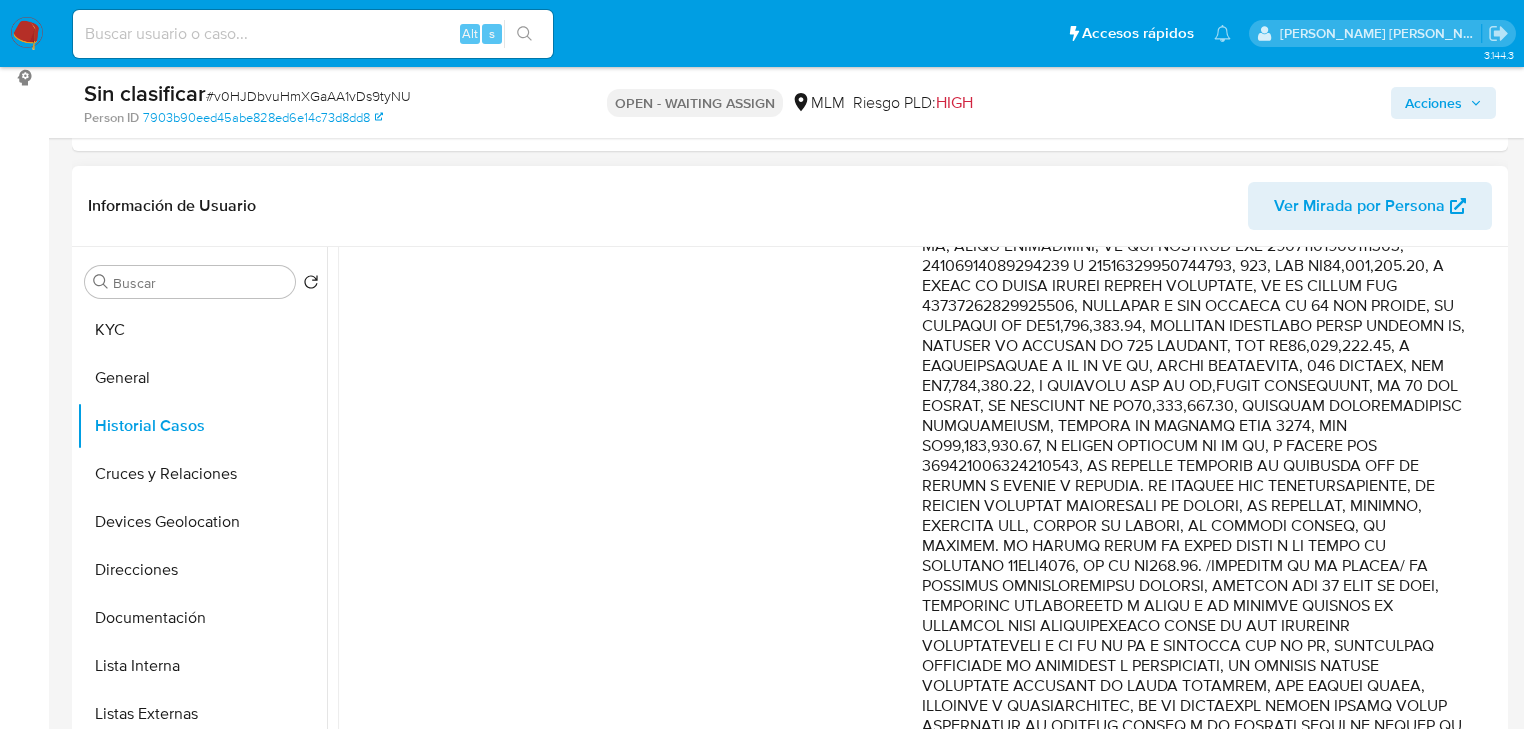 scroll, scrollTop: 640, scrollLeft: 0, axis: vertical 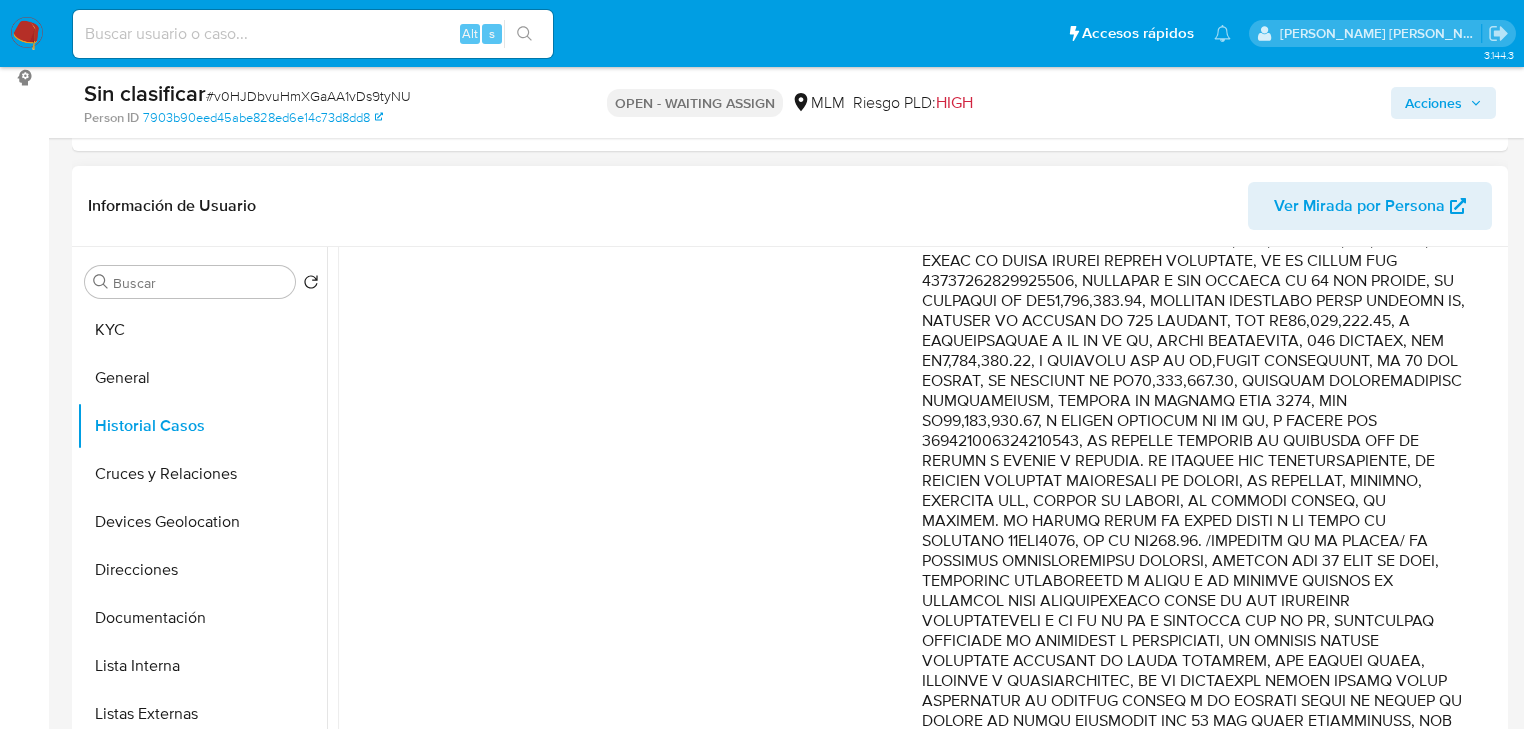 drag, startPoint x: 1046, startPoint y: 416, endPoint x: 1448, endPoint y: 433, distance: 402.35928 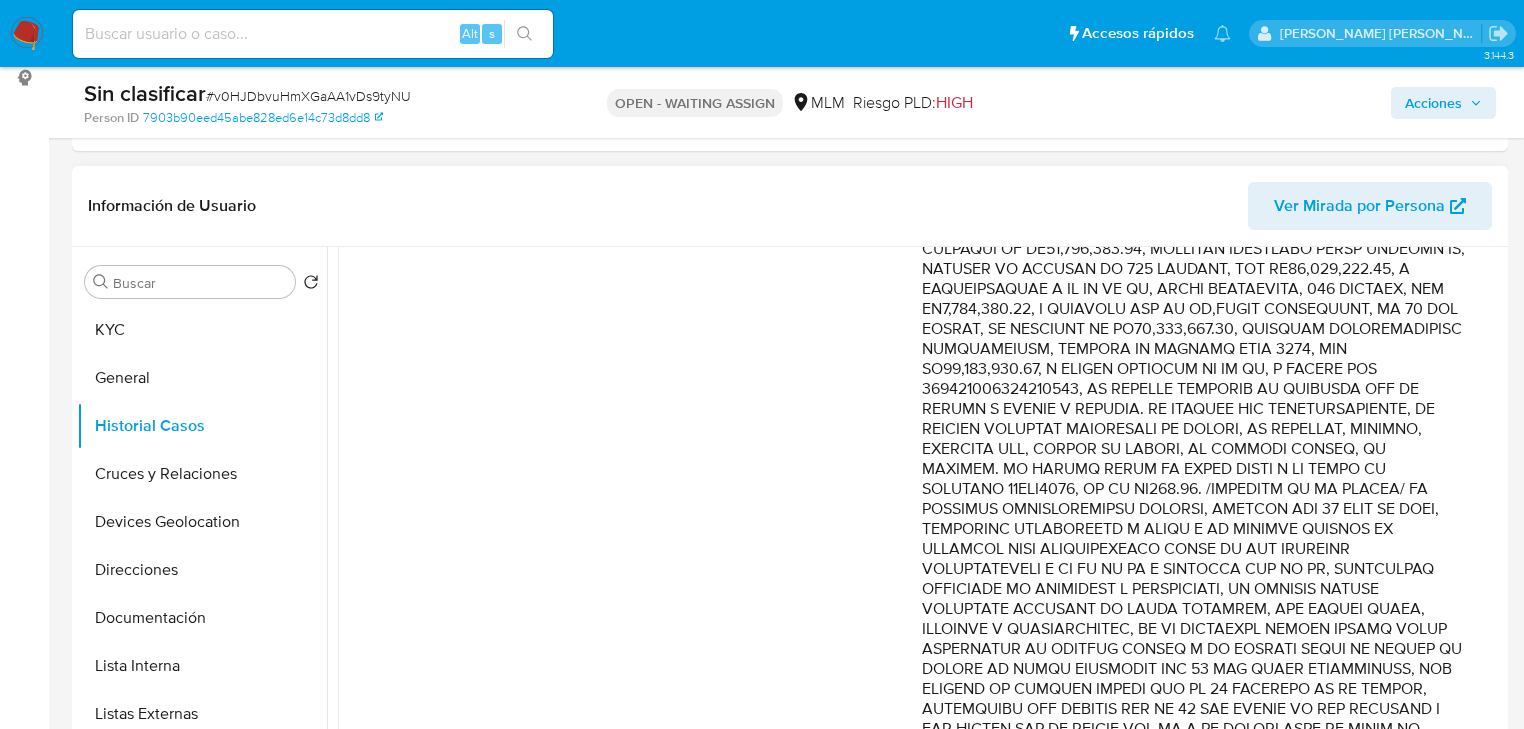 scroll, scrollTop: 720, scrollLeft: 0, axis: vertical 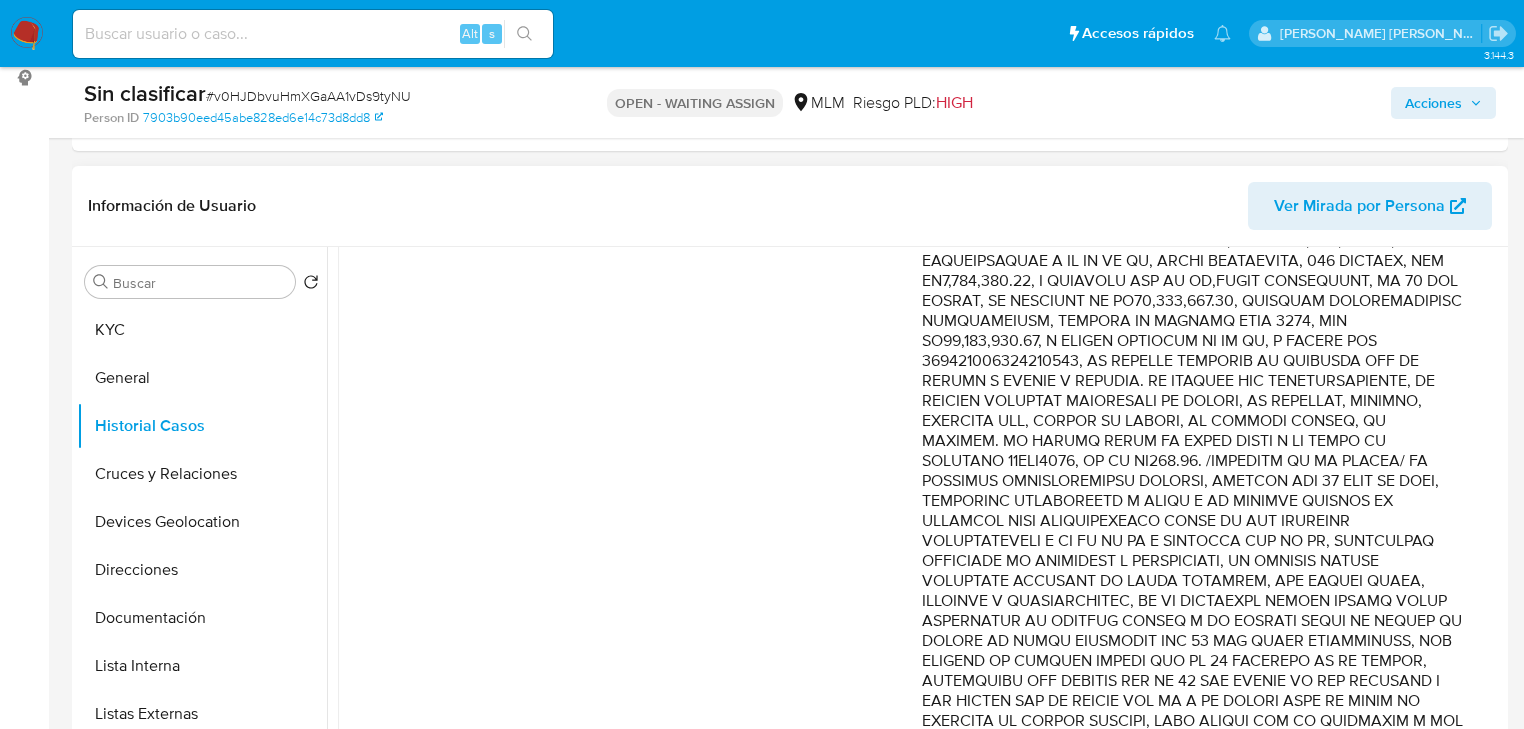 drag, startPoint x: 1032, startPoint y: 436, endPoint x: 1409, endPoint y: 461, distance: 377.828 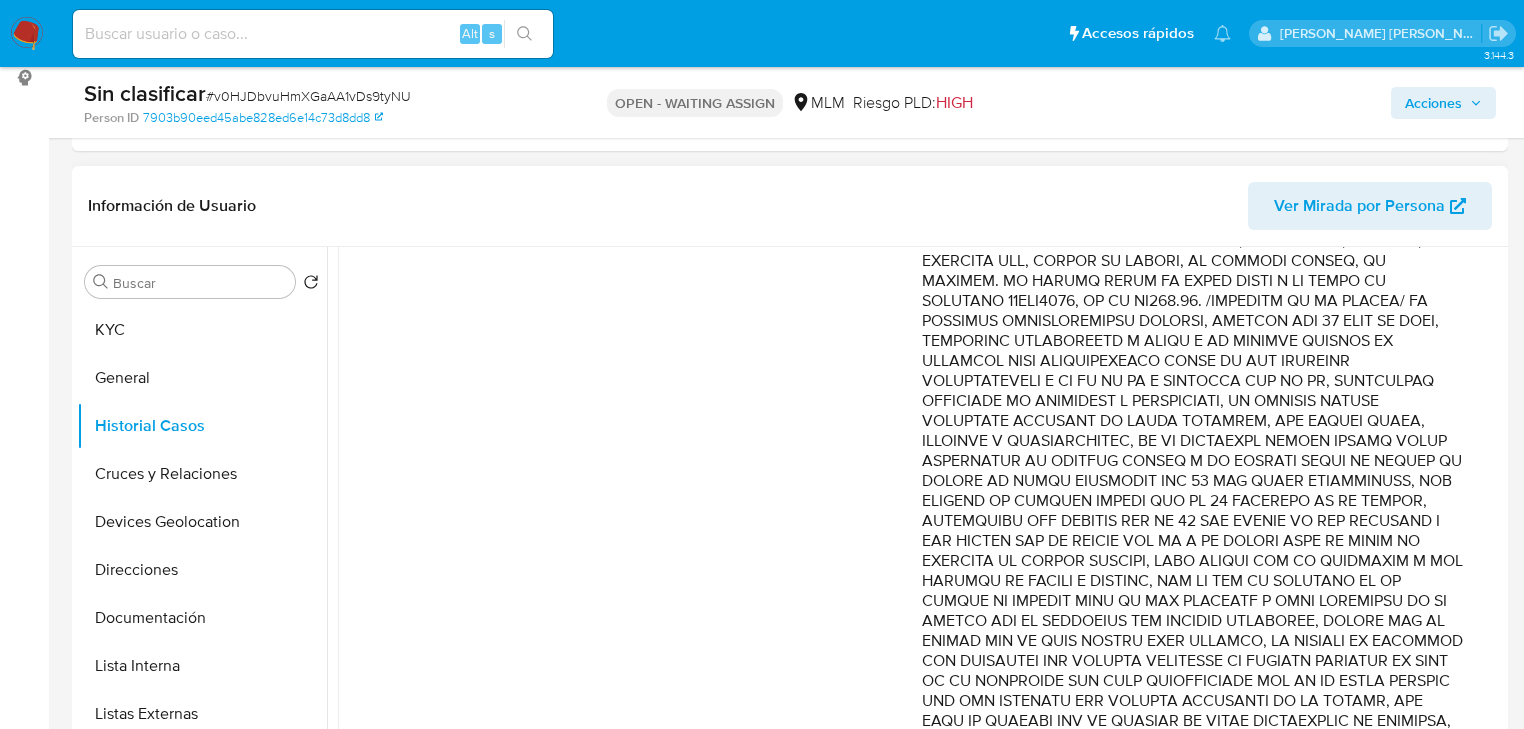 scroll, scrollTop: 960, scrollLeft: 0, axis: vertical 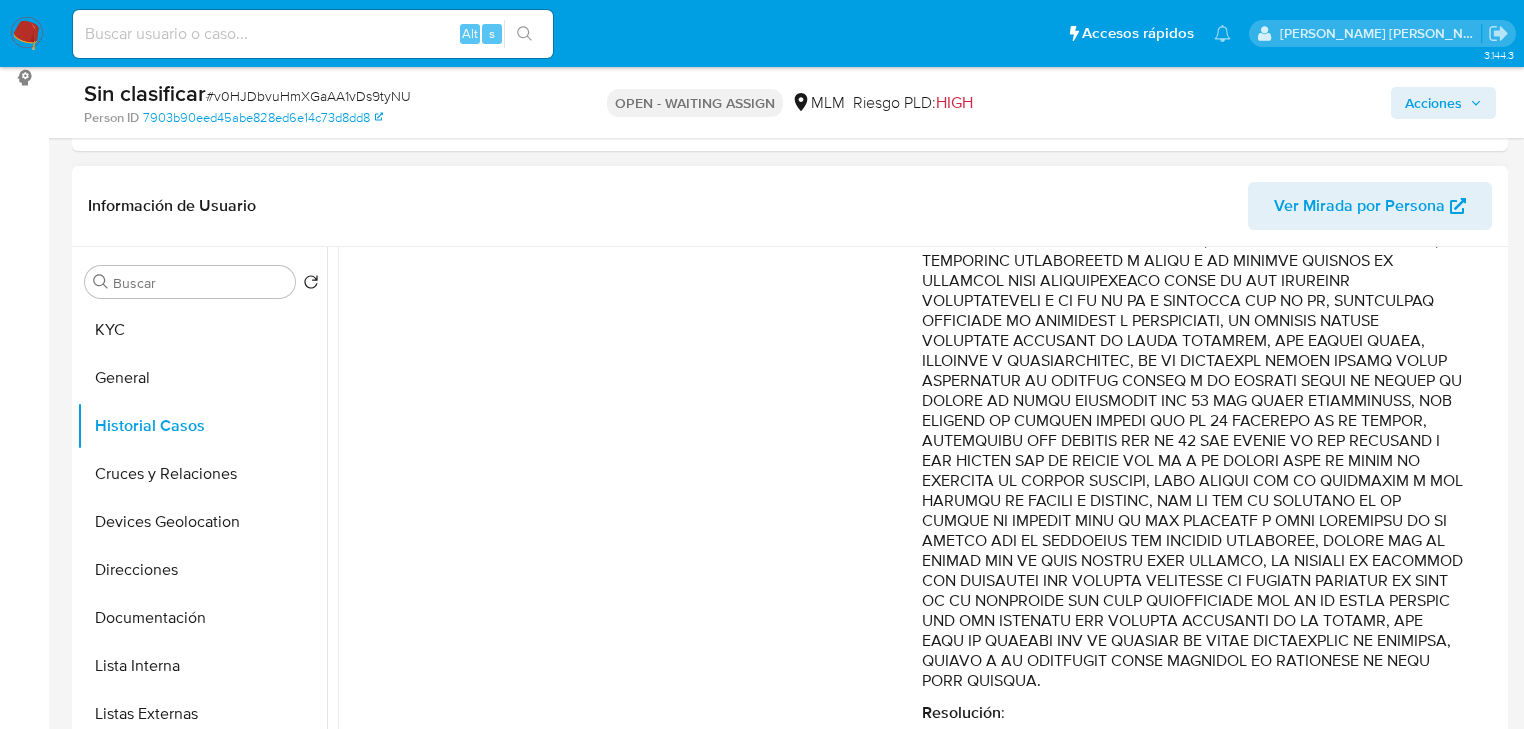 drag, startPoint x: 1179, startPoint y: 478, endPoint x: 1428, endPoint y: 517, distance: 252.0357 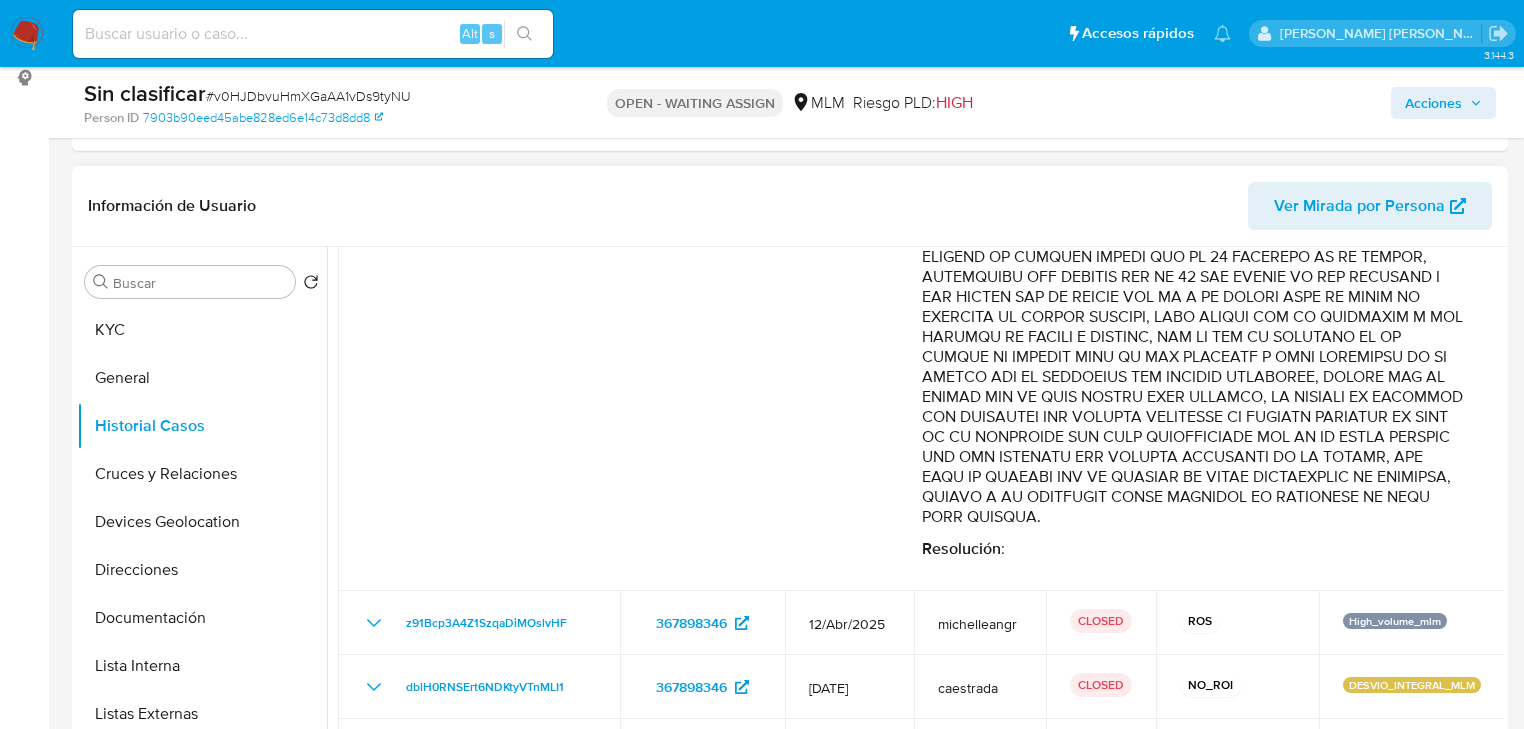 scroll, scrollTop: 1179, scrollLeft: 0, axis: vertical 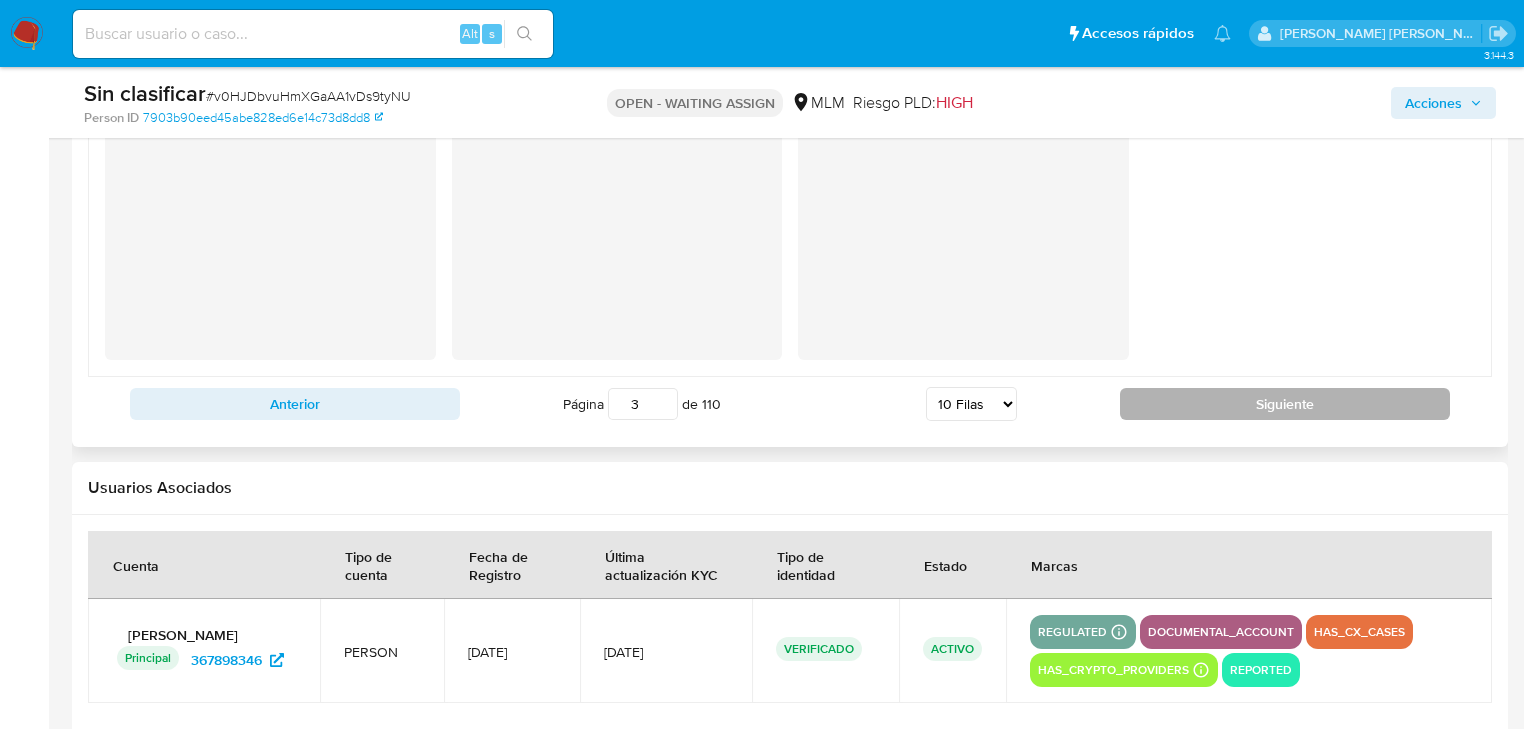 click on "Siguiente" at bounding box center [1285, 404] 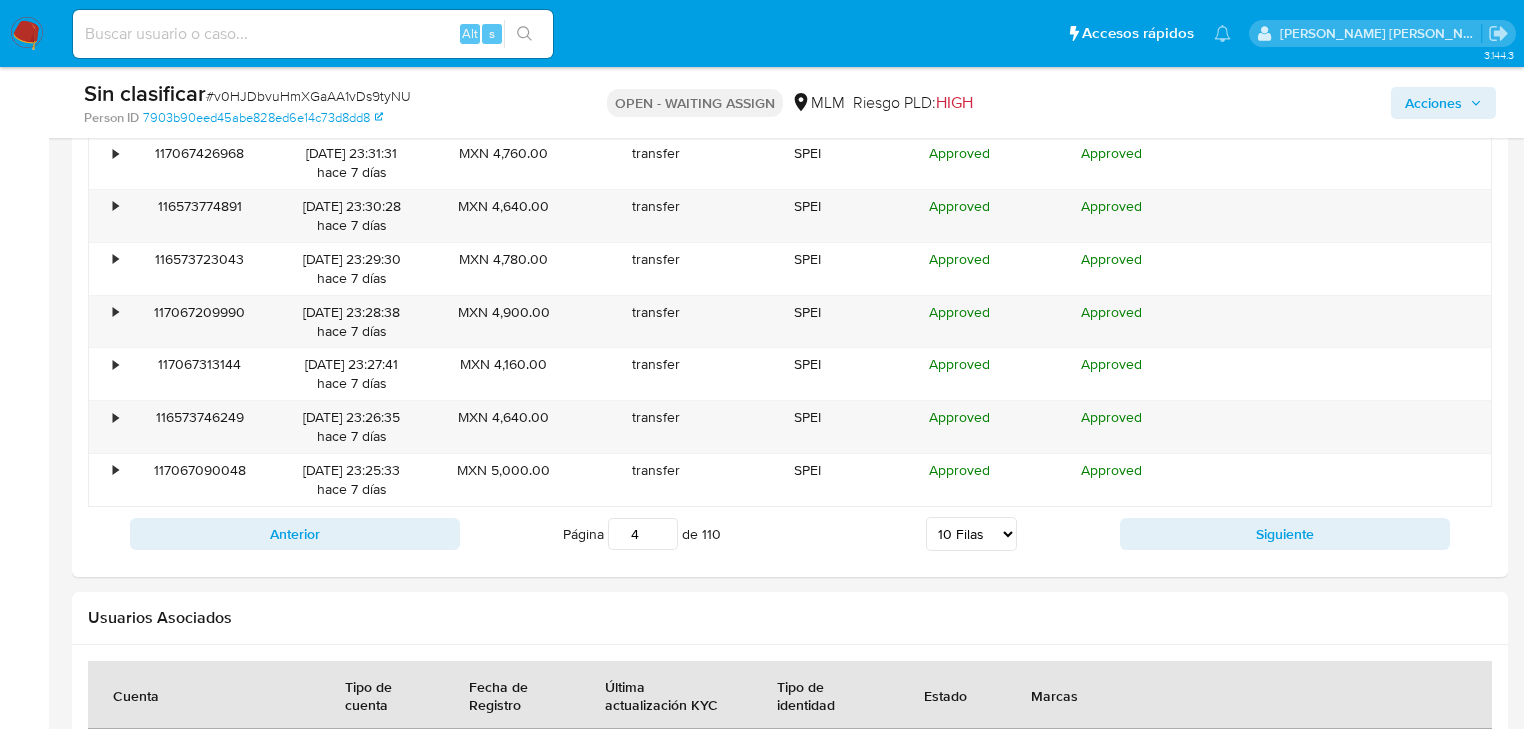 scroll, scrollTop: 2352, scrollLeft: 0, axis: vertical 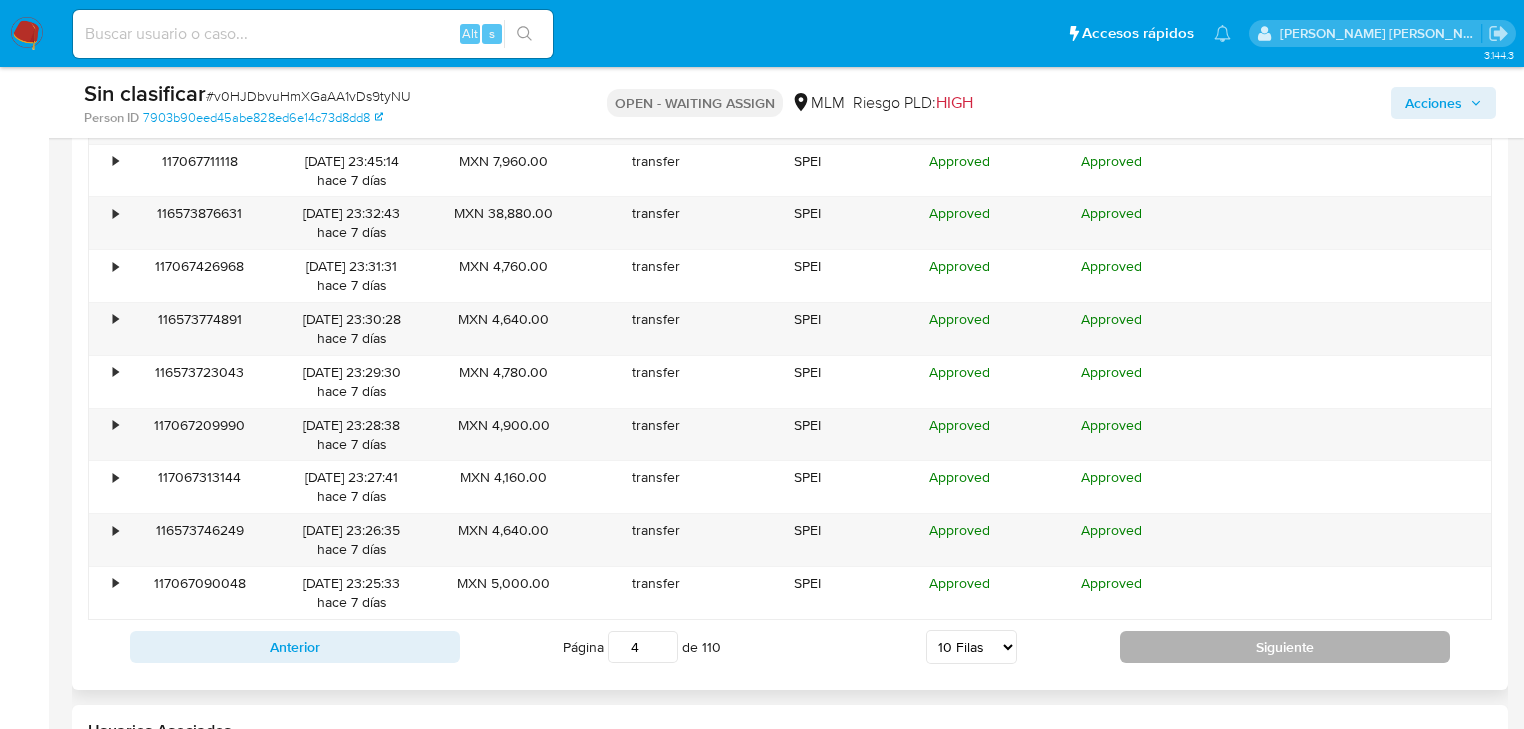 click on "Siguiente" at bounding box center [1285, 647] 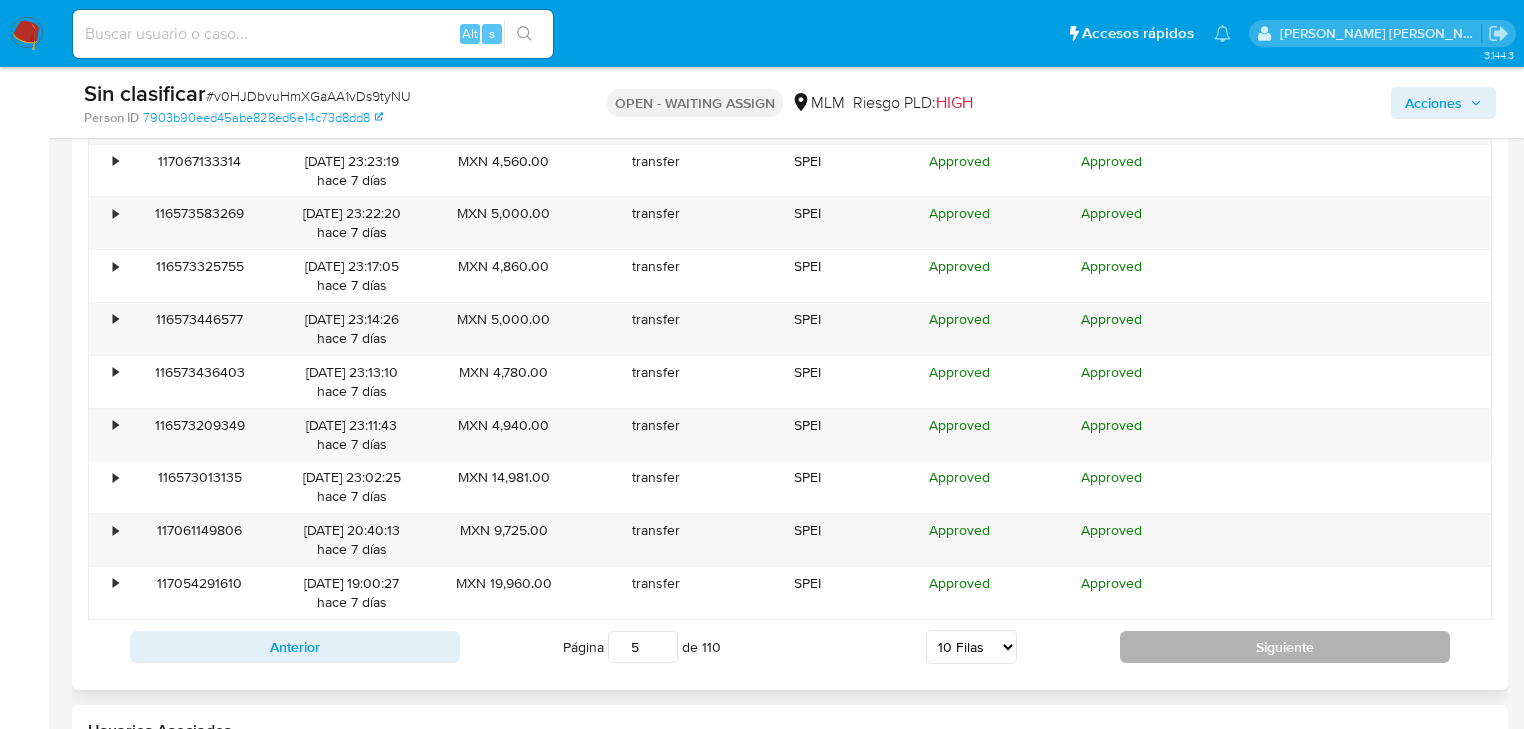 click on "Siguiente" at bounding box center [1285, 647] 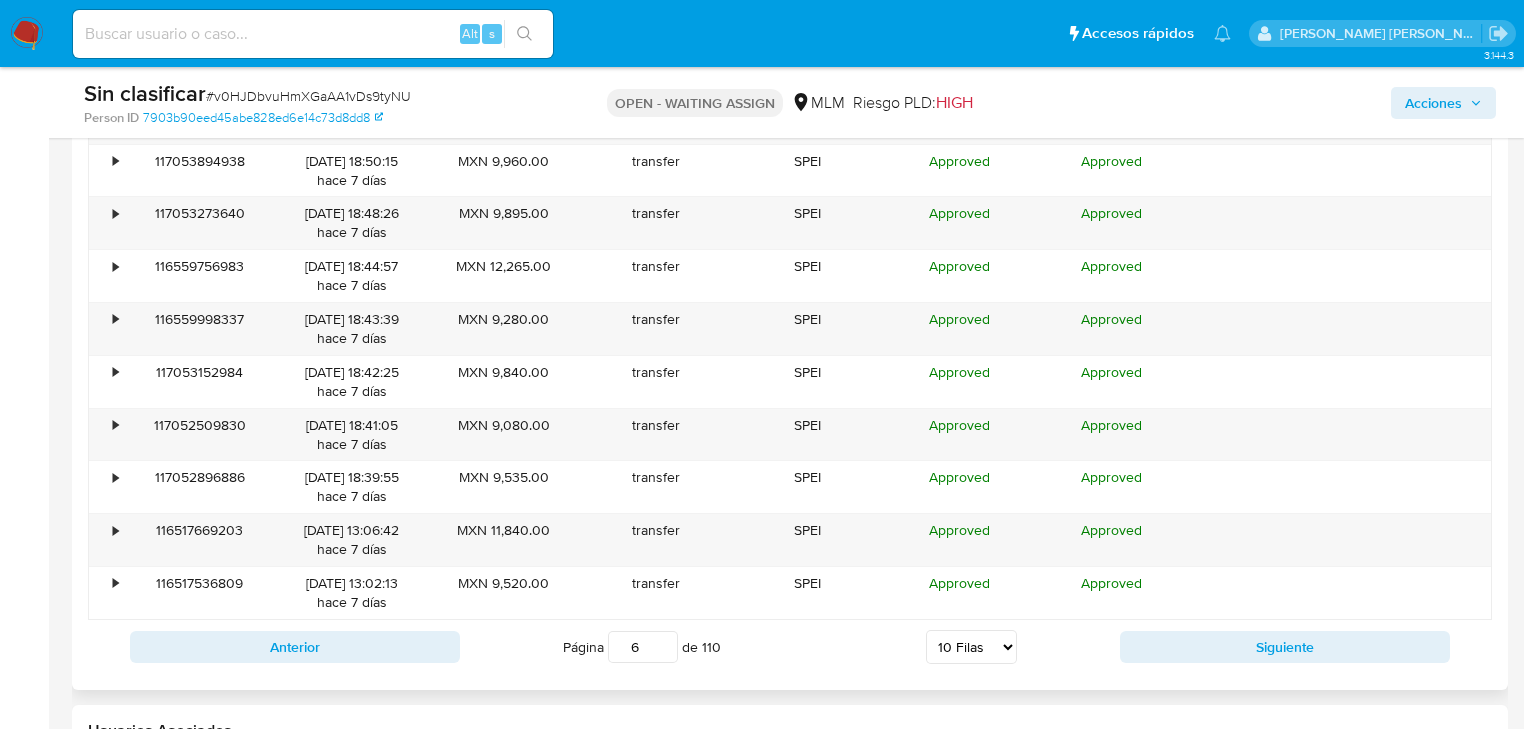 click on "Siguiente" at bounding box center (1285, 647) 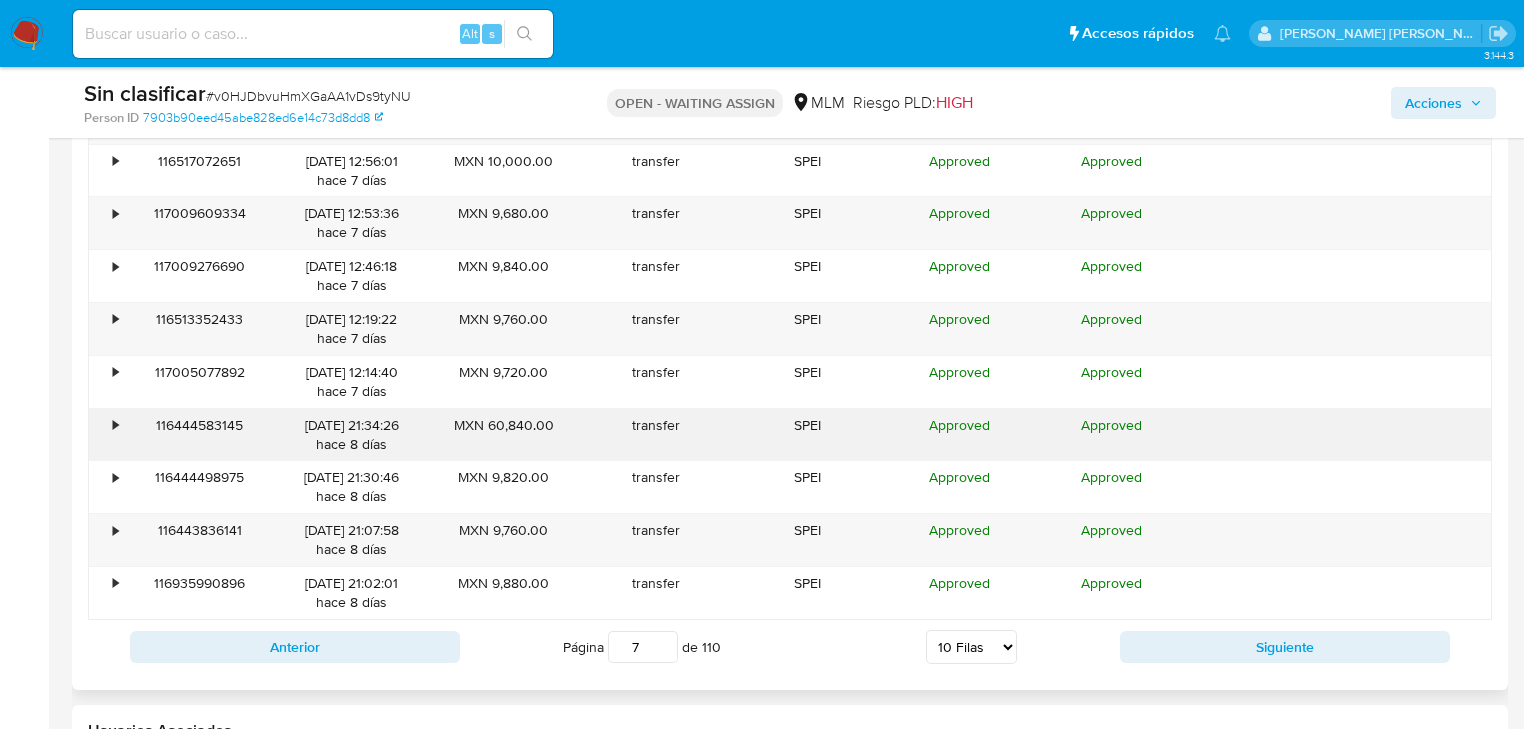 click on "•" at bounding box center (115, 425) 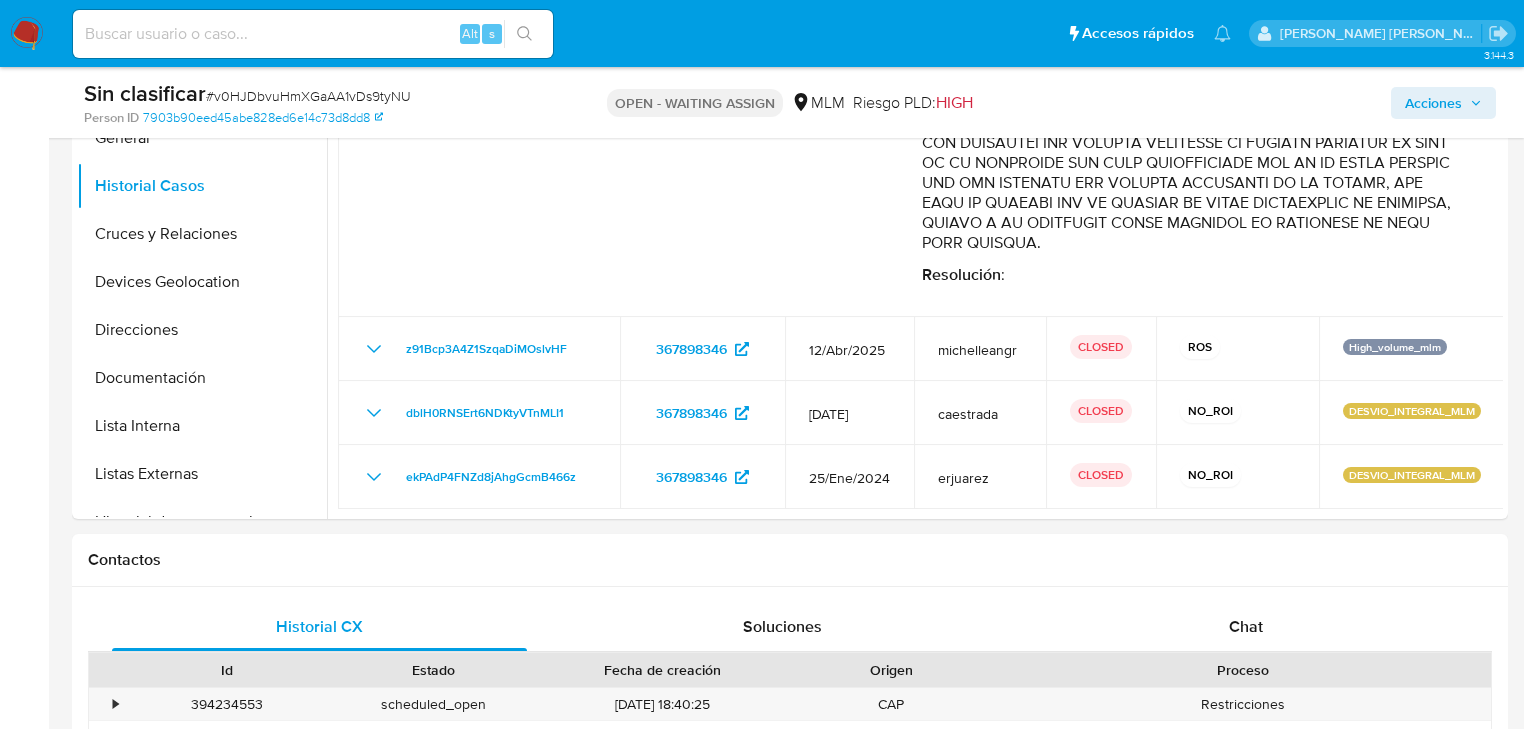 scroll, scrollTop: 0, scrollLeft: 0, axis: both 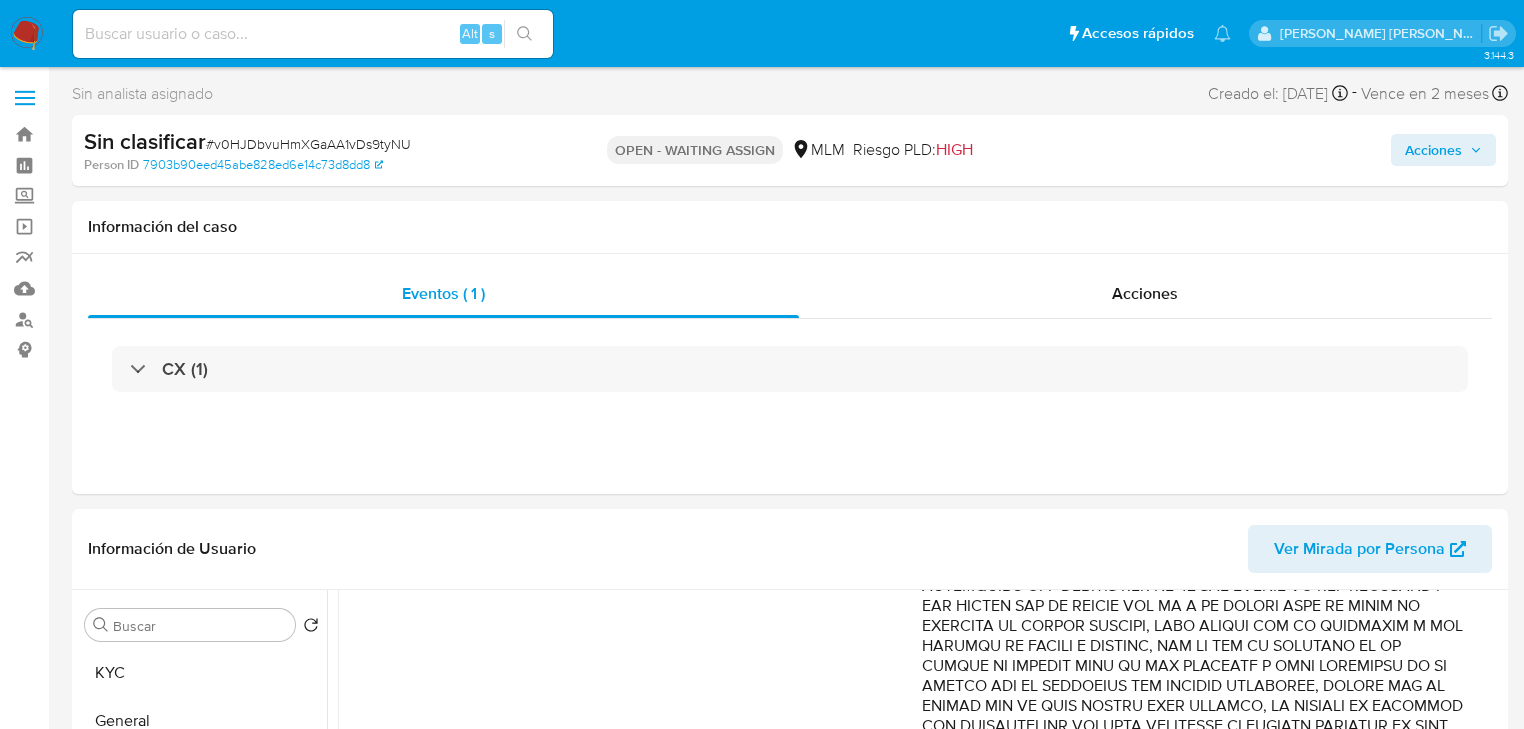 click at bounding box center [27, 34] 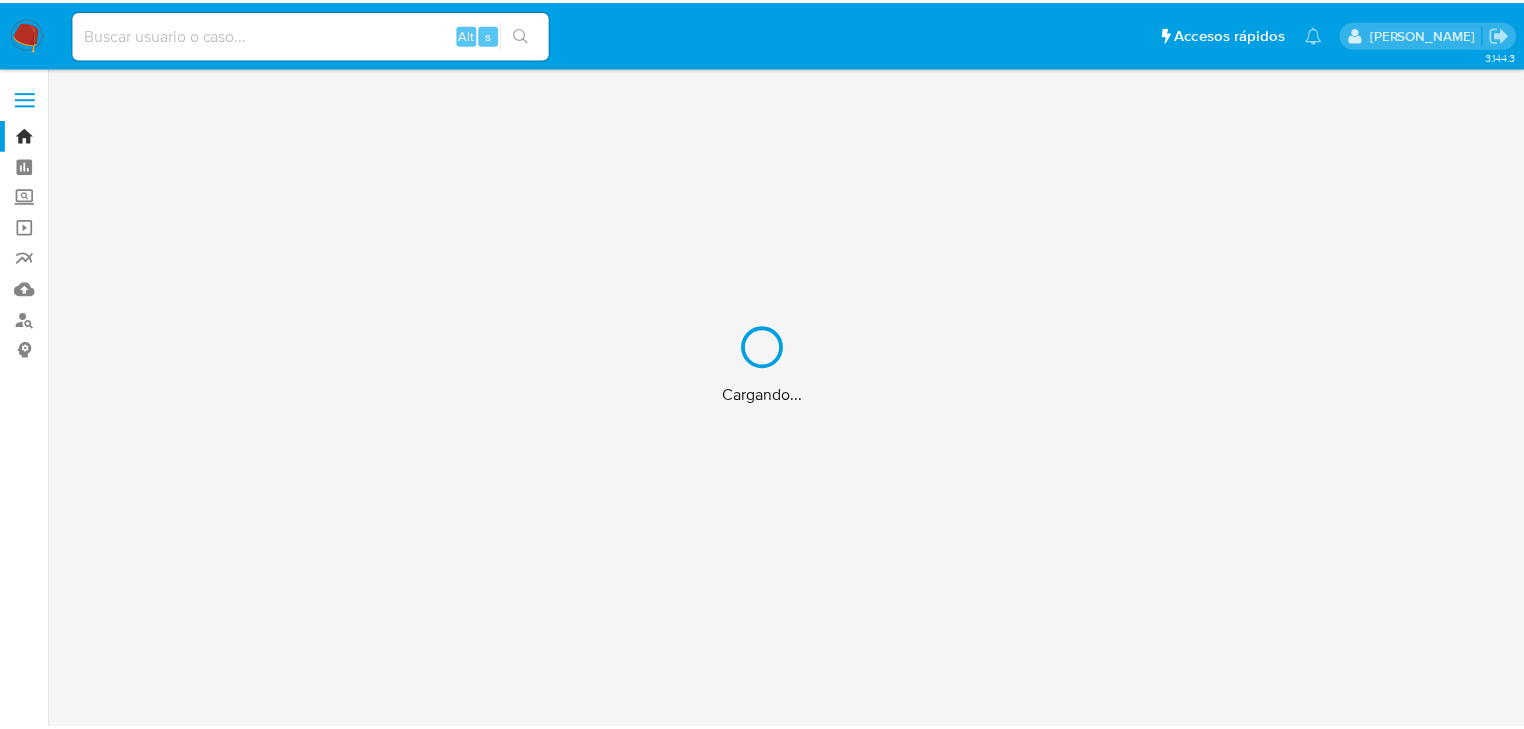 scroll, scrollTop: 0, scrollLeft: 0, axis: both 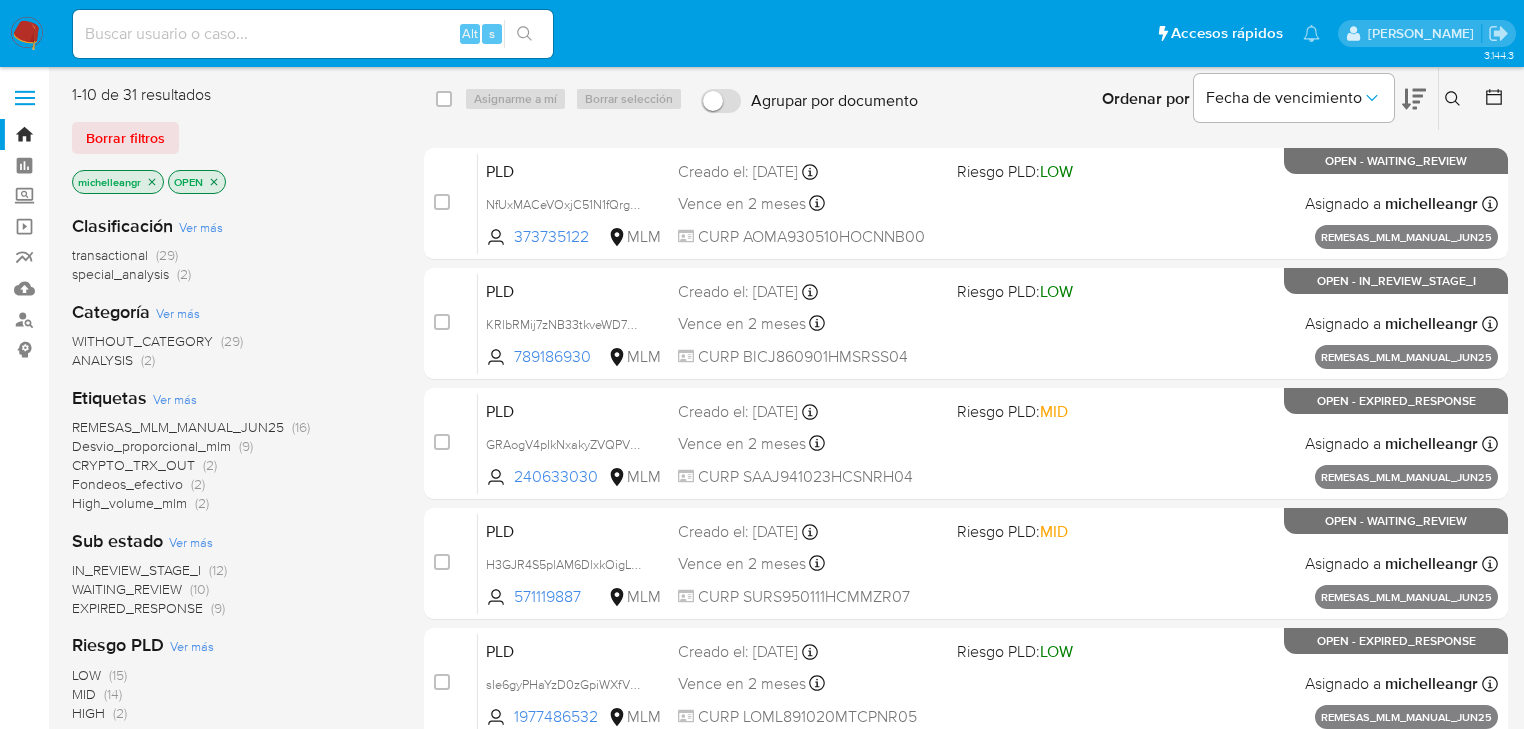 click 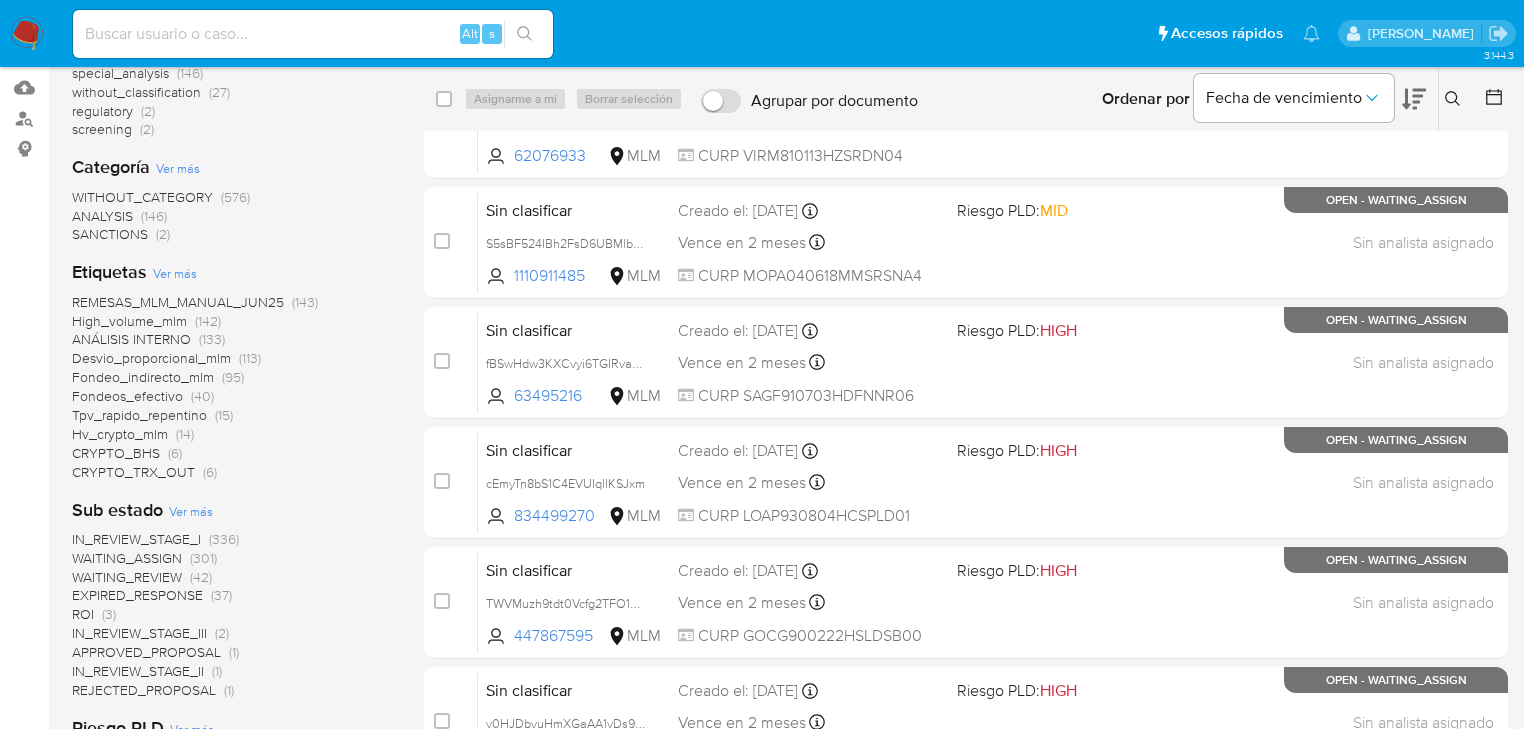scroll, scrollTop: 240, scrollLeft: 0, axis: vertical 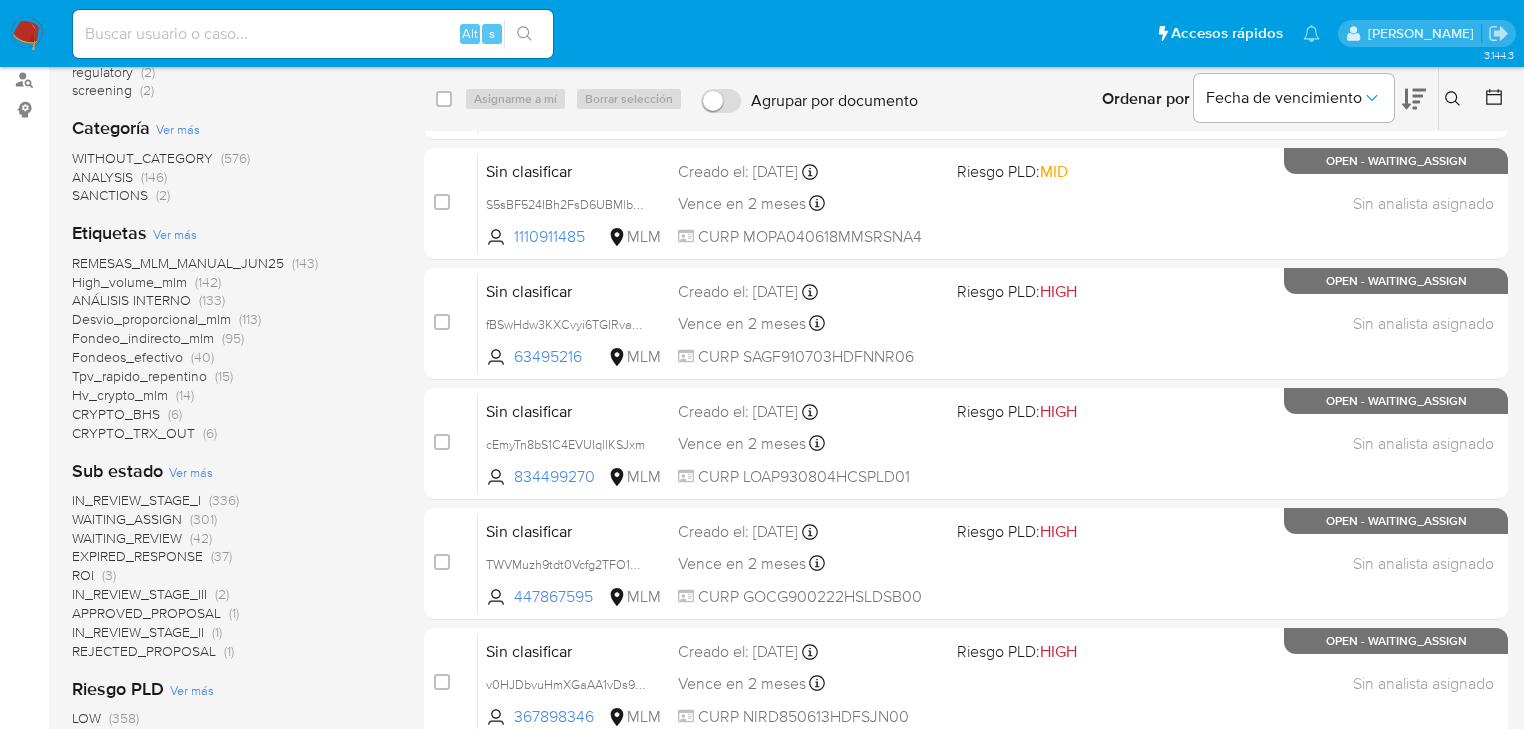 click on "EXPIRED_RESPONSE" at bounding box center (137, 556) 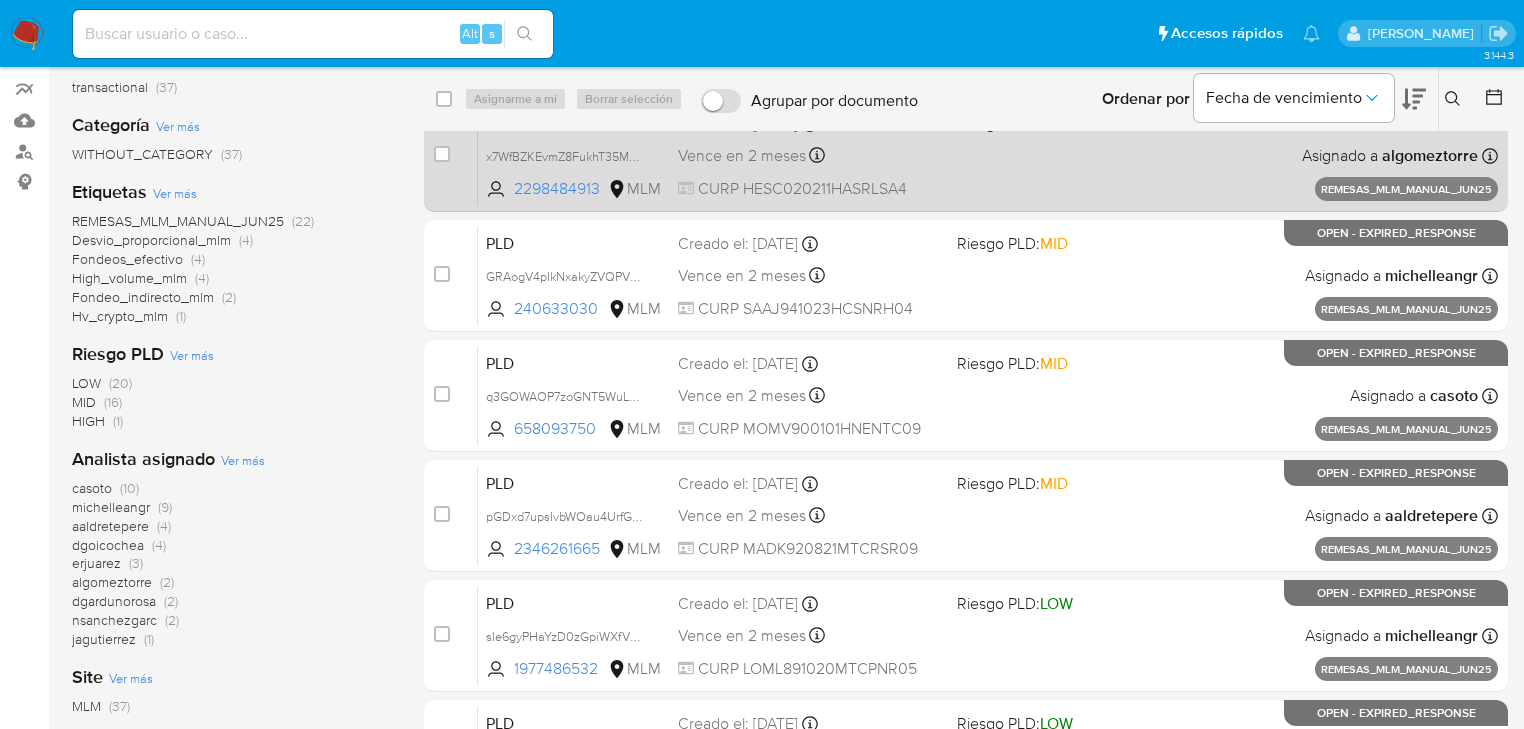 scroll, scrollTop: 0, scrollLeft: 0, axis: both 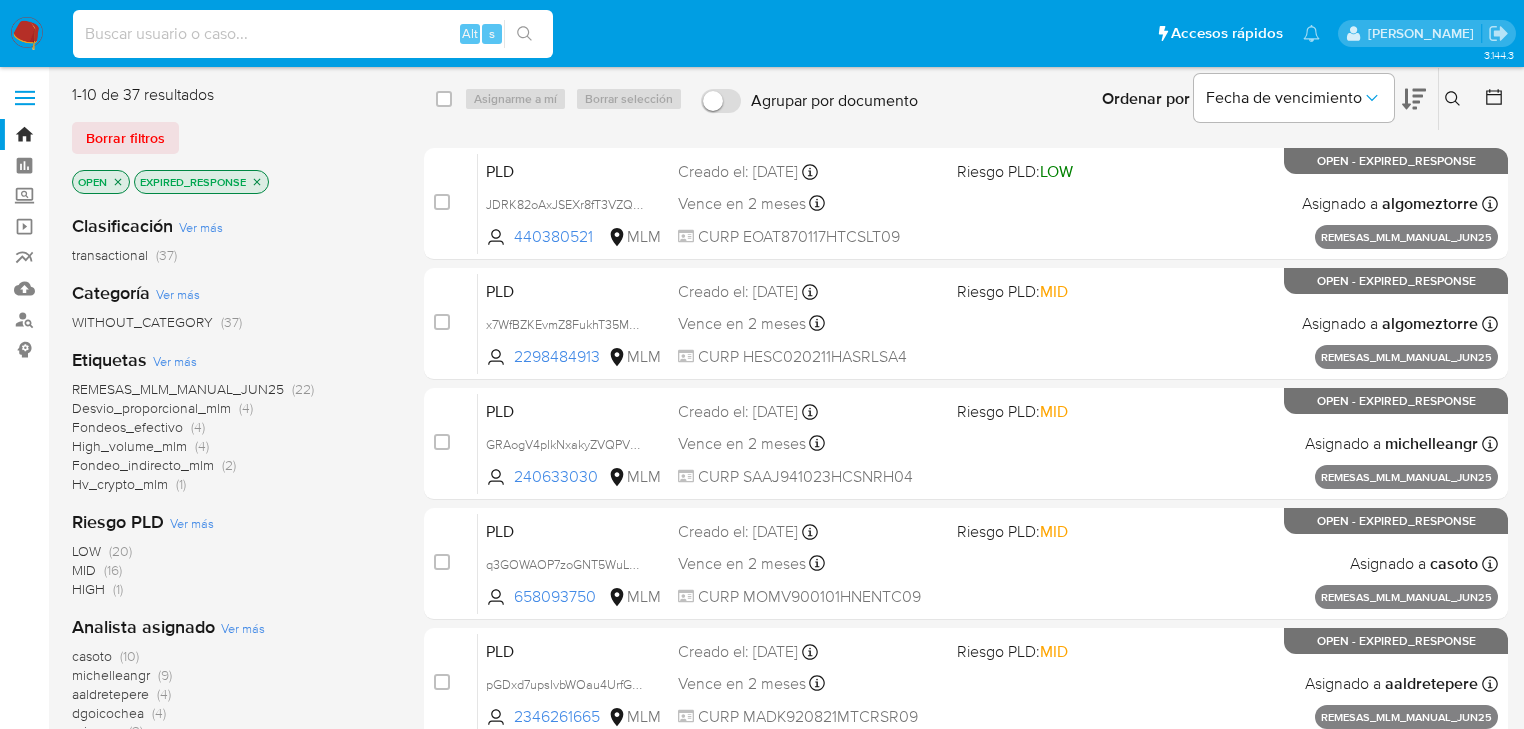 click 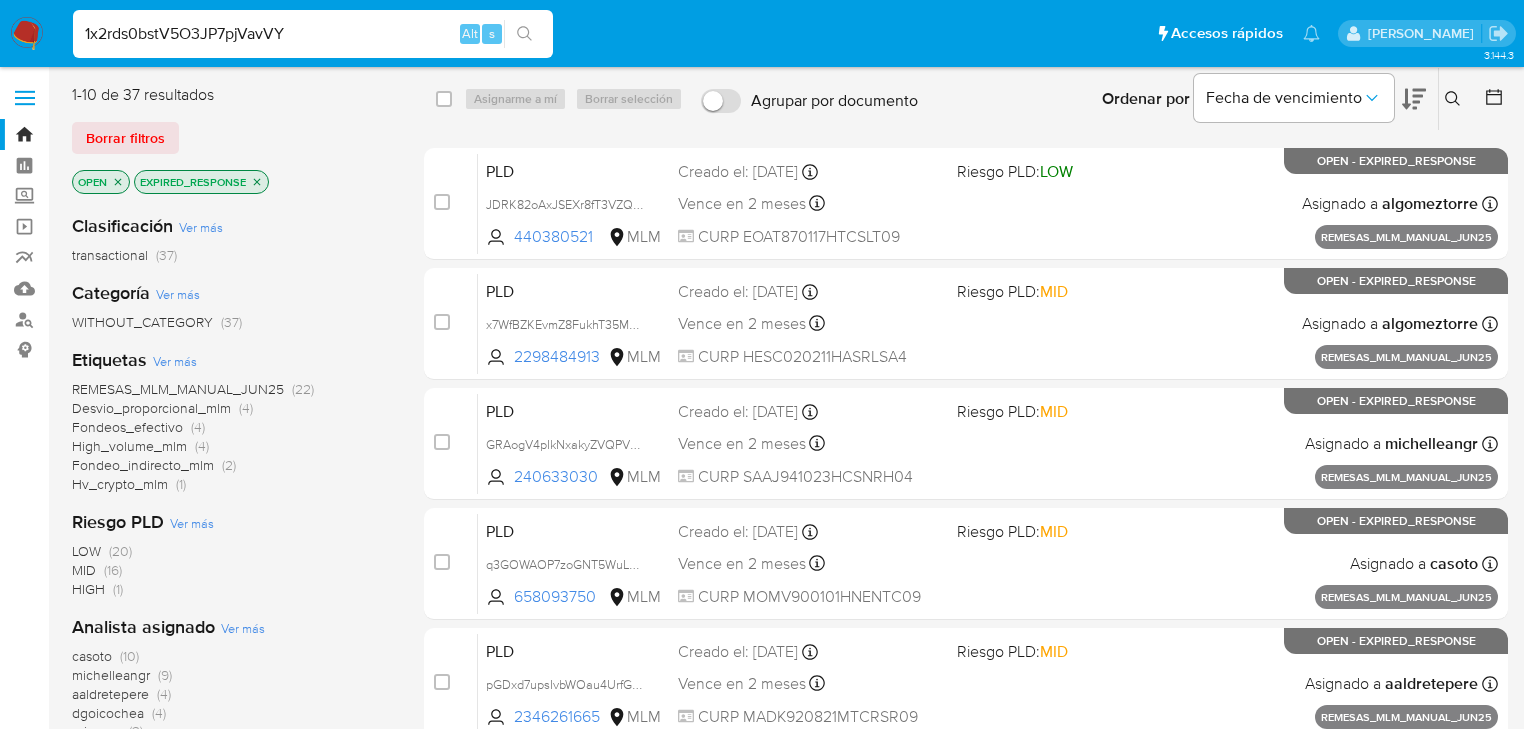 type on "1x2rds0bstV5O3JP7pjVavVY" 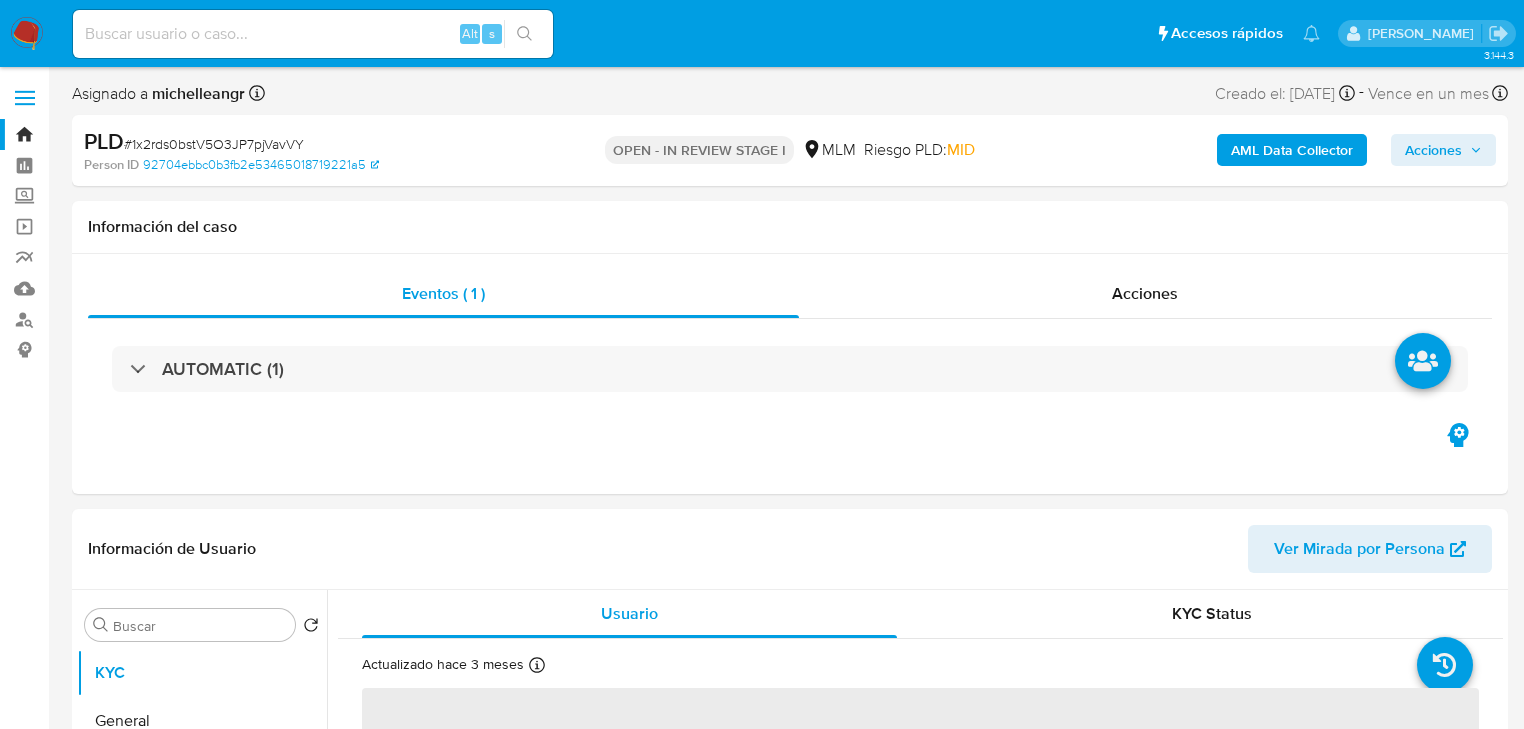 select on "10" 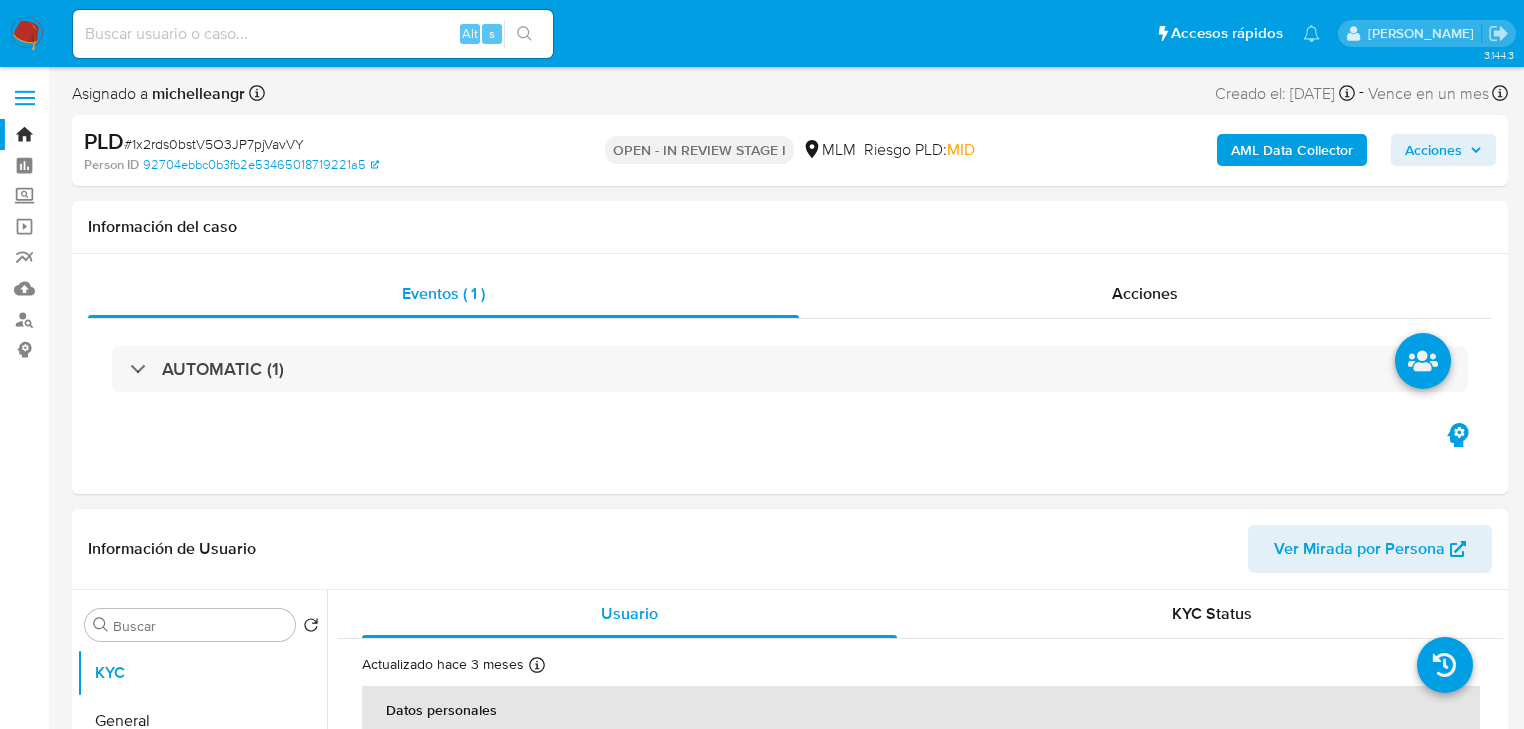 scroll, scrollTop: 160, scrollLeft: 0, axis: vertical 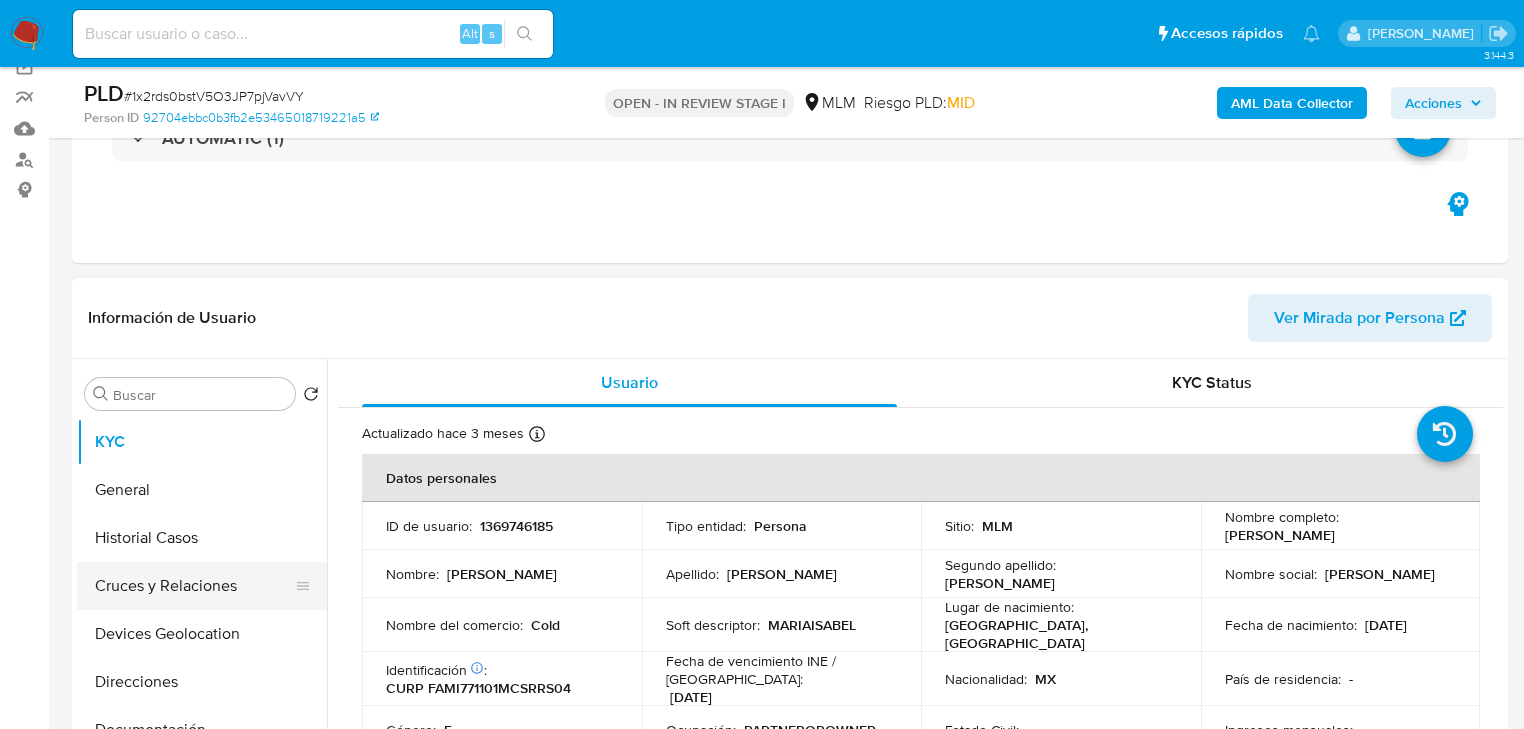 click on "Cruces y Relaciones" 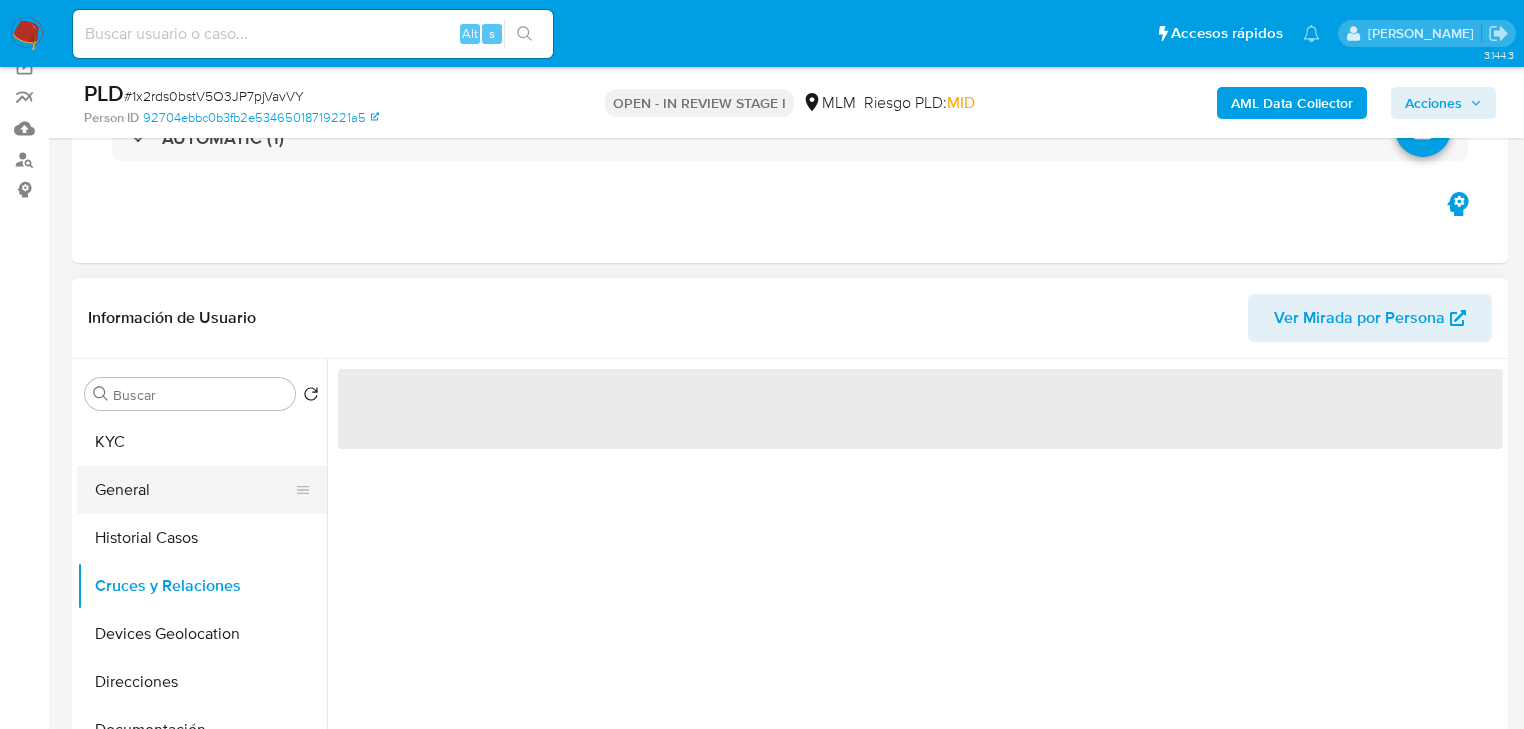 click on "General" 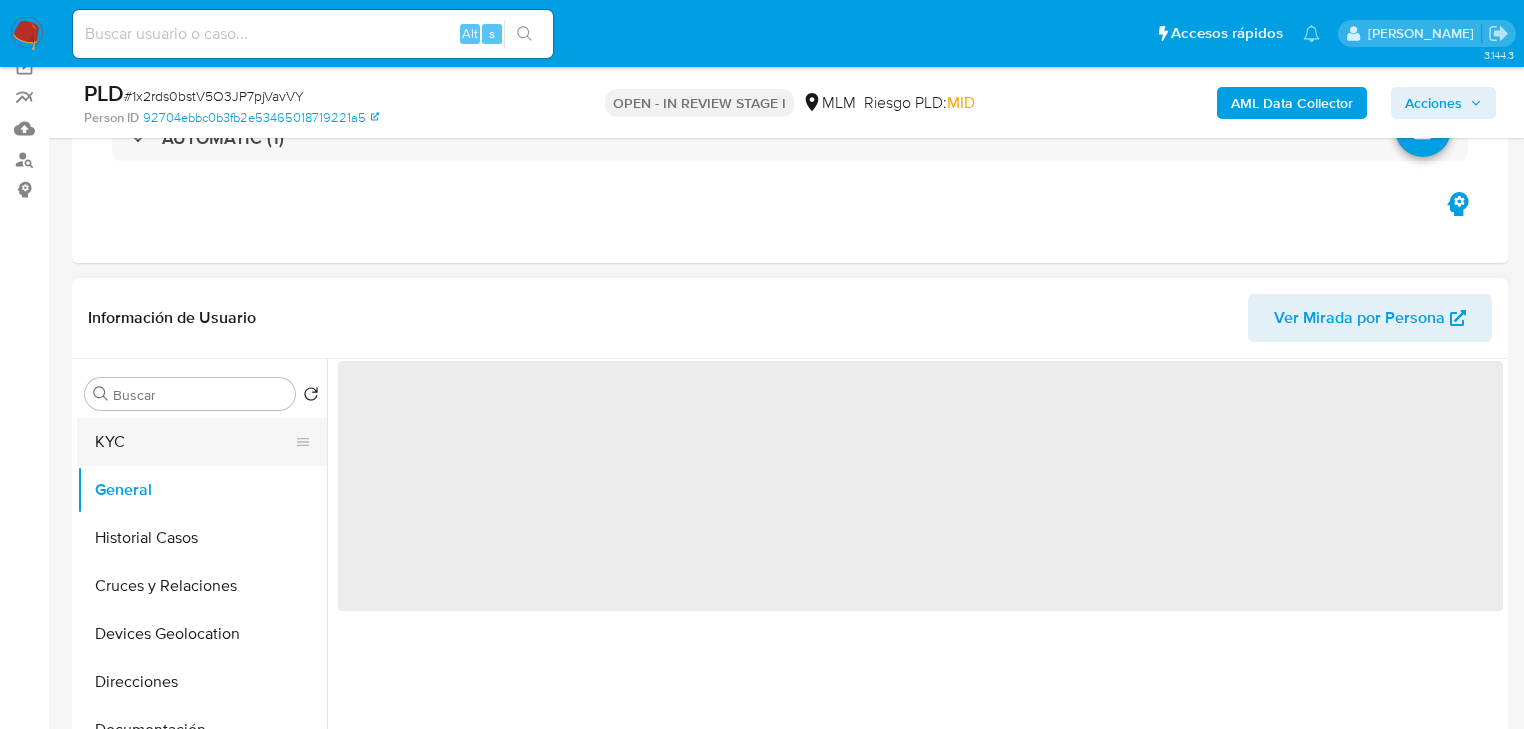click on "KYC" 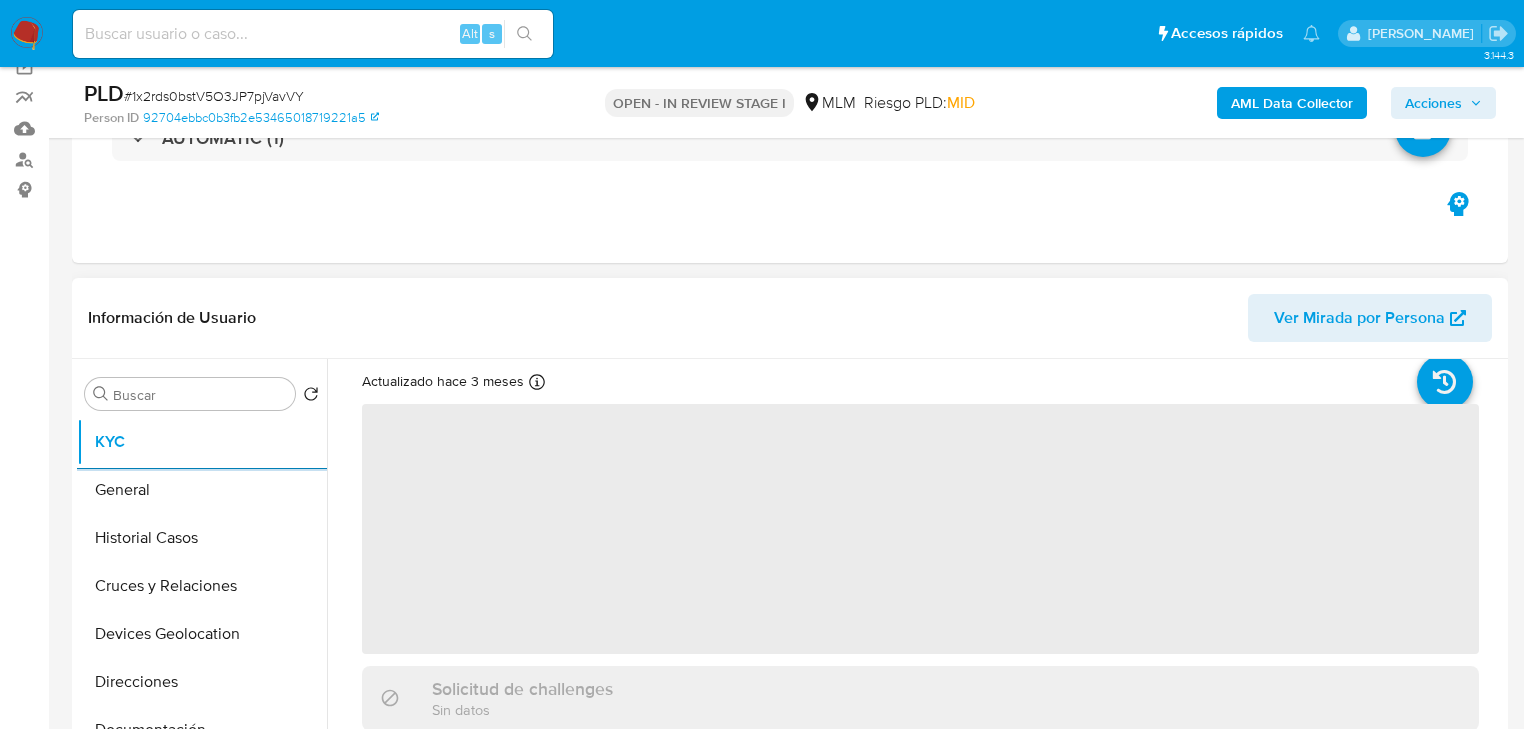 scroll, scrollTop: 80, scrollLeft: 0, axis: vertical 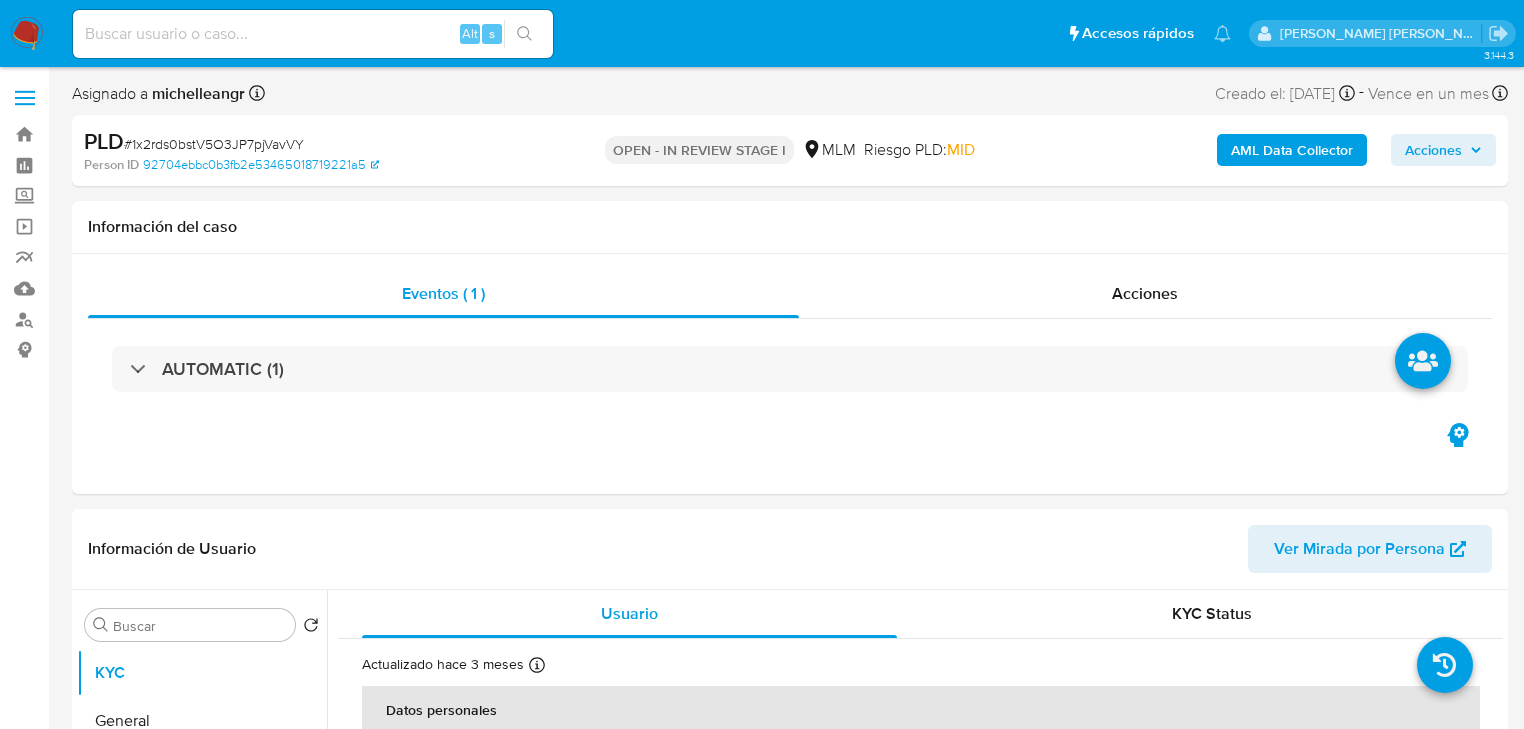 select on "10" 